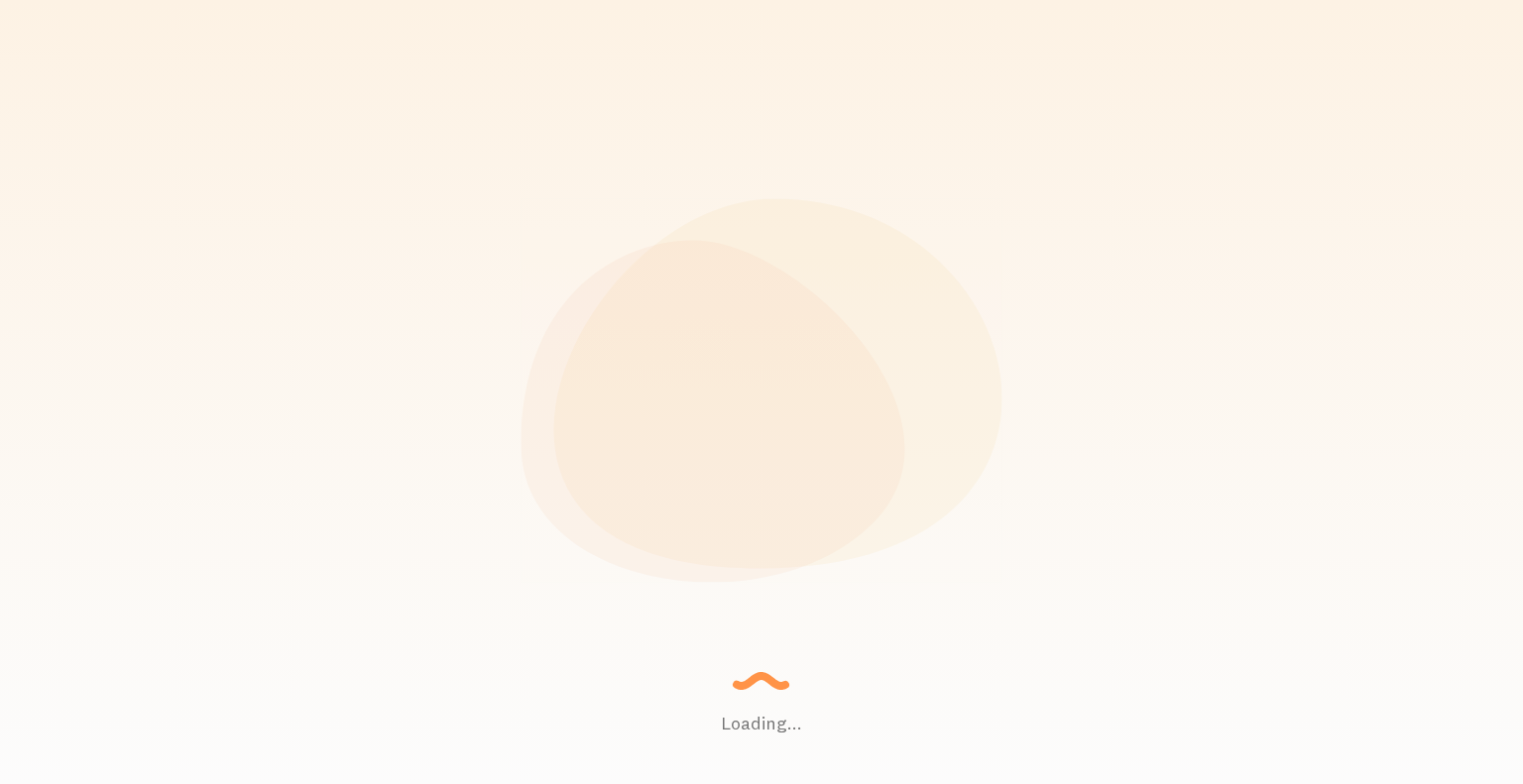 scroll, scrollTop: 0, scrollLeft: 0, axis: both 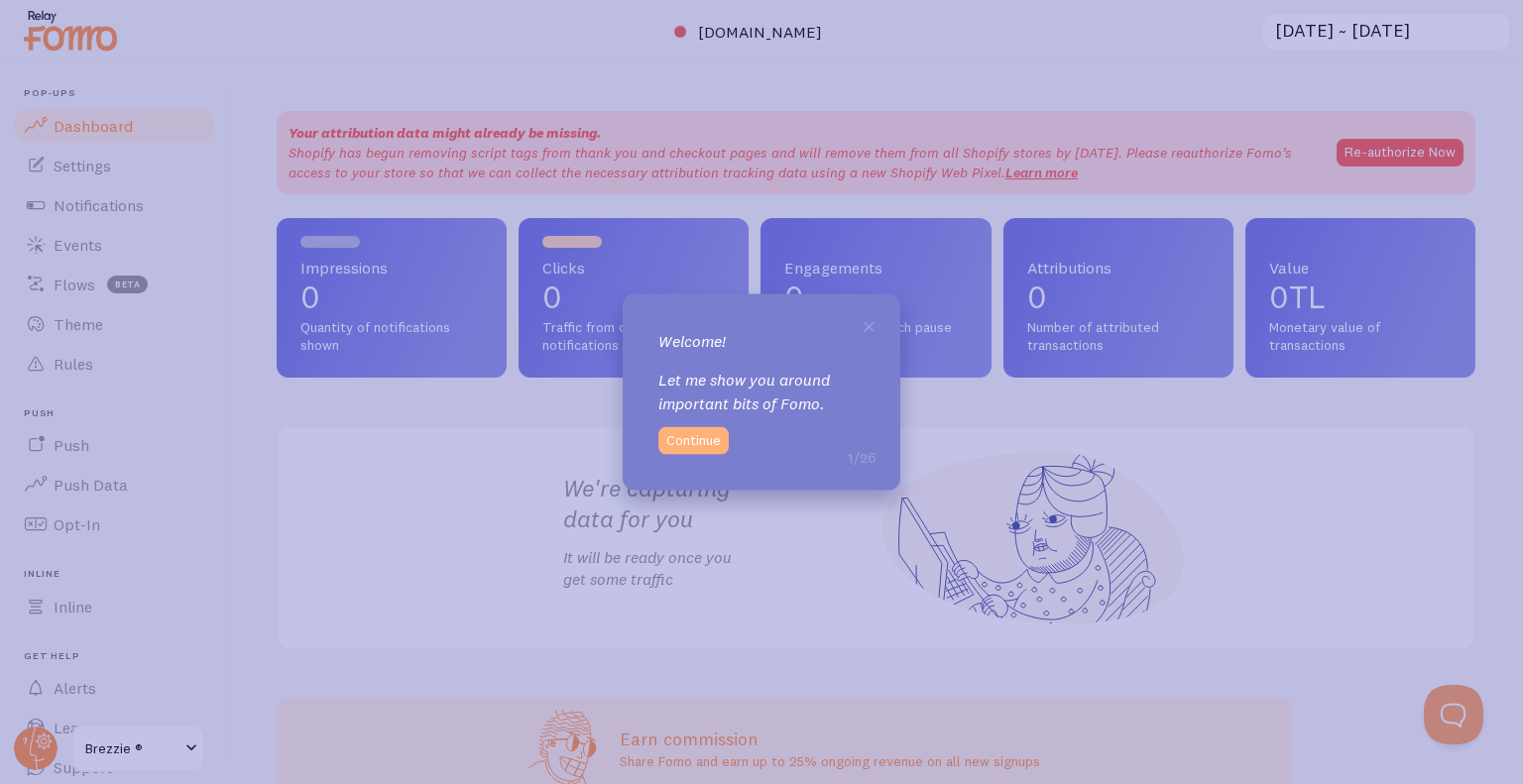 click on "Continue" at bounding box center [693, 441] 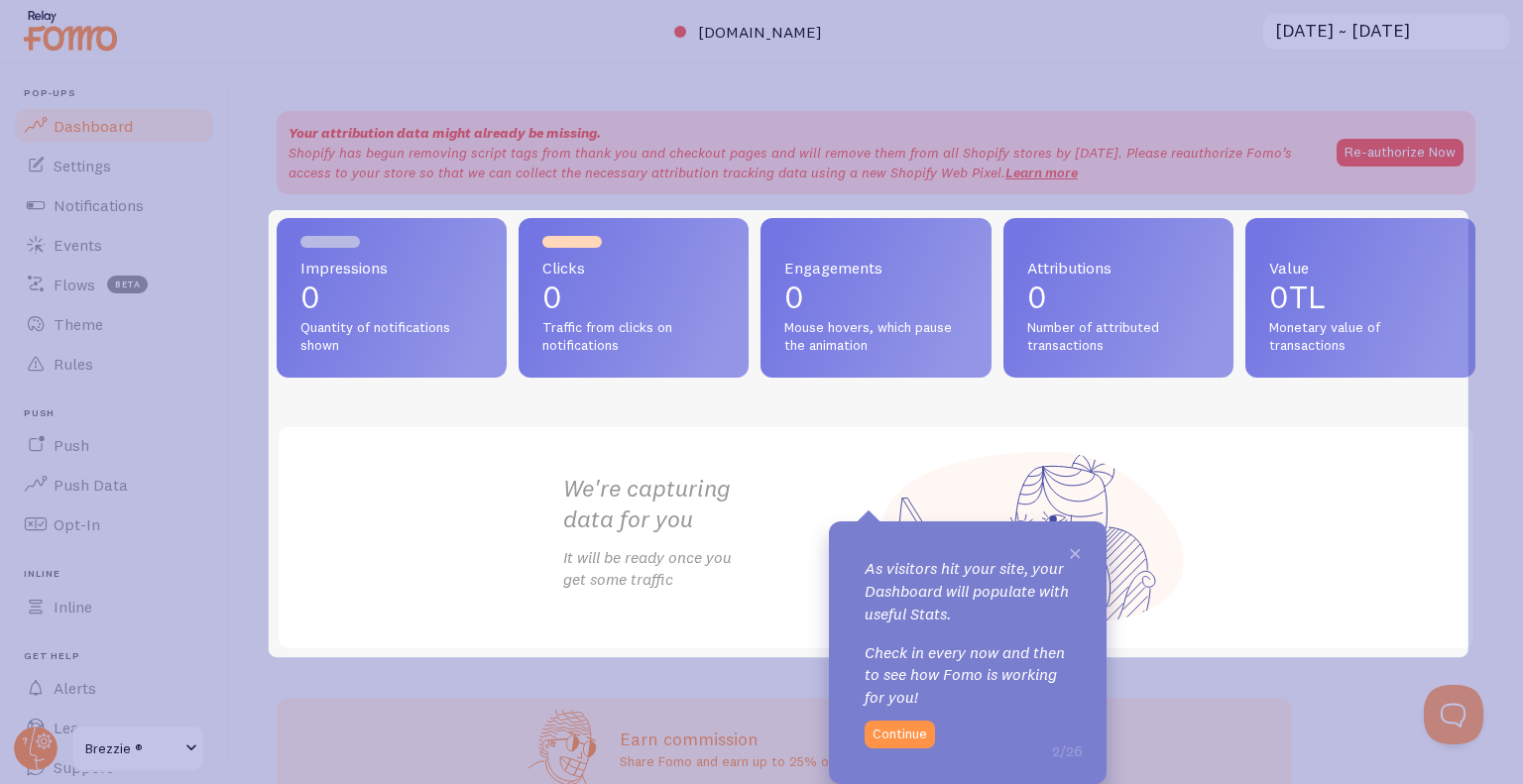 click on "×" at bounding box center [1075, 552] 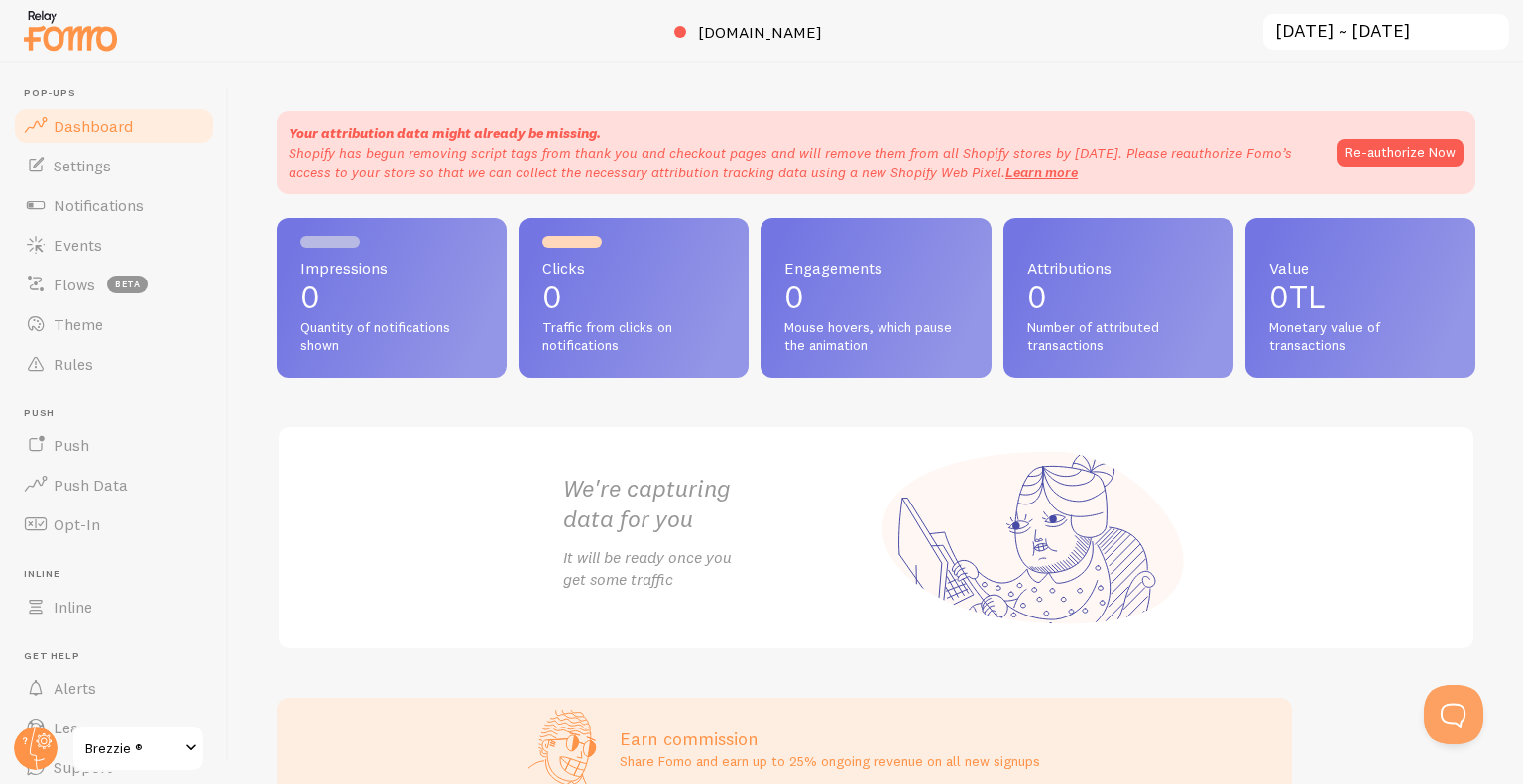 scroll, scrollTop: 111, scrollLeft: 0, axis: vertical 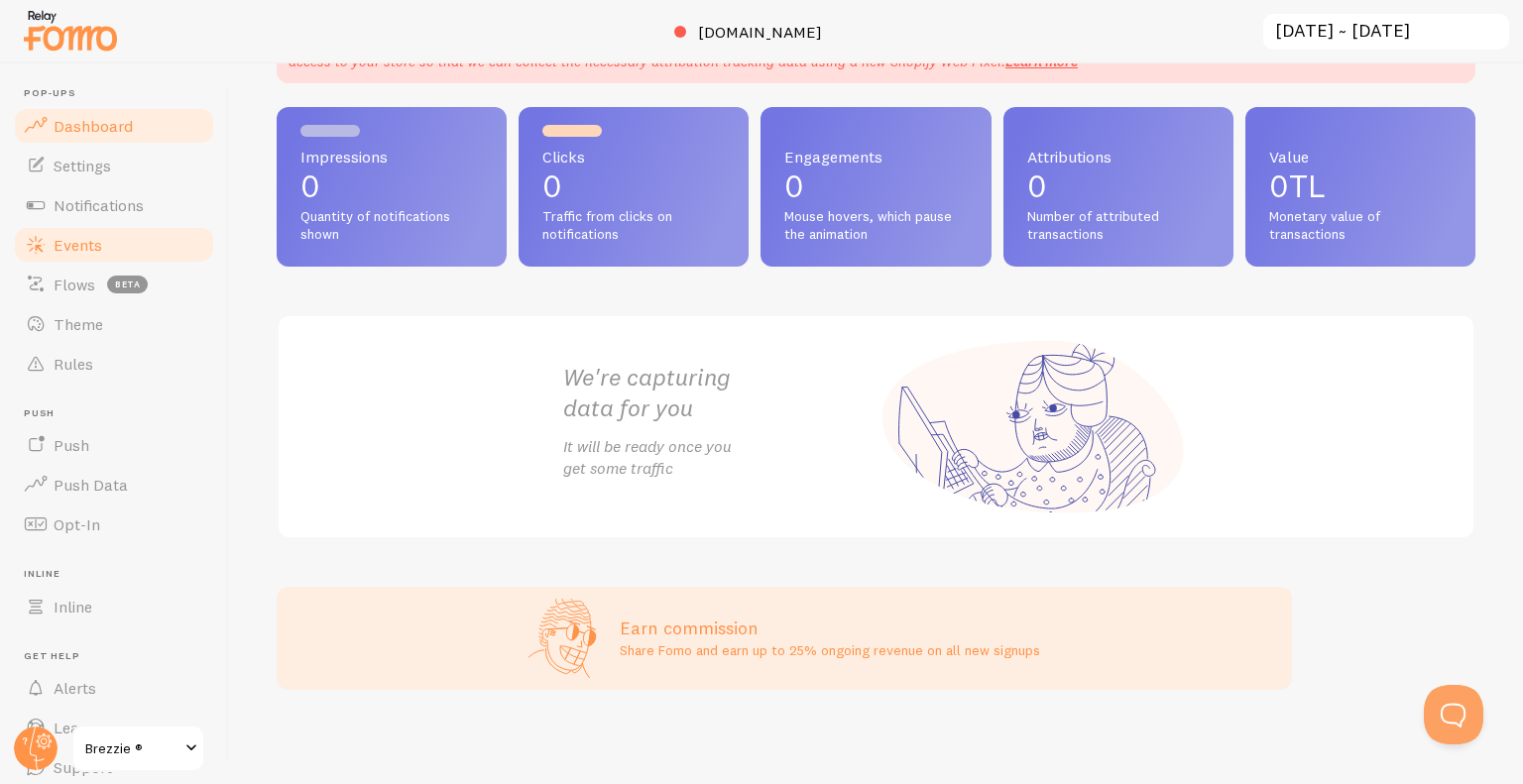 click on "Events" at bounding box center [114, 245] 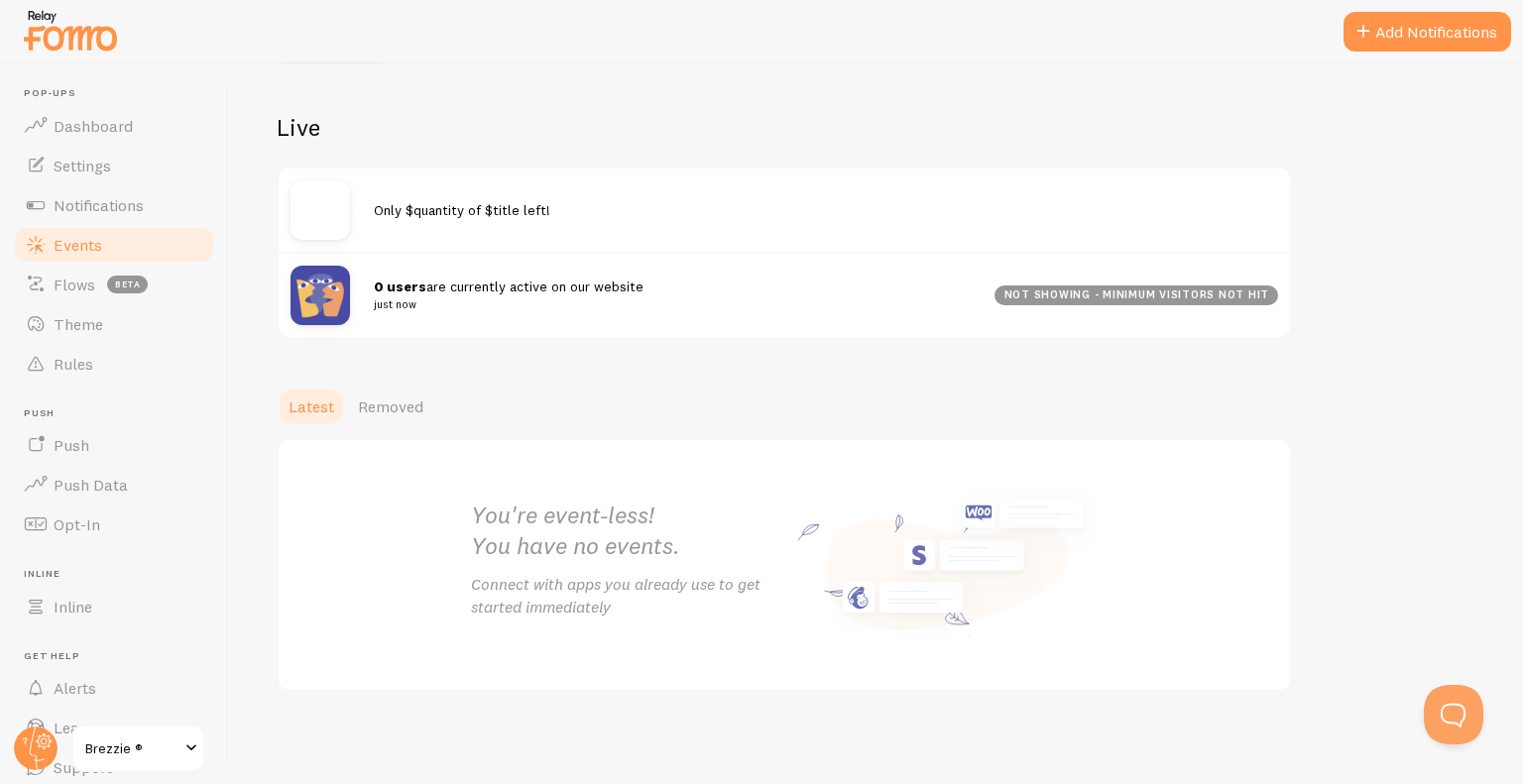 scroll, scrollTop: 0, scrollLeft: 0, axis: both 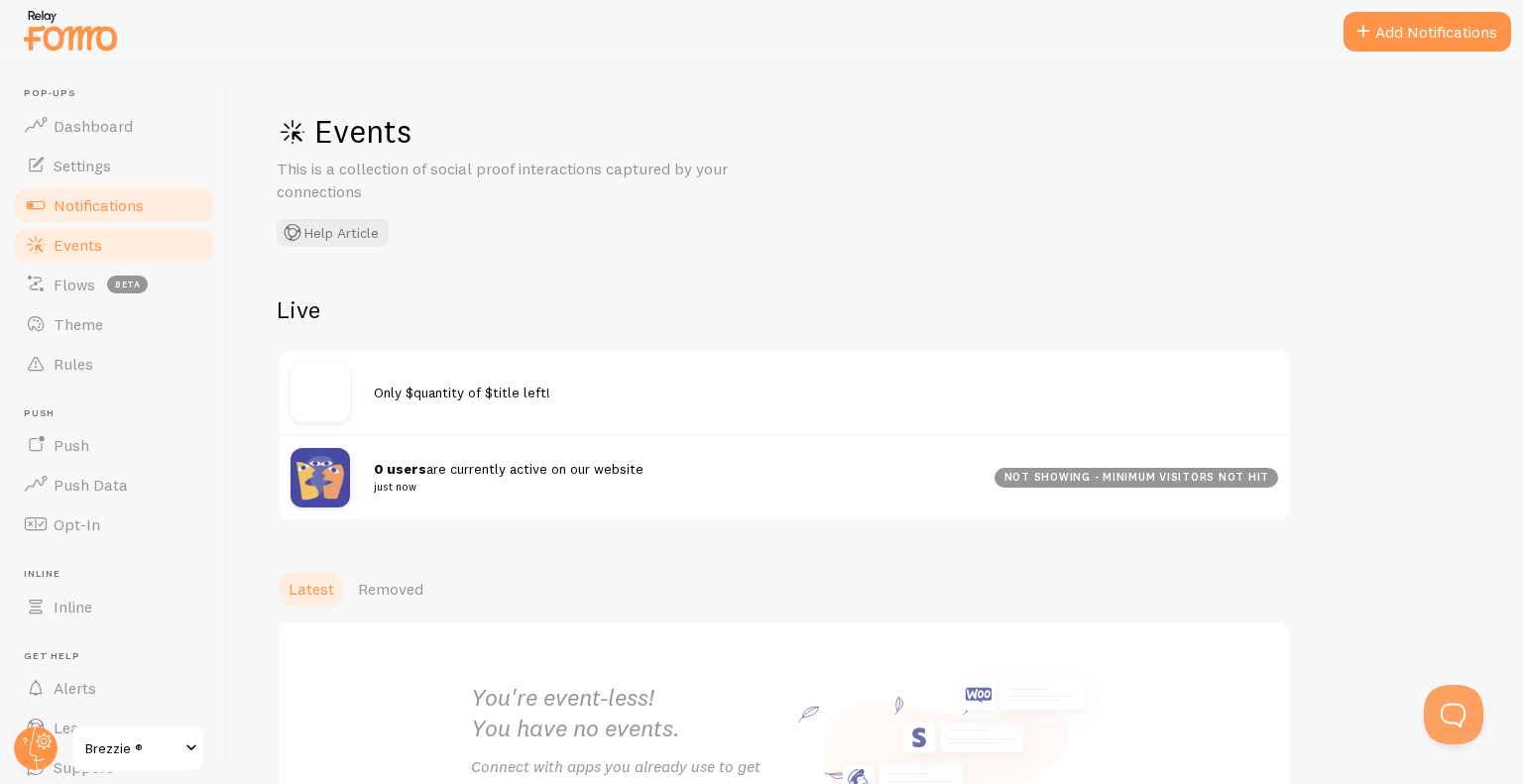 click on "Notifications" at bounding box center [114, 205] 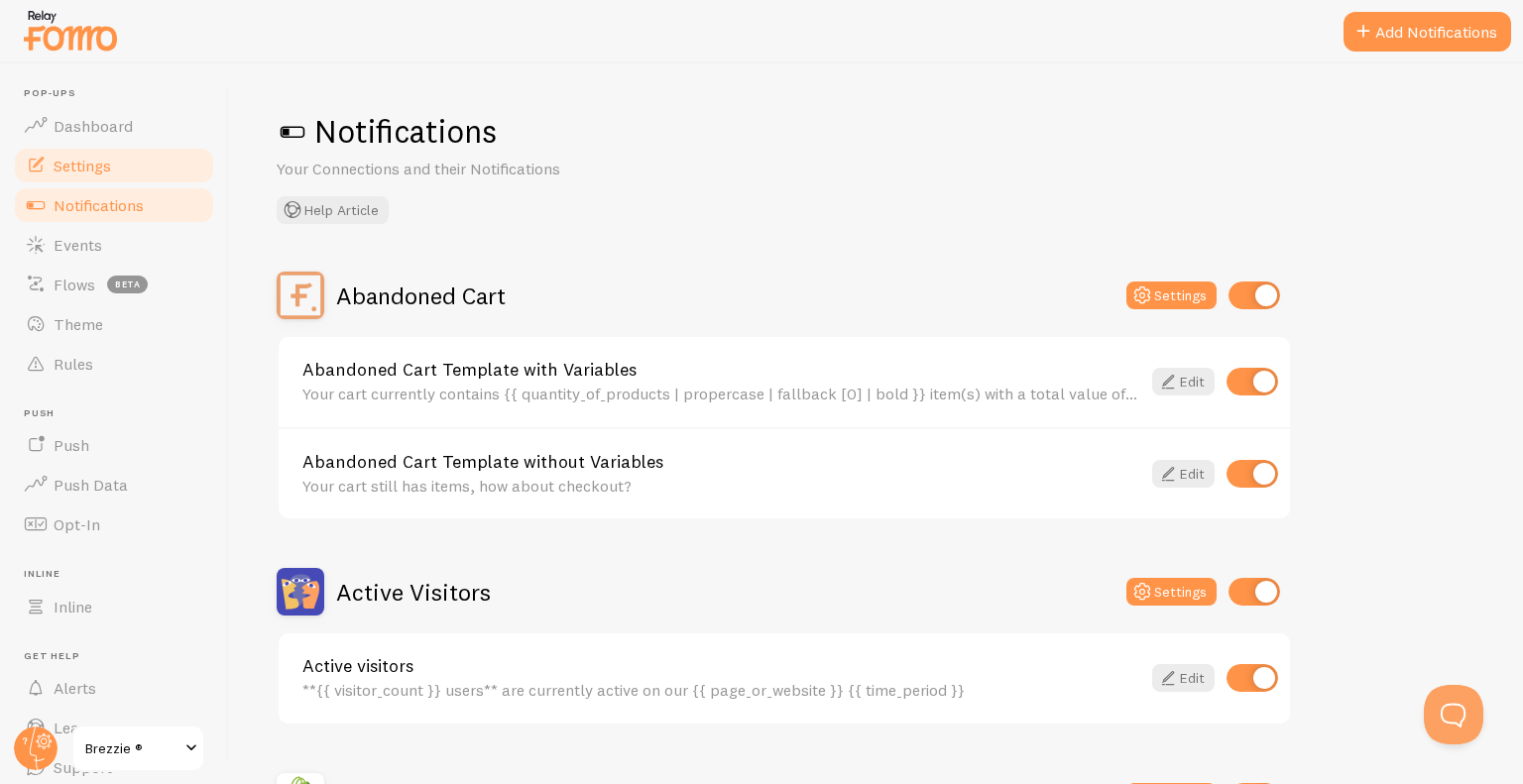 click on "Settings" at bounding box center [114, 166] 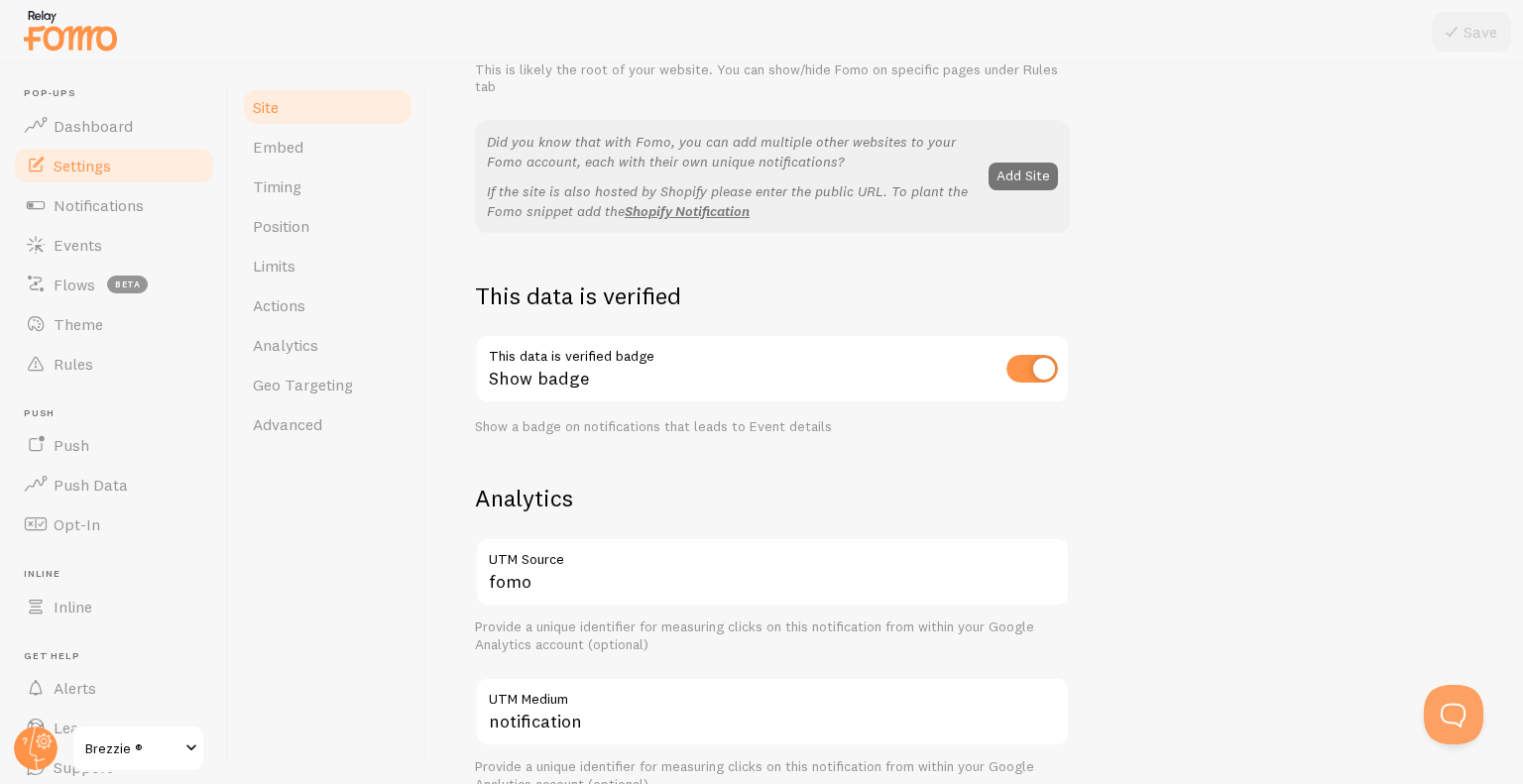 scroll, scrollTop: 0, scrollLeft: 0, axis: both 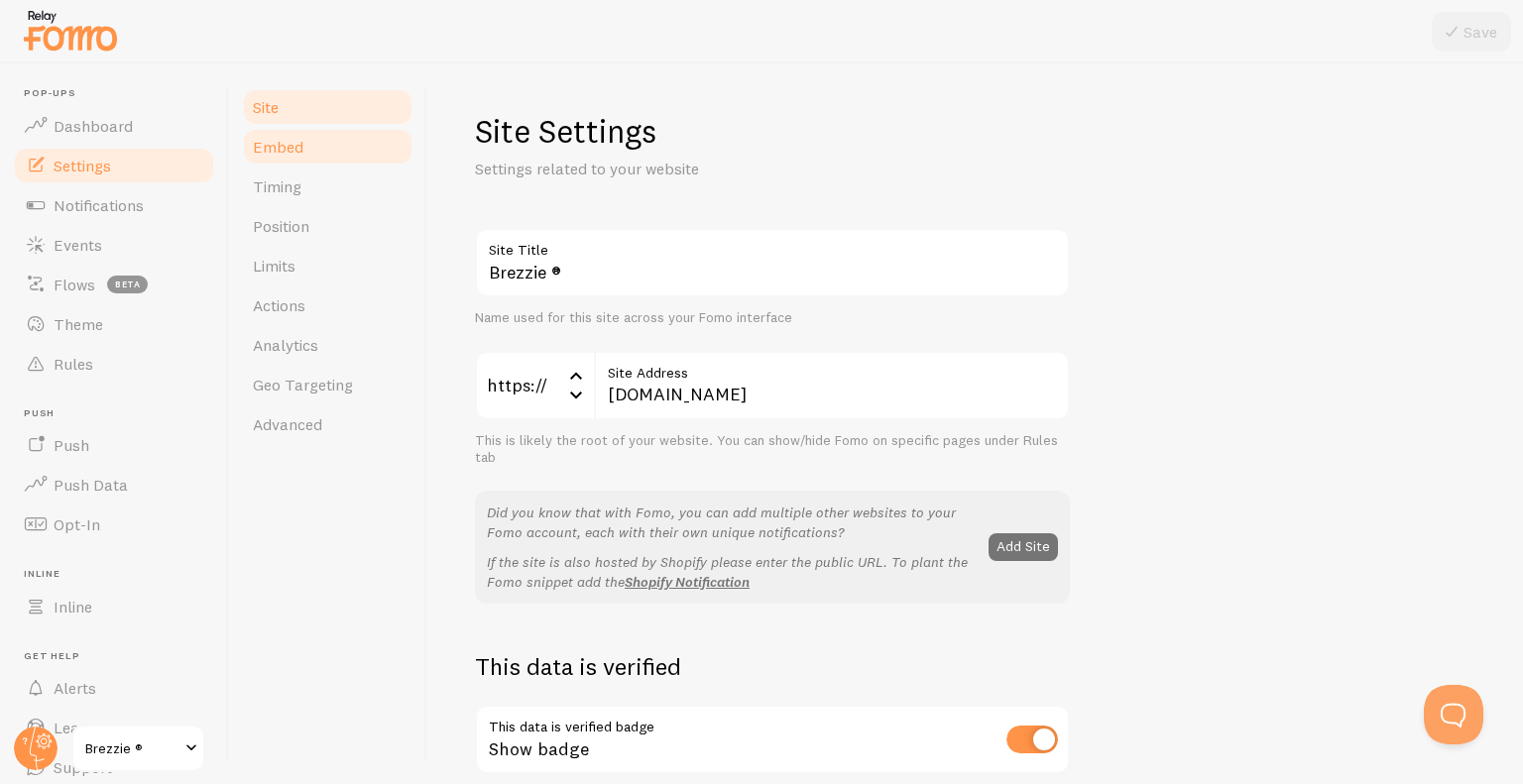 click on "Embed" at bounding box center [327, 147] 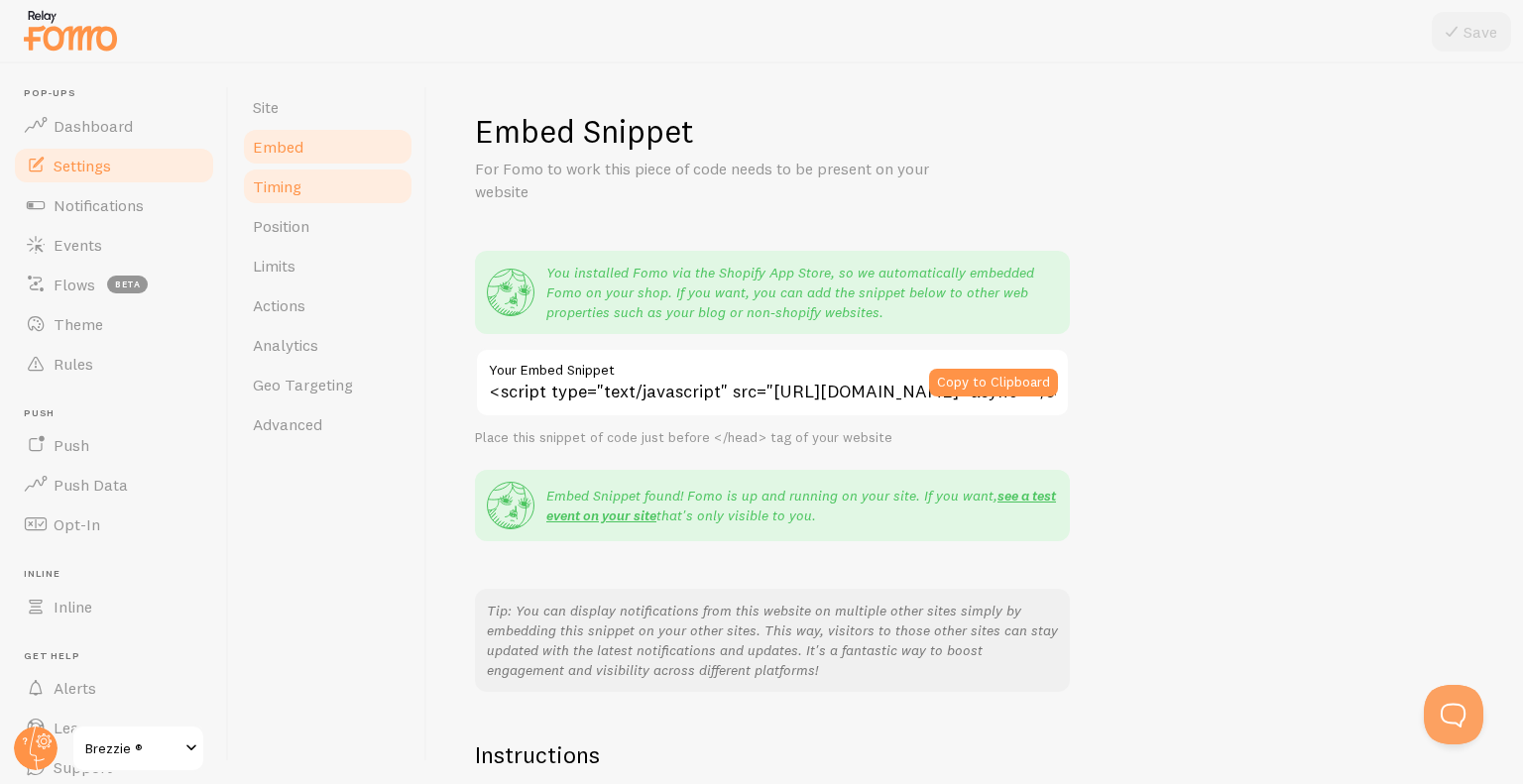 click on "Timing" at bounding box center [327, 186] 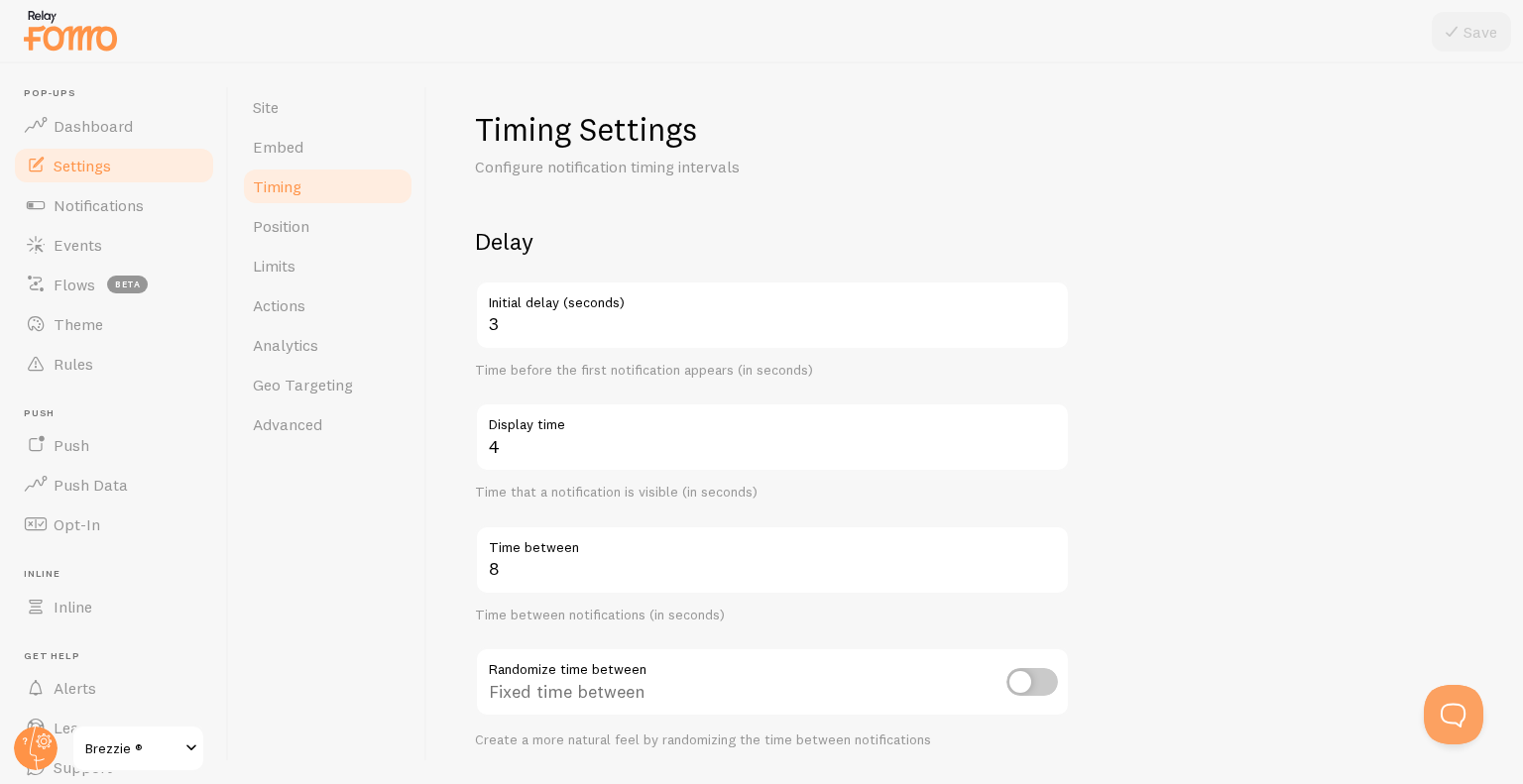 scroll, scrollTop: 0, scrollLeft: 0, axis: both 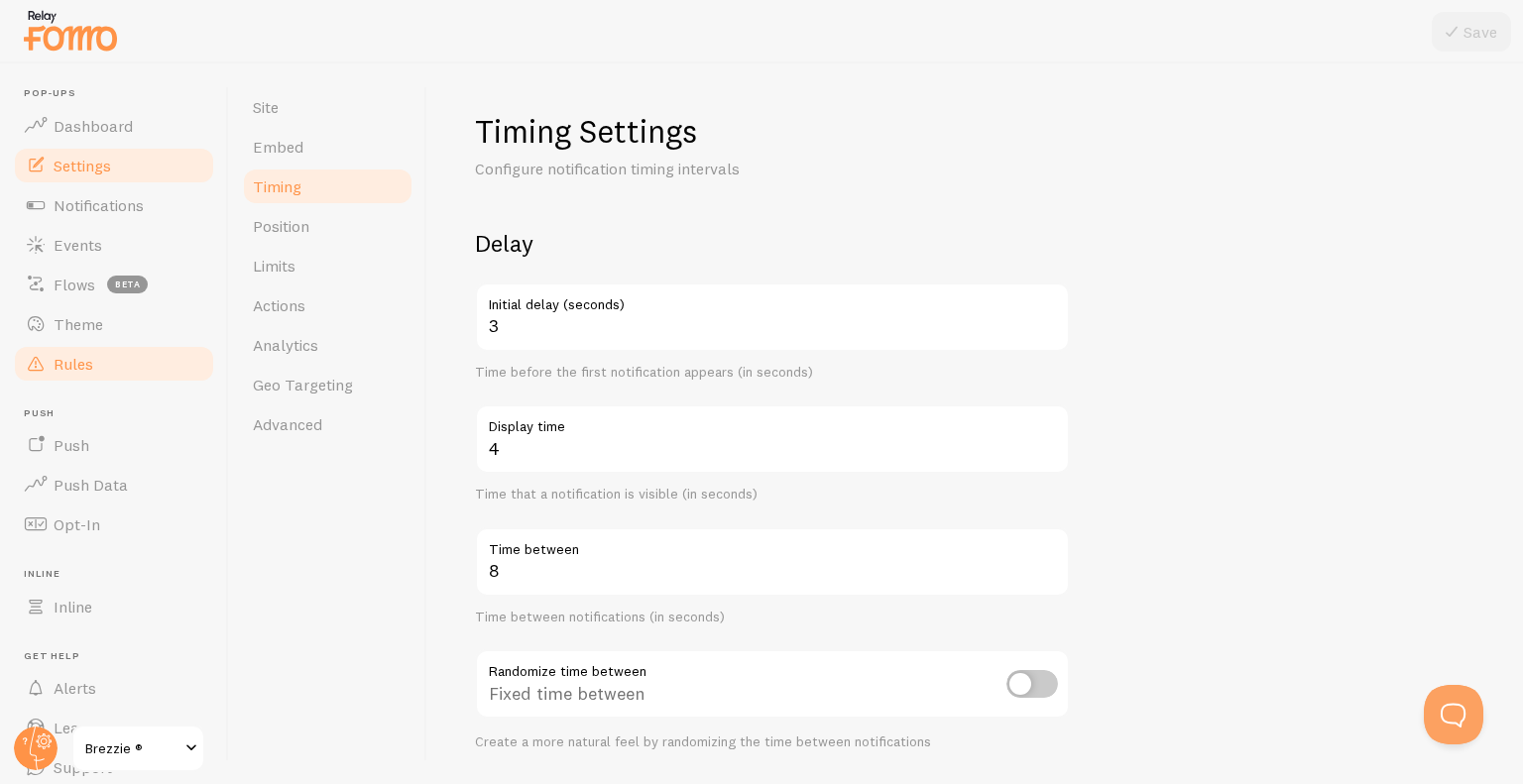 click on "Rules" at bounding box center [73, 364] 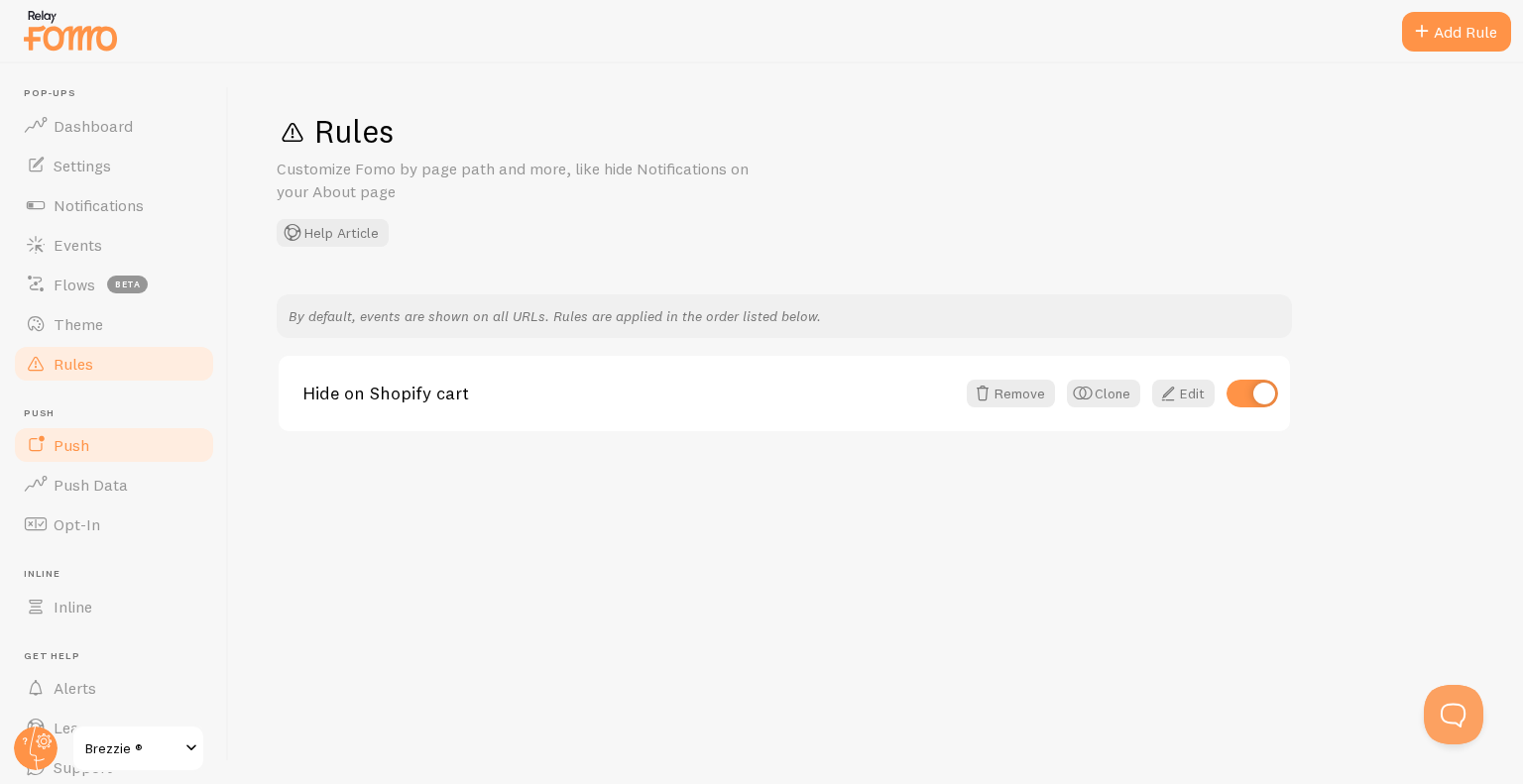 scroll, scrollTop: 74, scrollLeft: 0, axis: vertical 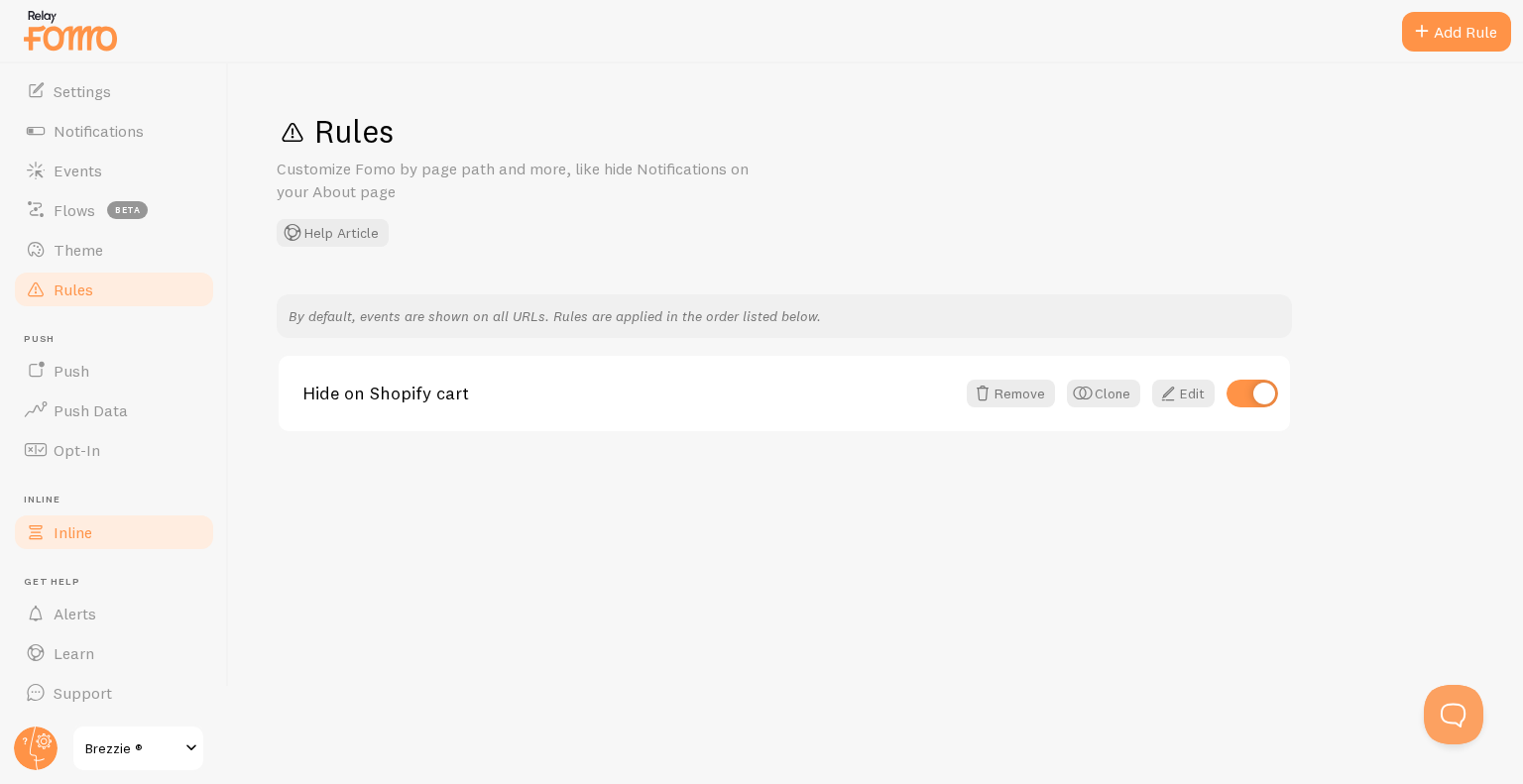 click at bounding box center (36, 532) 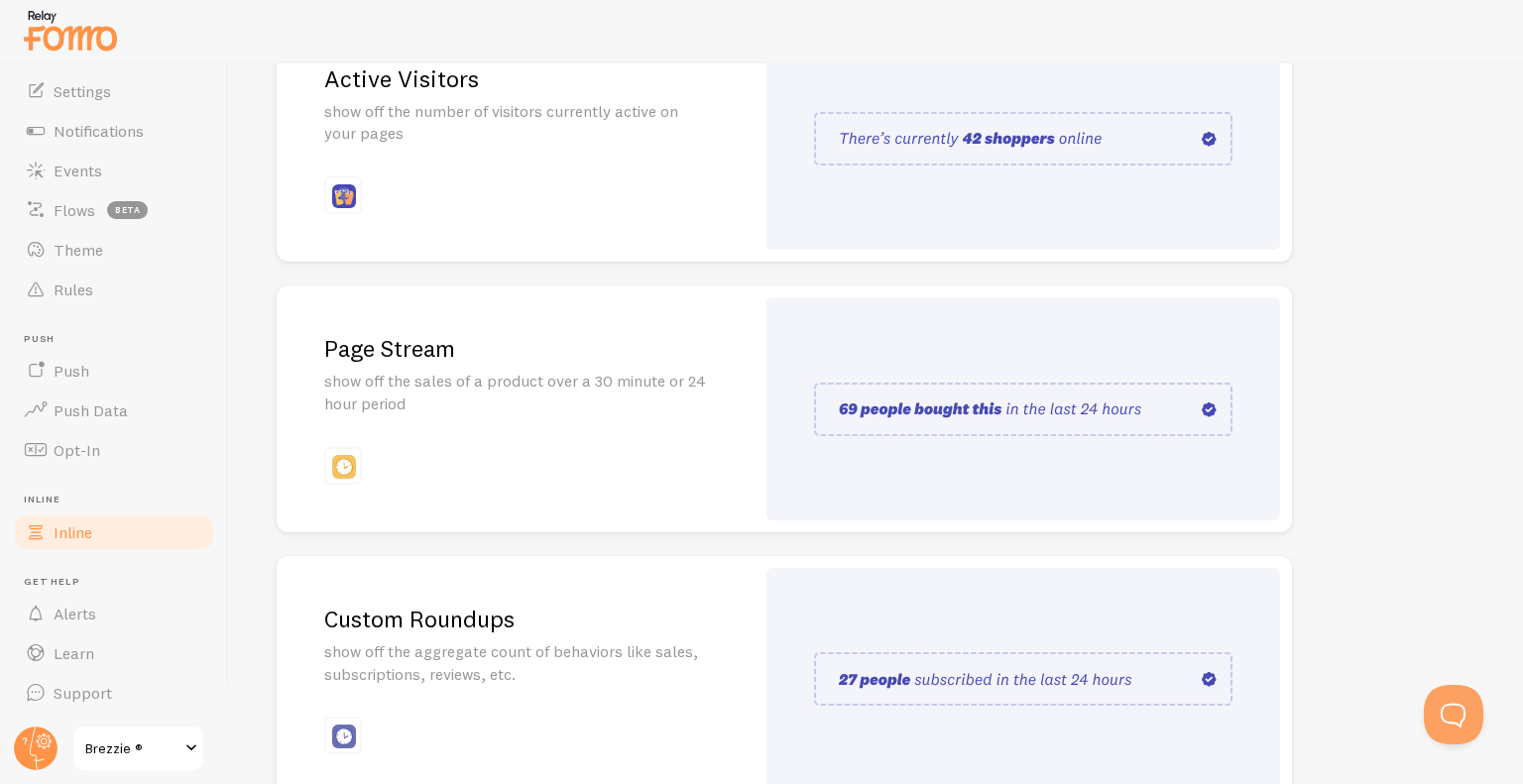 scroll, scrollTop: 414, scrollLeft: 0, axis: vertical 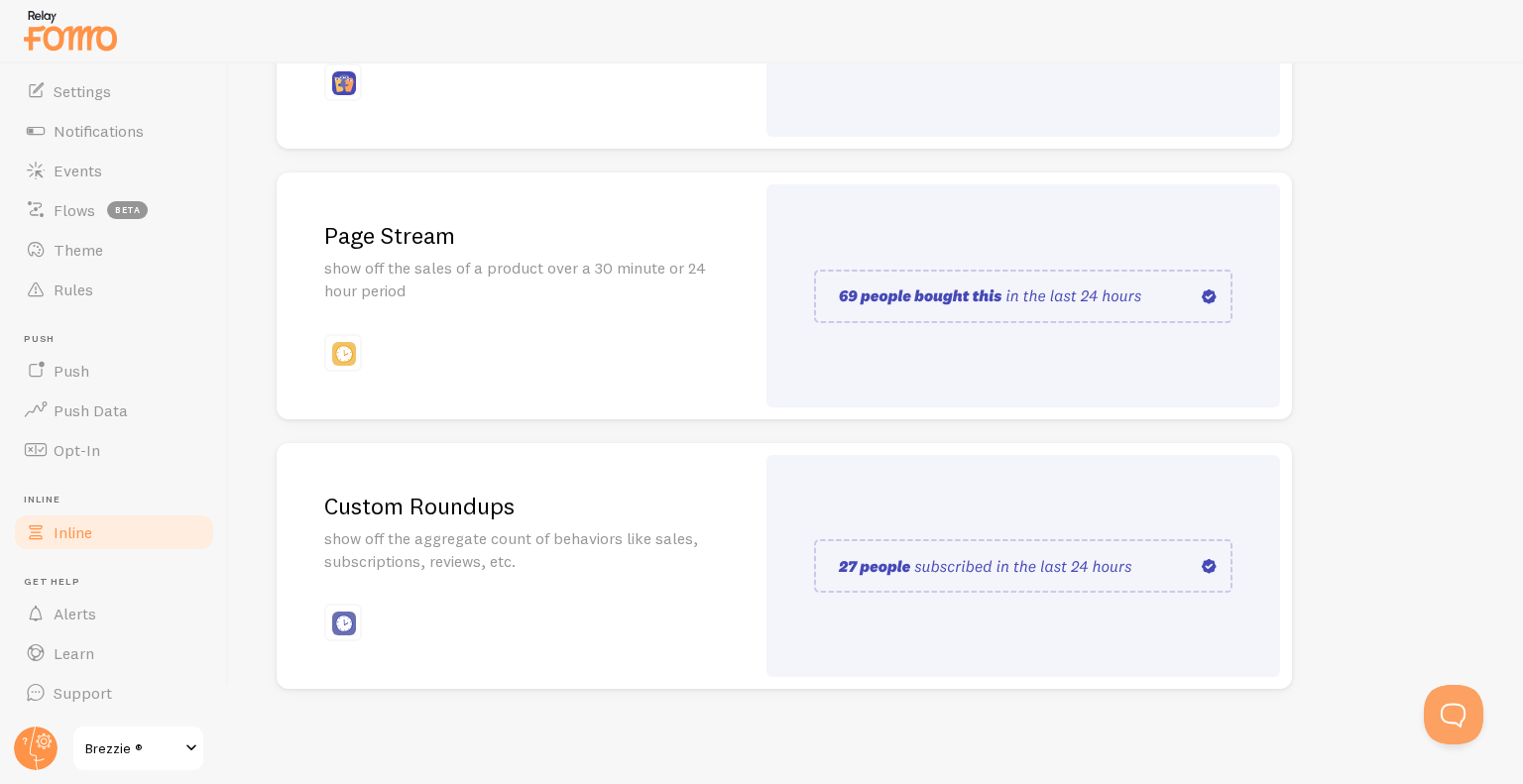 click on "Custom Roundups   show off the aggregate count of behaviors like sales, subscriptions, reviews, etc." at bounding box center (516, 566) 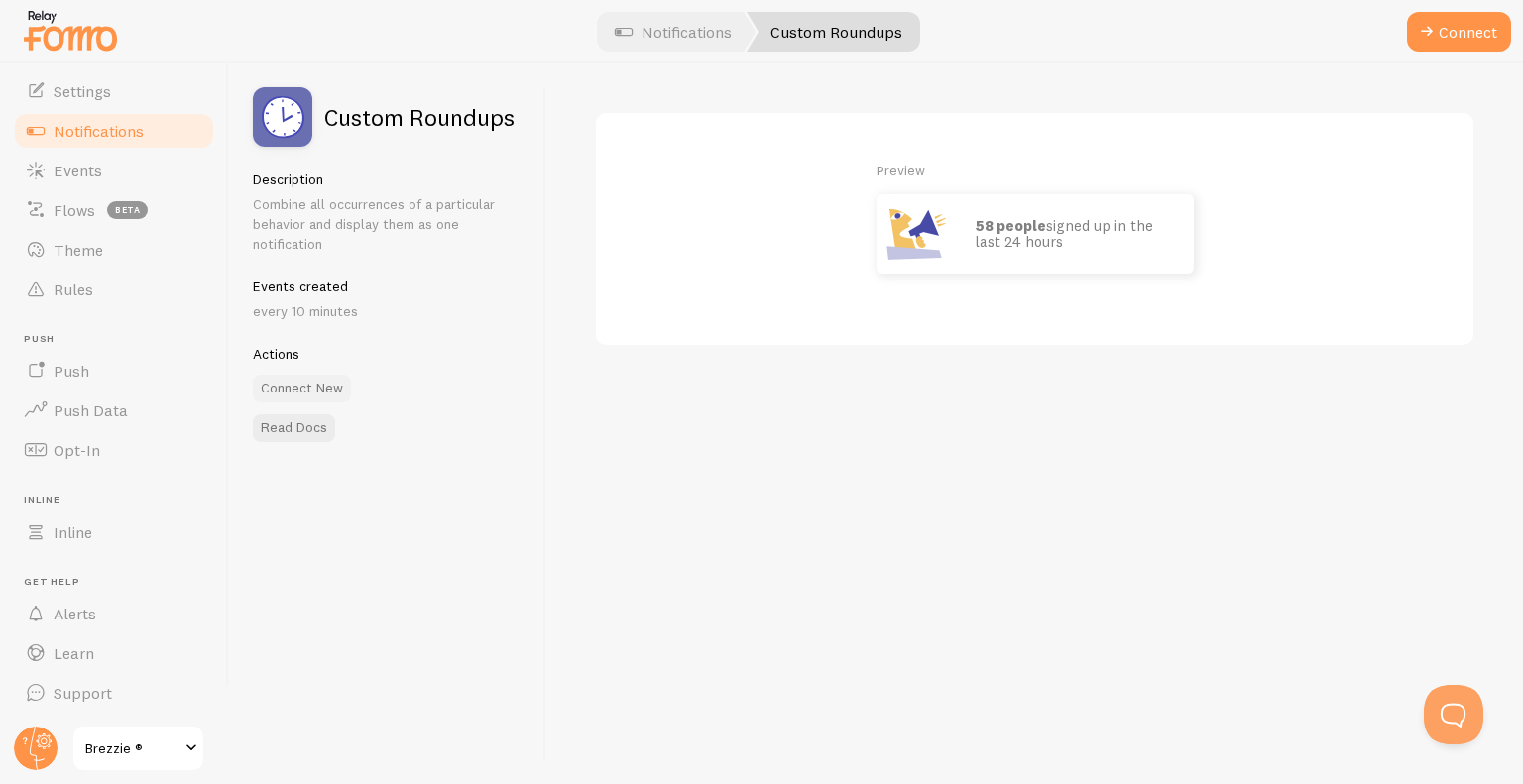 click on "Connect New" at bounding box center [301, 389] 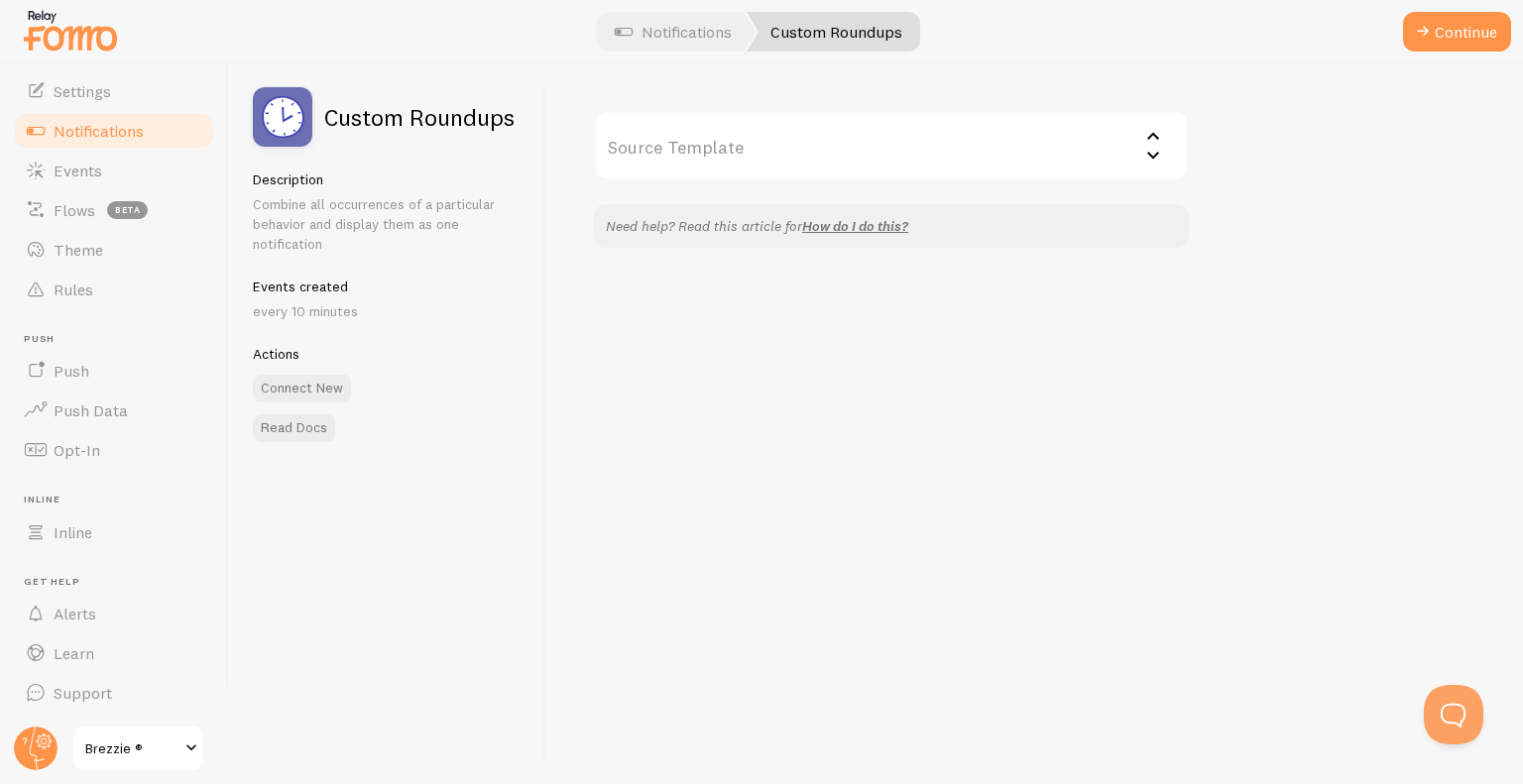 click on "Source Template" at bounding box center [891, 146] 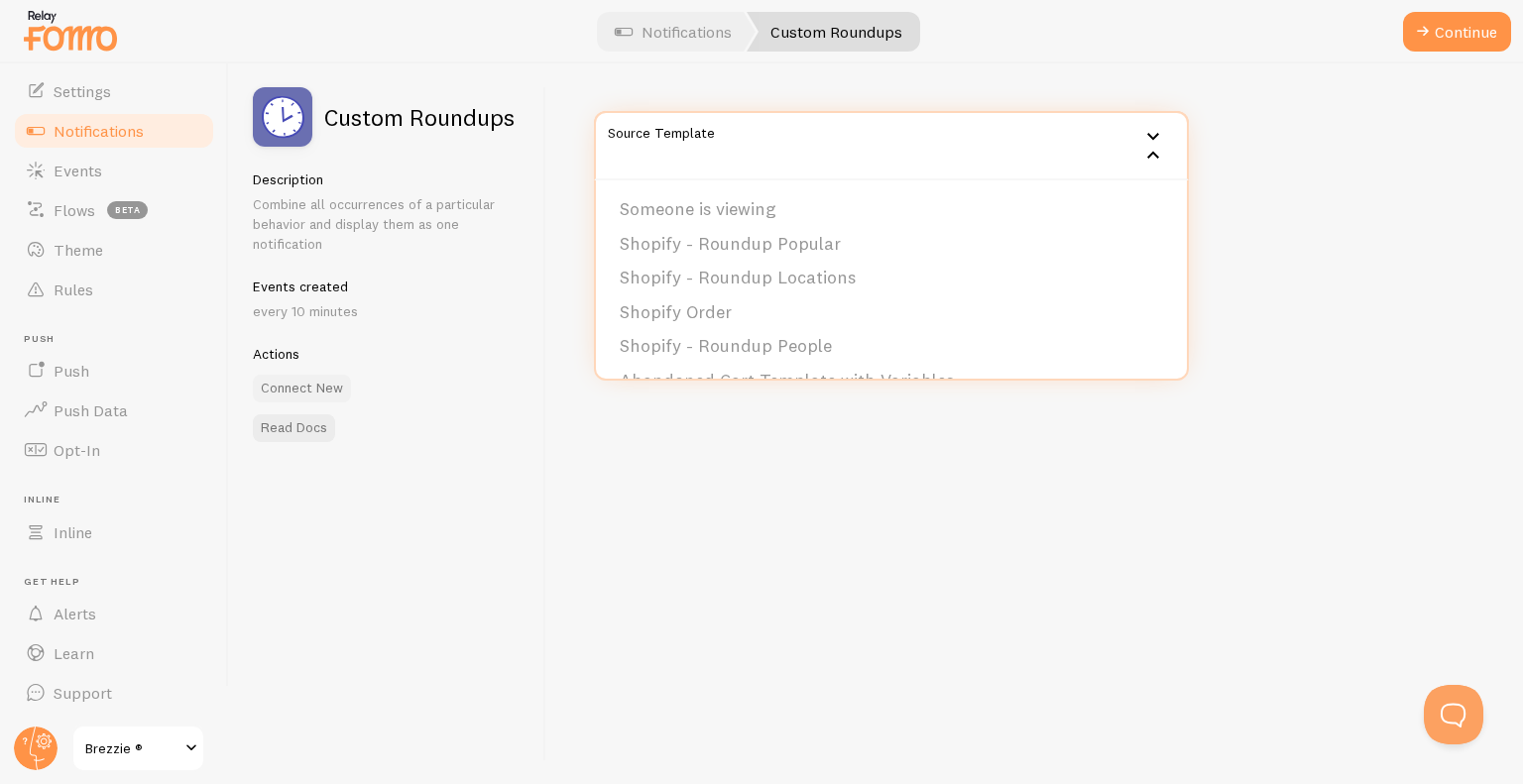 click on "Connect New" at bounding box center (301, 389) 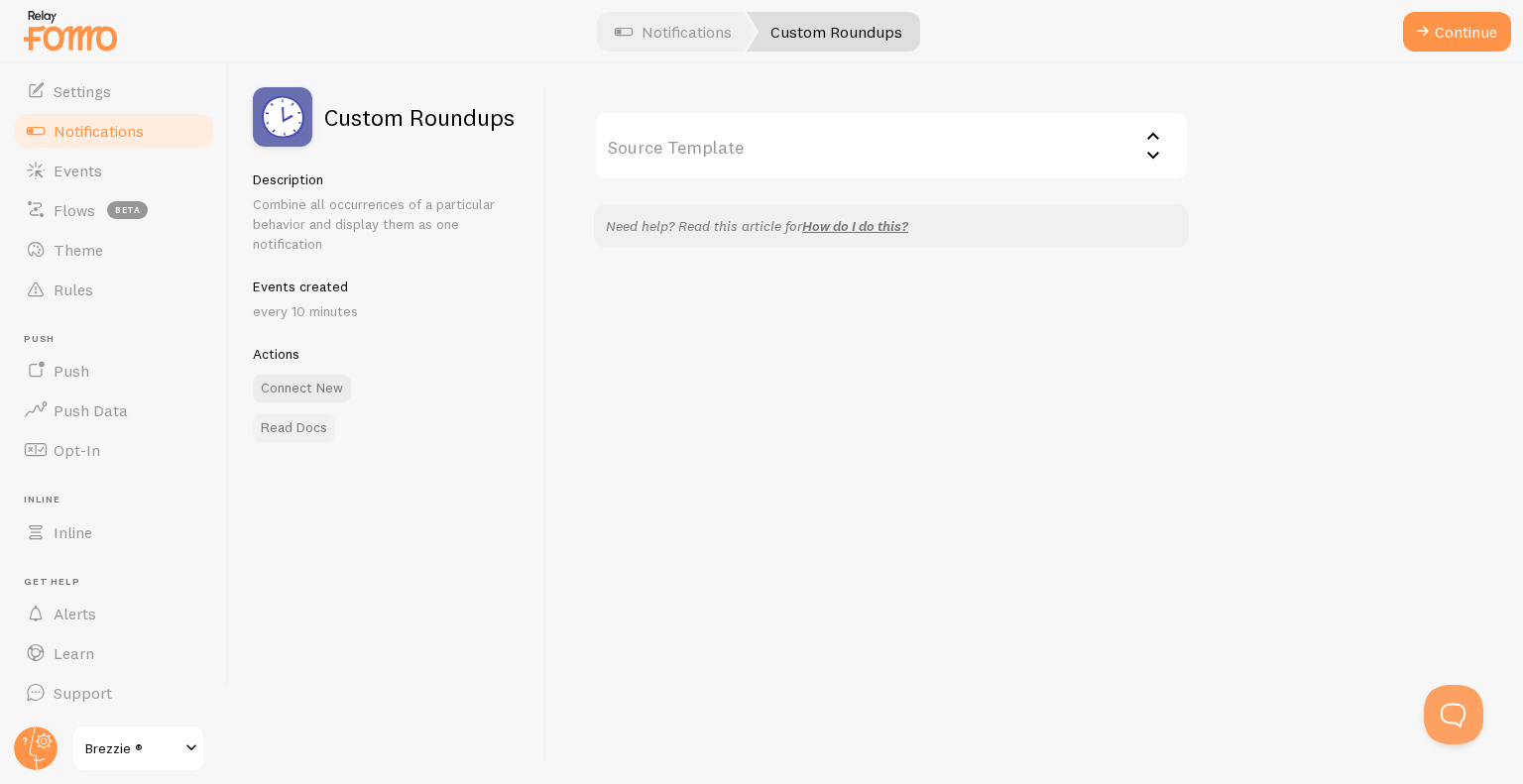 click on "Read Docs" at bounding box center [293, 428] 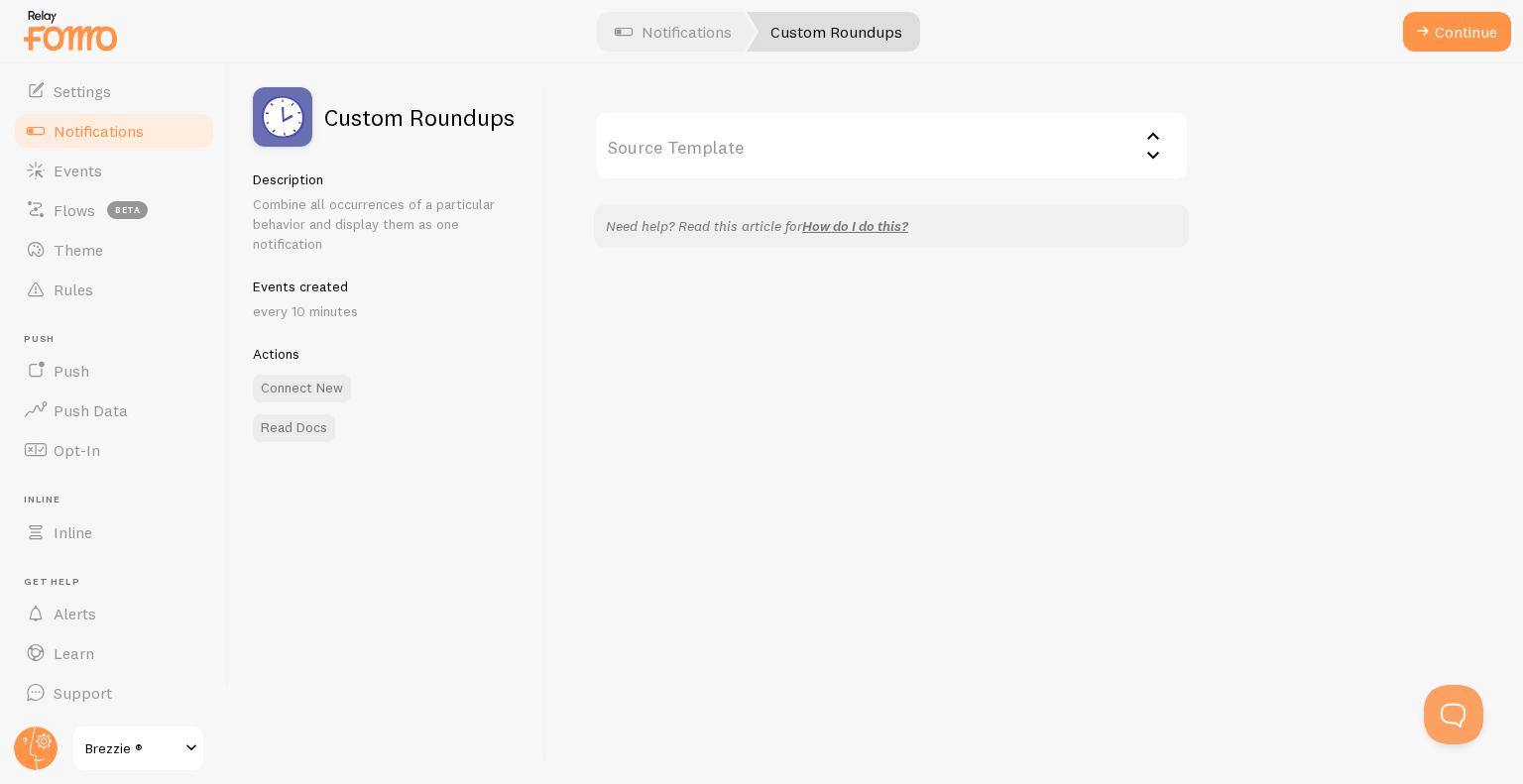 click on "Events created" at bounding box center [387, 286] 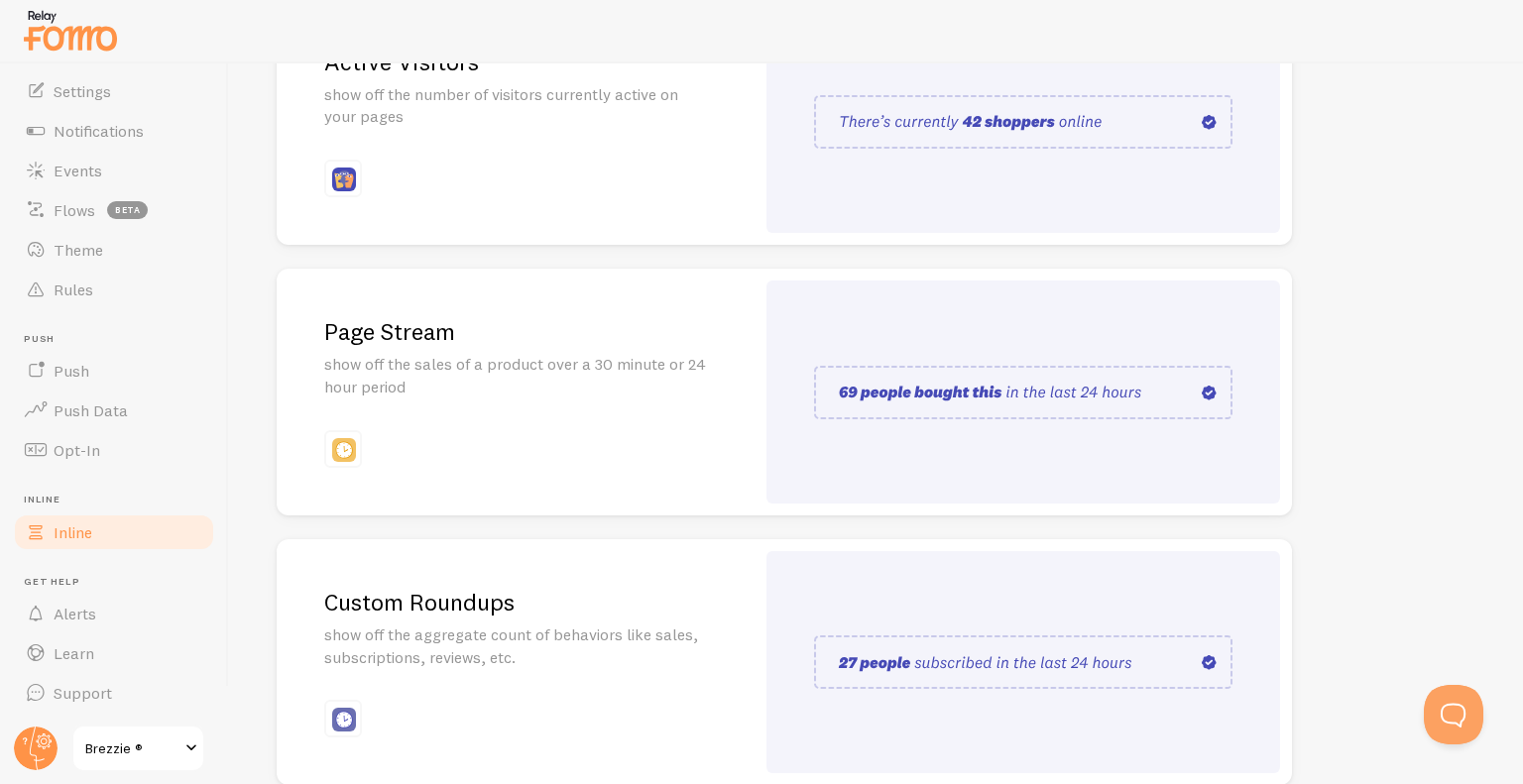 scroll, scrollTop: 314, scrollLeft: 0, axis: vertical 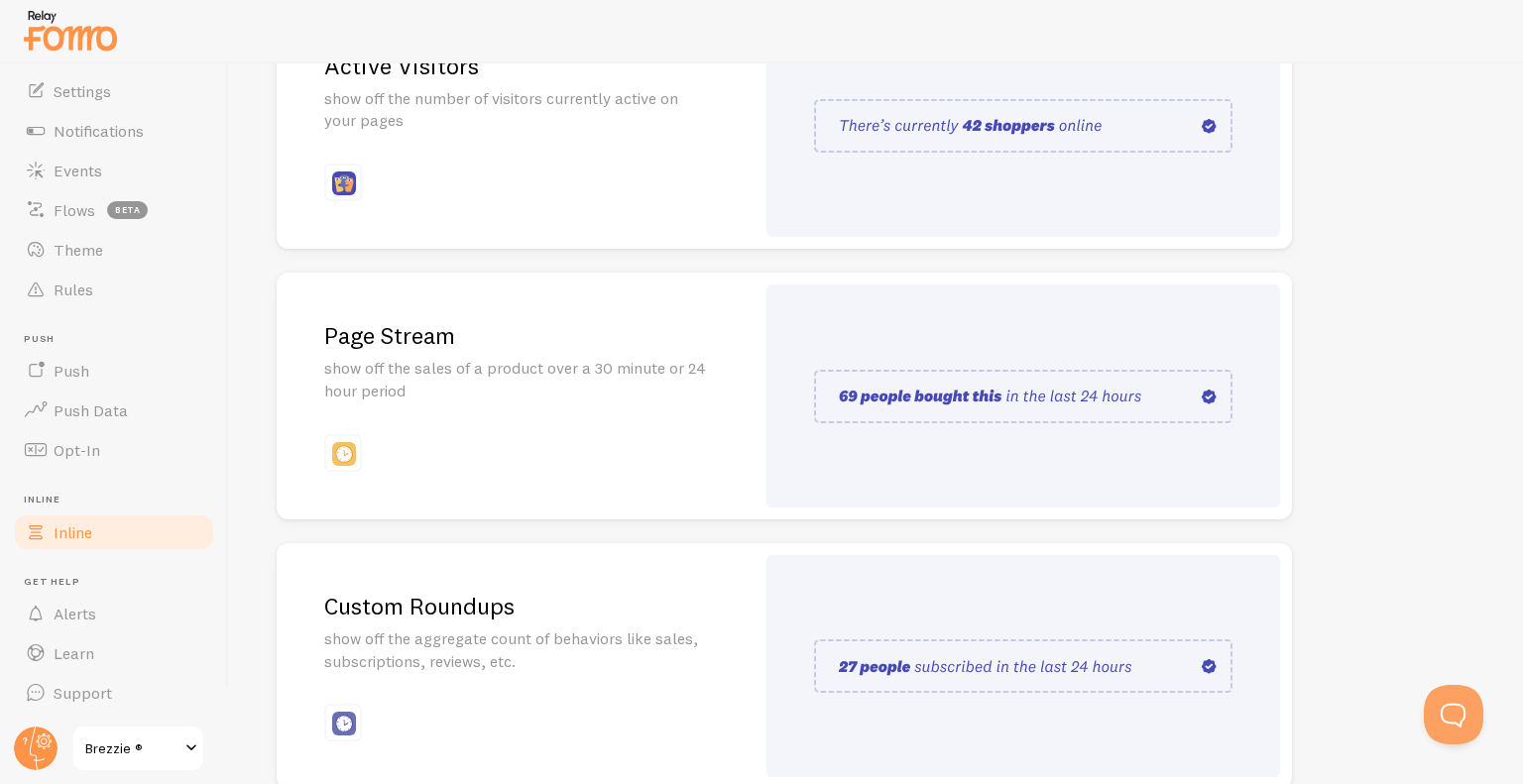 click on "Page Stream   show off the sales of a product over a 30 minute or 24 hour period" at bounding box center [516, 395] 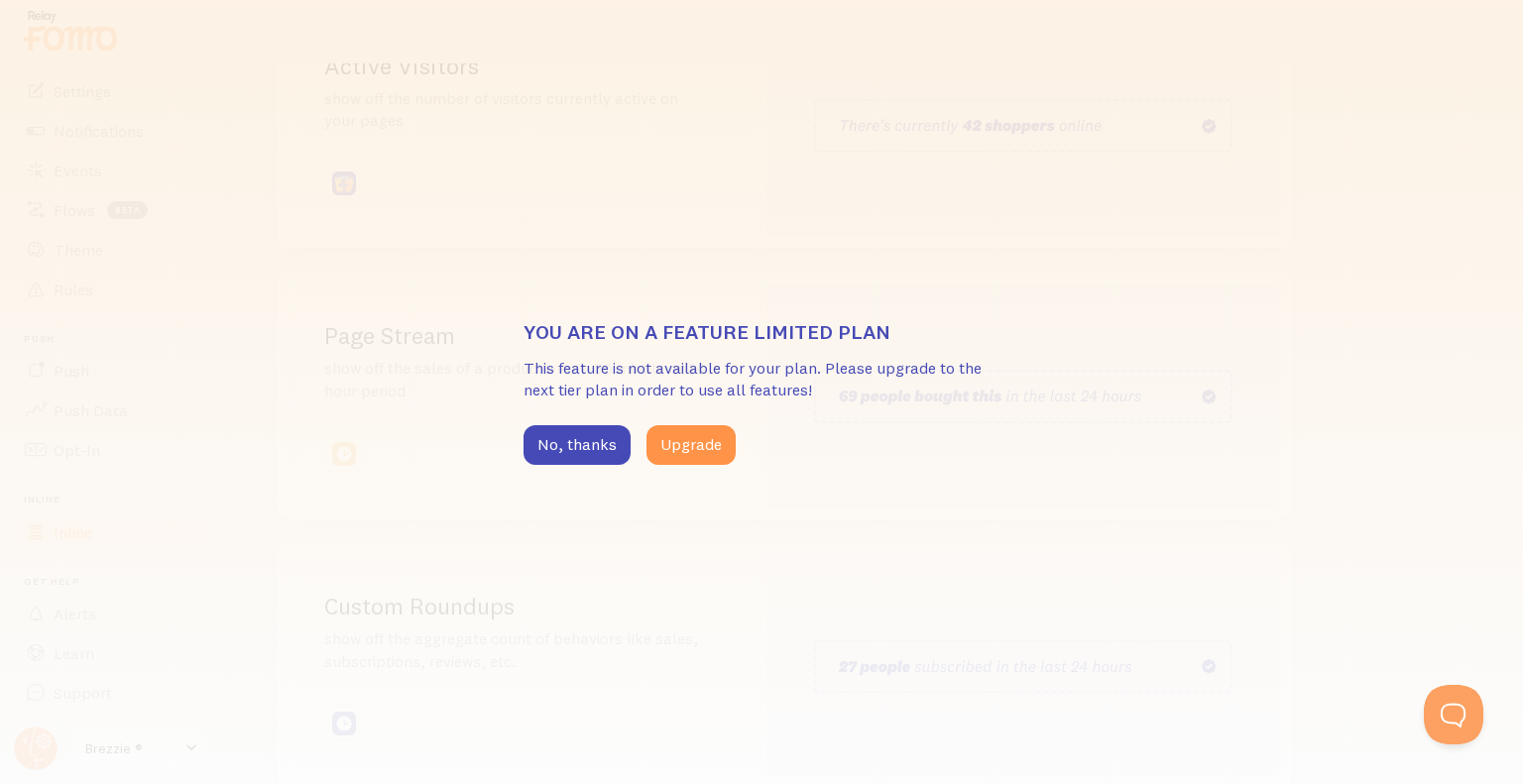 click on "You are on a feature limited plan   This feature is not available for your plan. Please upgrade to the next tier plan in order to use all features!   No, thanks
Upgrade" at bounding box center (762, 392) 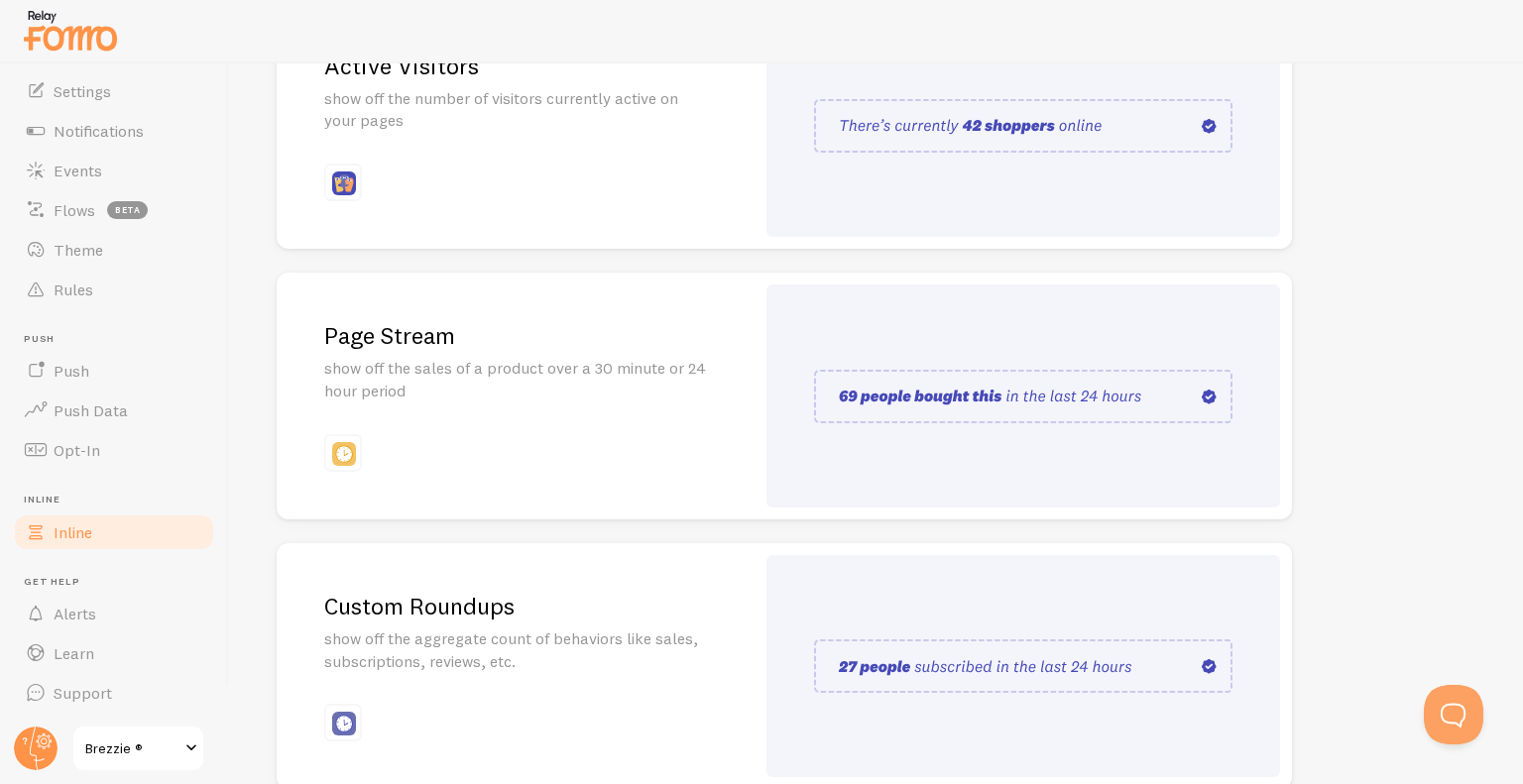 click on "Page Stream   show off the sales of a product over a 30 minute or 24 hour period" at bounding box center (516, 395) 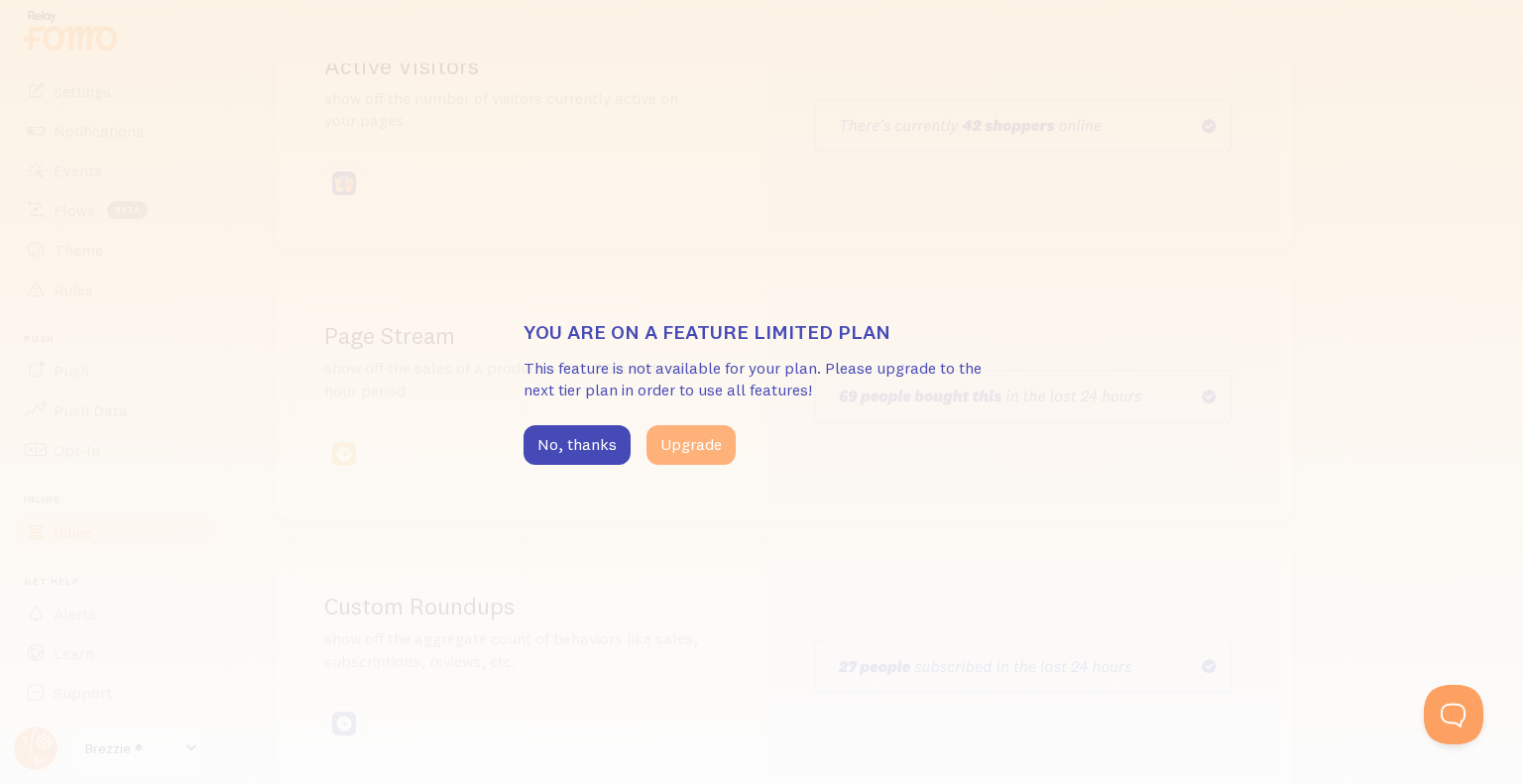 click on "Upgrade" at bounding box center [691, 445] 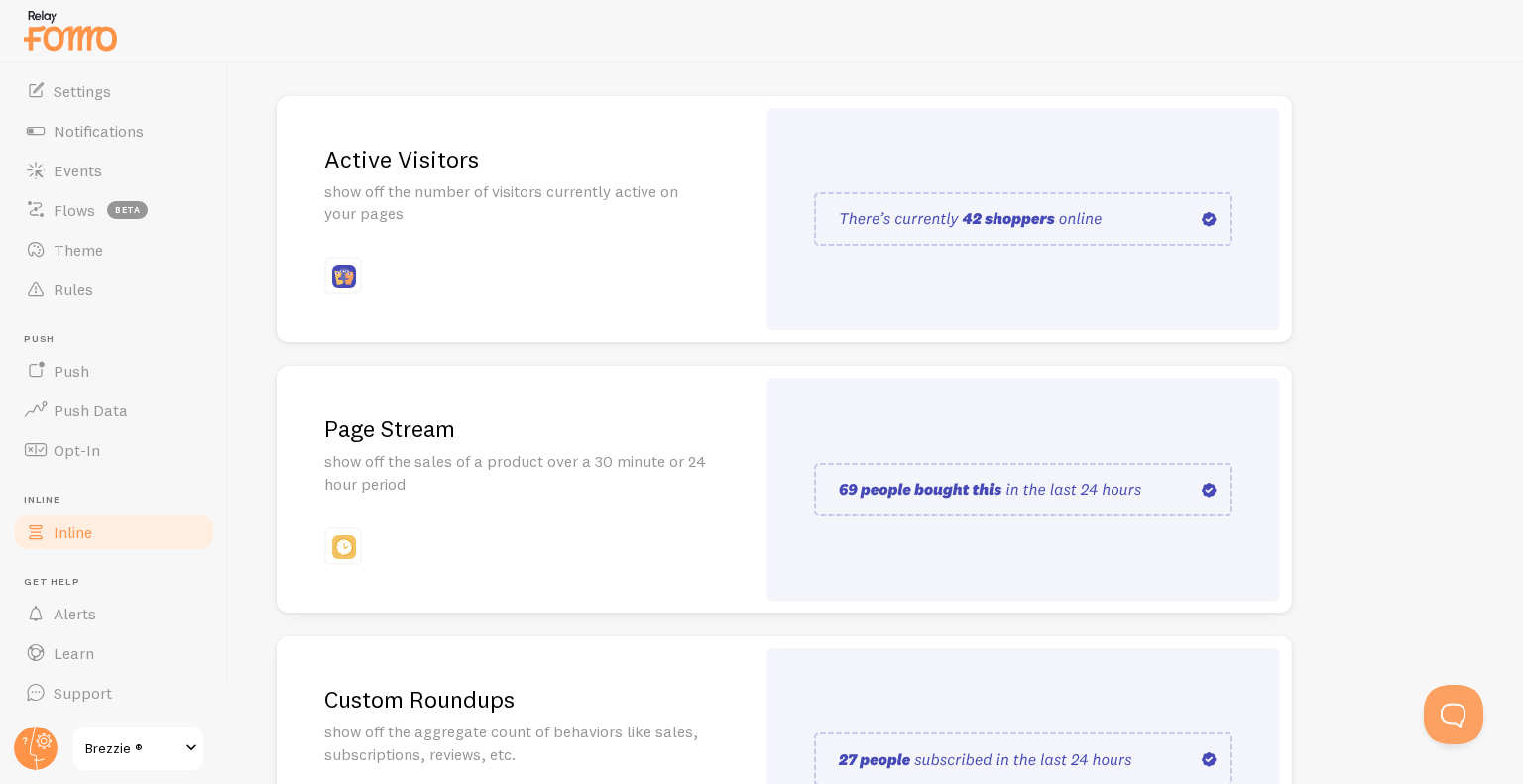 scroll, scrollTop: 226, scrollLeft: 0, axis: vertical 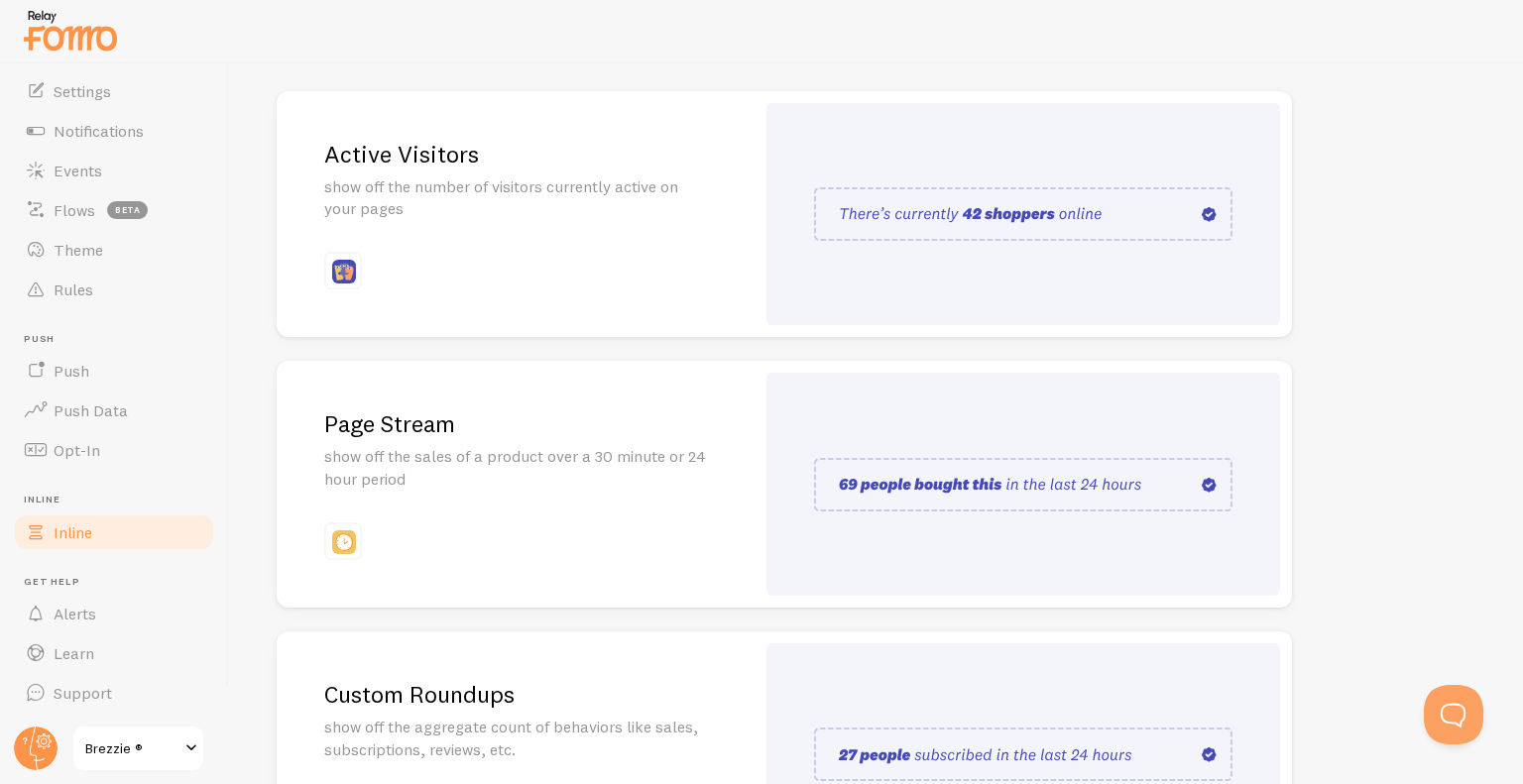 click on "Active Visitors   show off the number of visitors currently active on your pages" at bounding box center (516, 214) 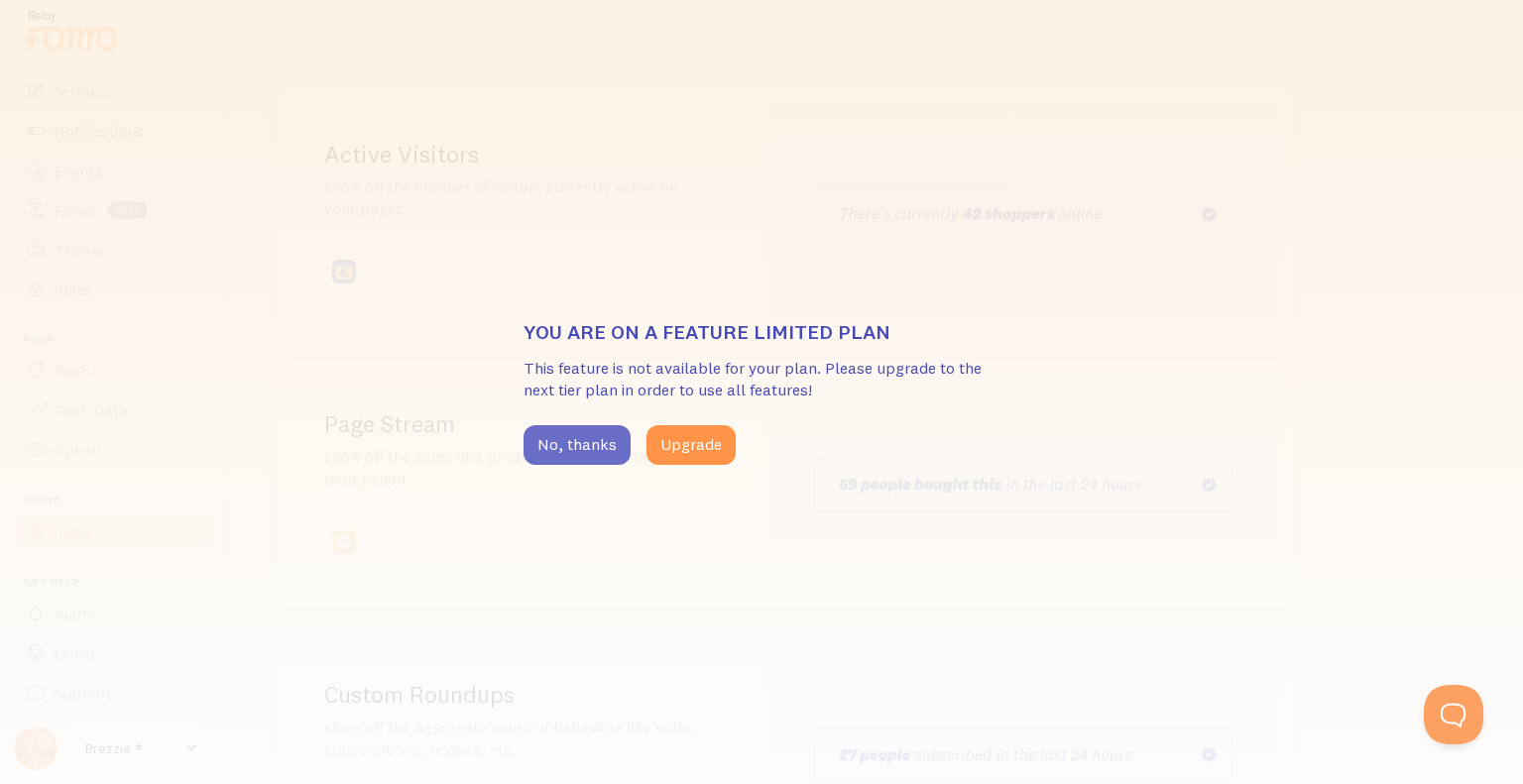 click on "No, thanks" at bounding box center [577, 445] 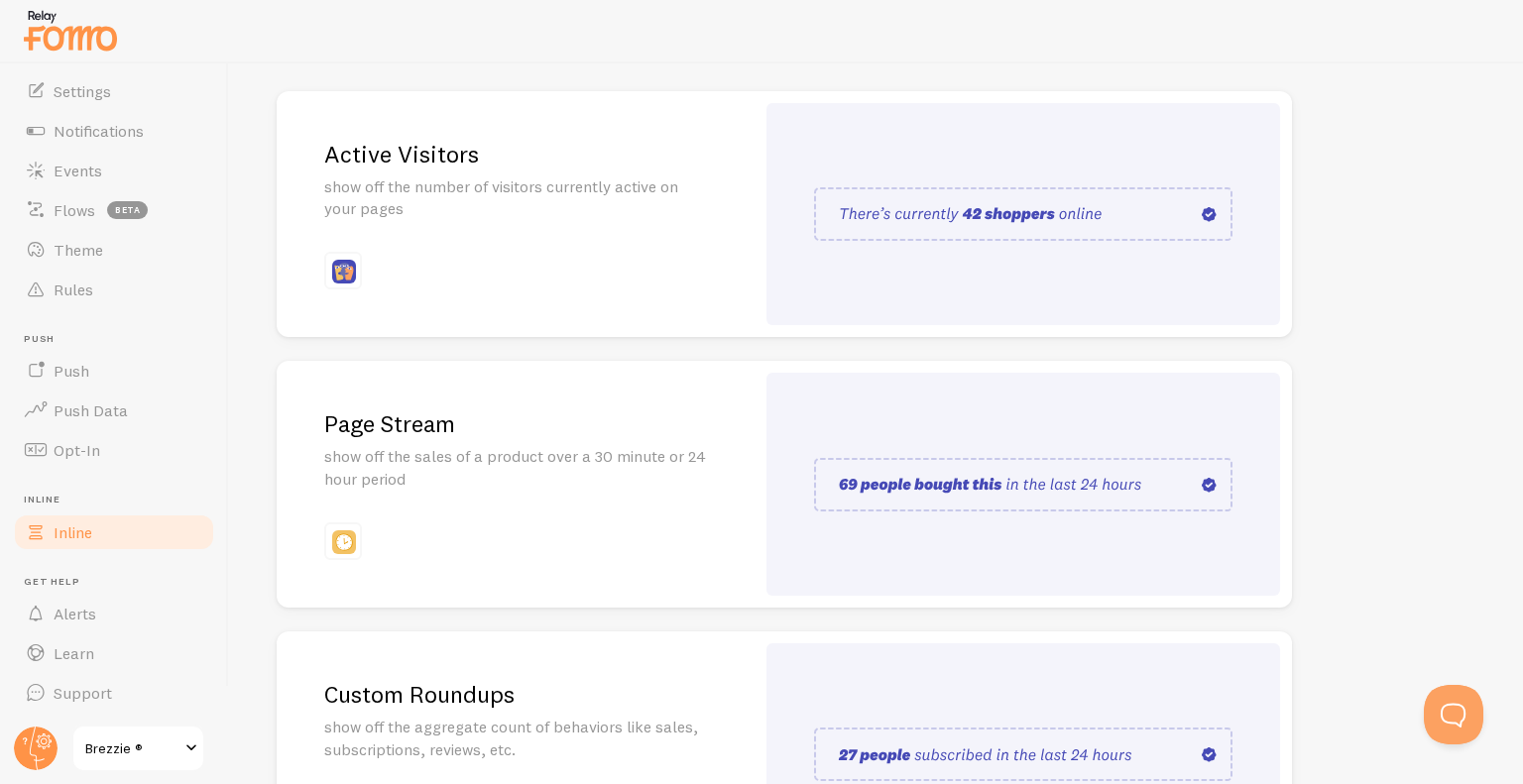 scroll, scrollTop: 414, scrollLeft: 0, axis: vertical 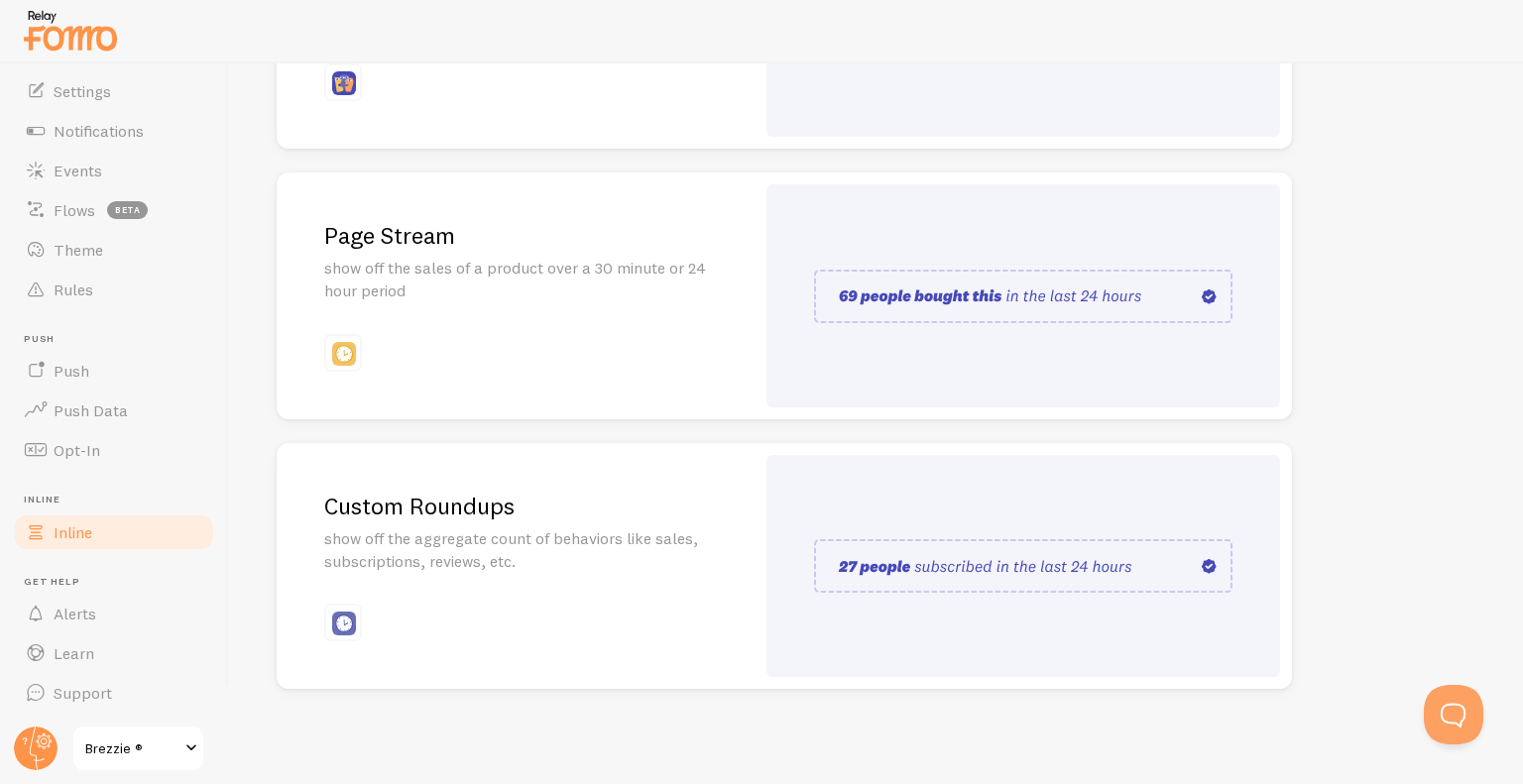 click on "Custom Roundups" at bounding box center [516, 505] 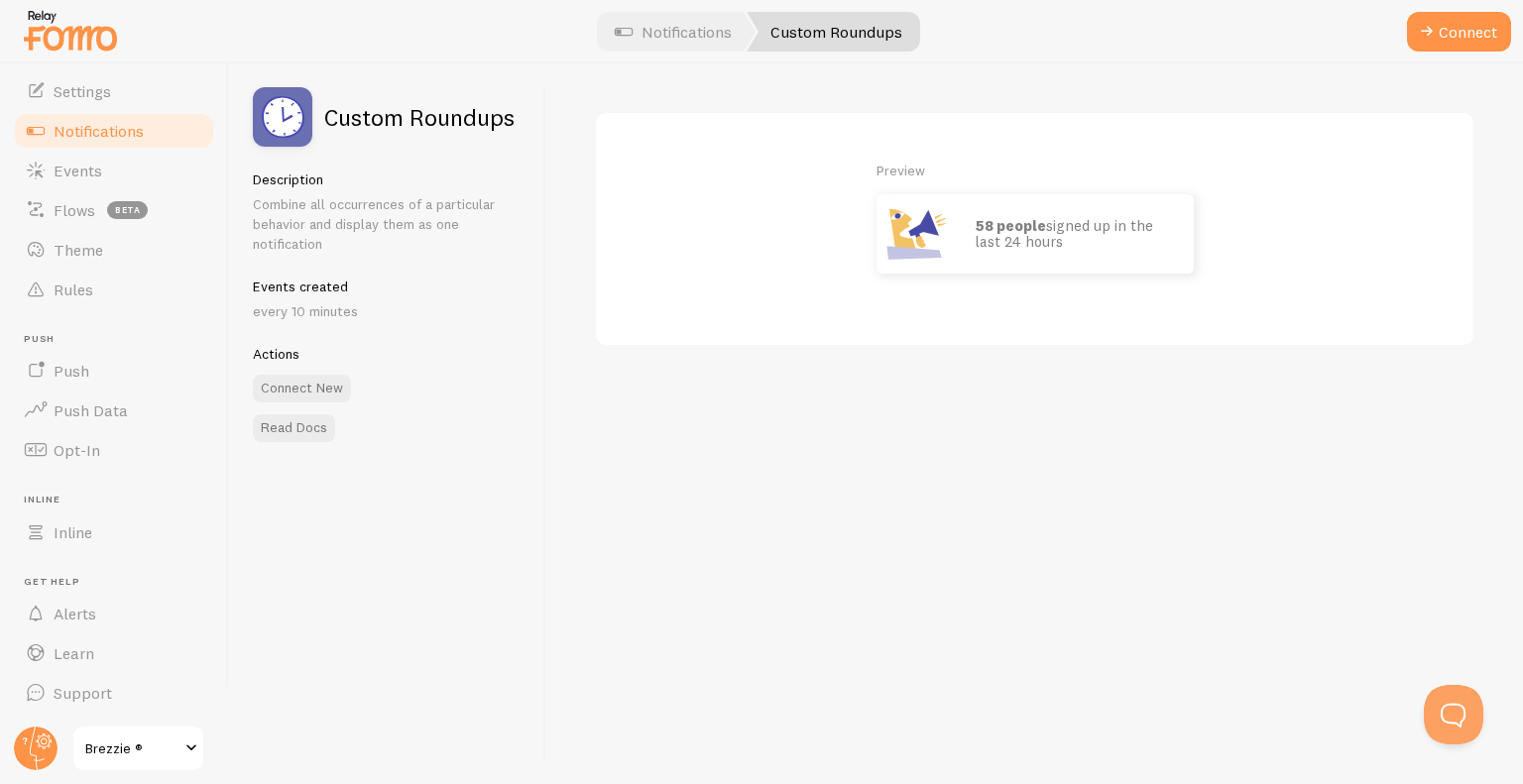 click on "58 people  signed up in the last 24 hours" at bounding box center [1075, 234] 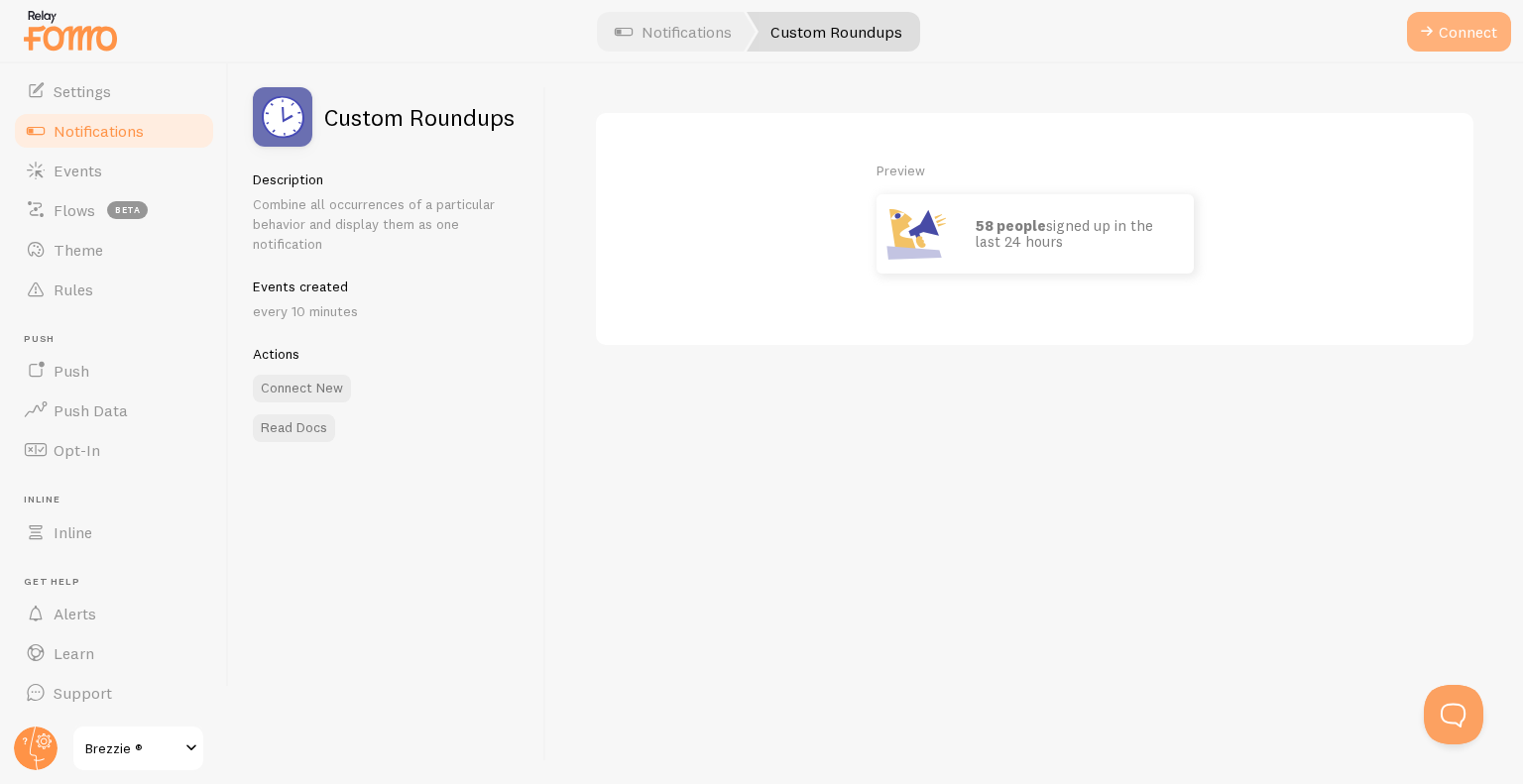 click on "Connect" at bounding box center [1459, 32] 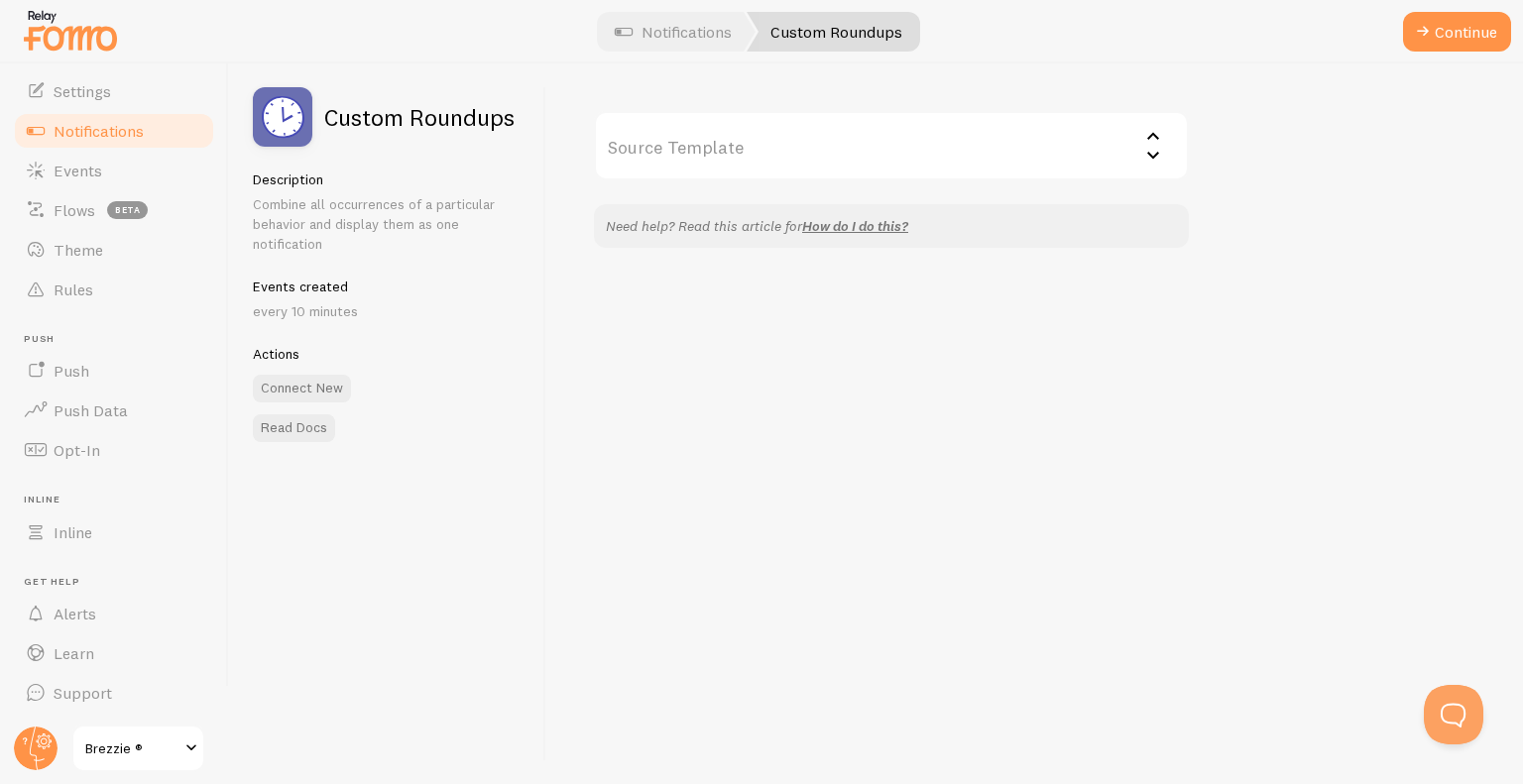 click on "Source Template" at bounding box center (891, 146) 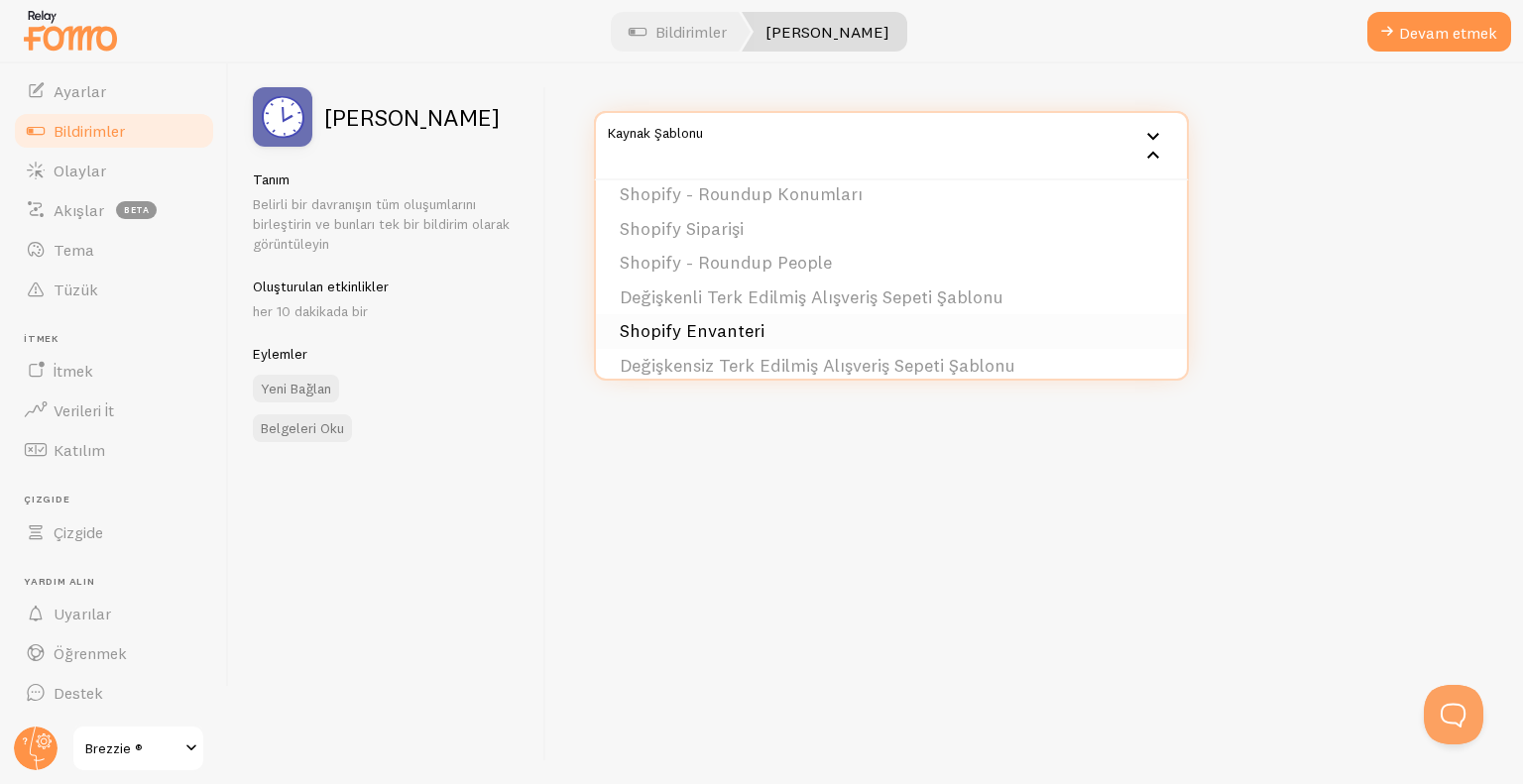 scroll, scrollTop: 85, scrollLeft: 0, axis: vertical 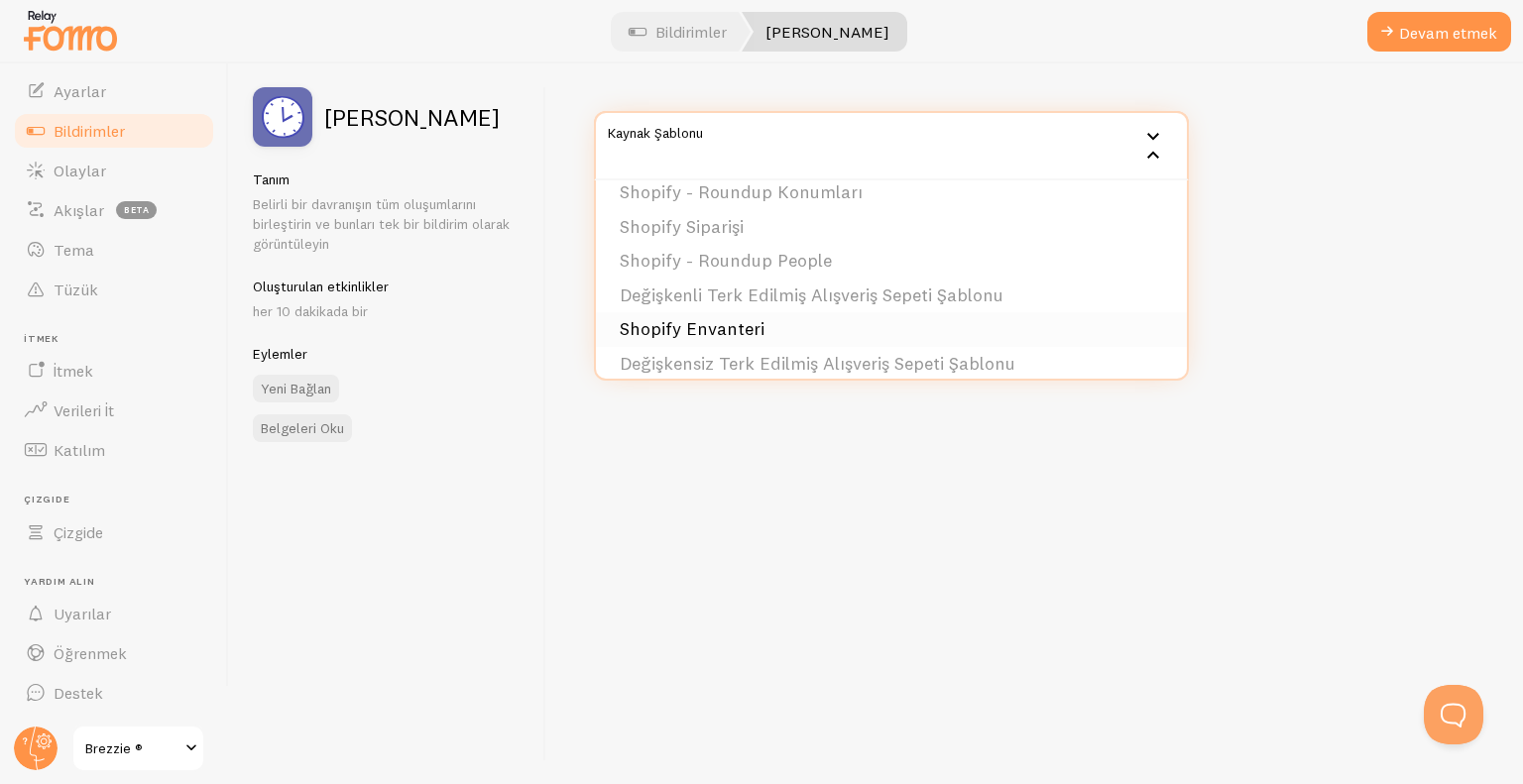 click on "Shopify Envanteri" at bounding box center [692, 328] 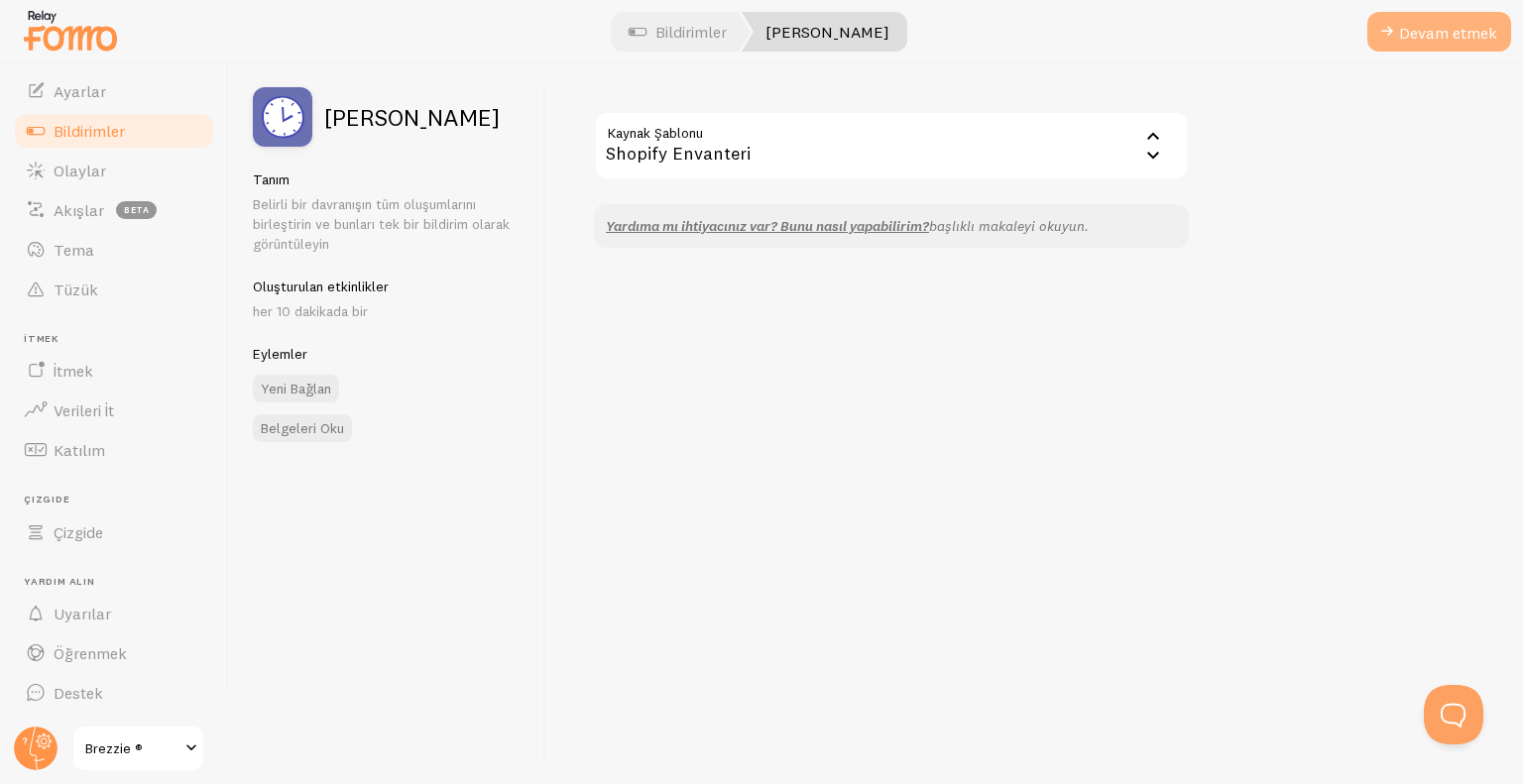 click on "Devam etmek" at bounding box center (1439, 32) 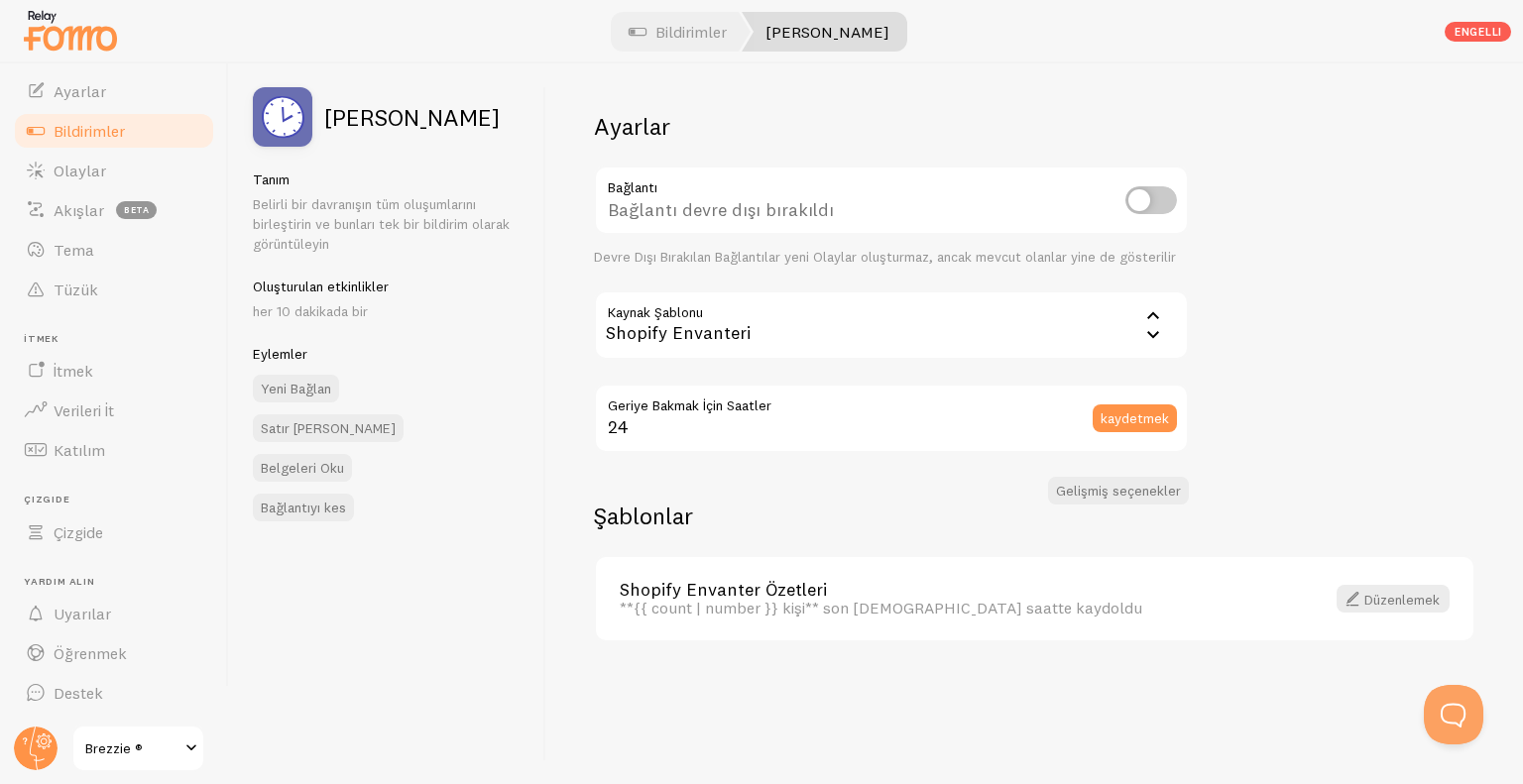 click on "Shopify Envanteri" at bounding box center [891, 325] 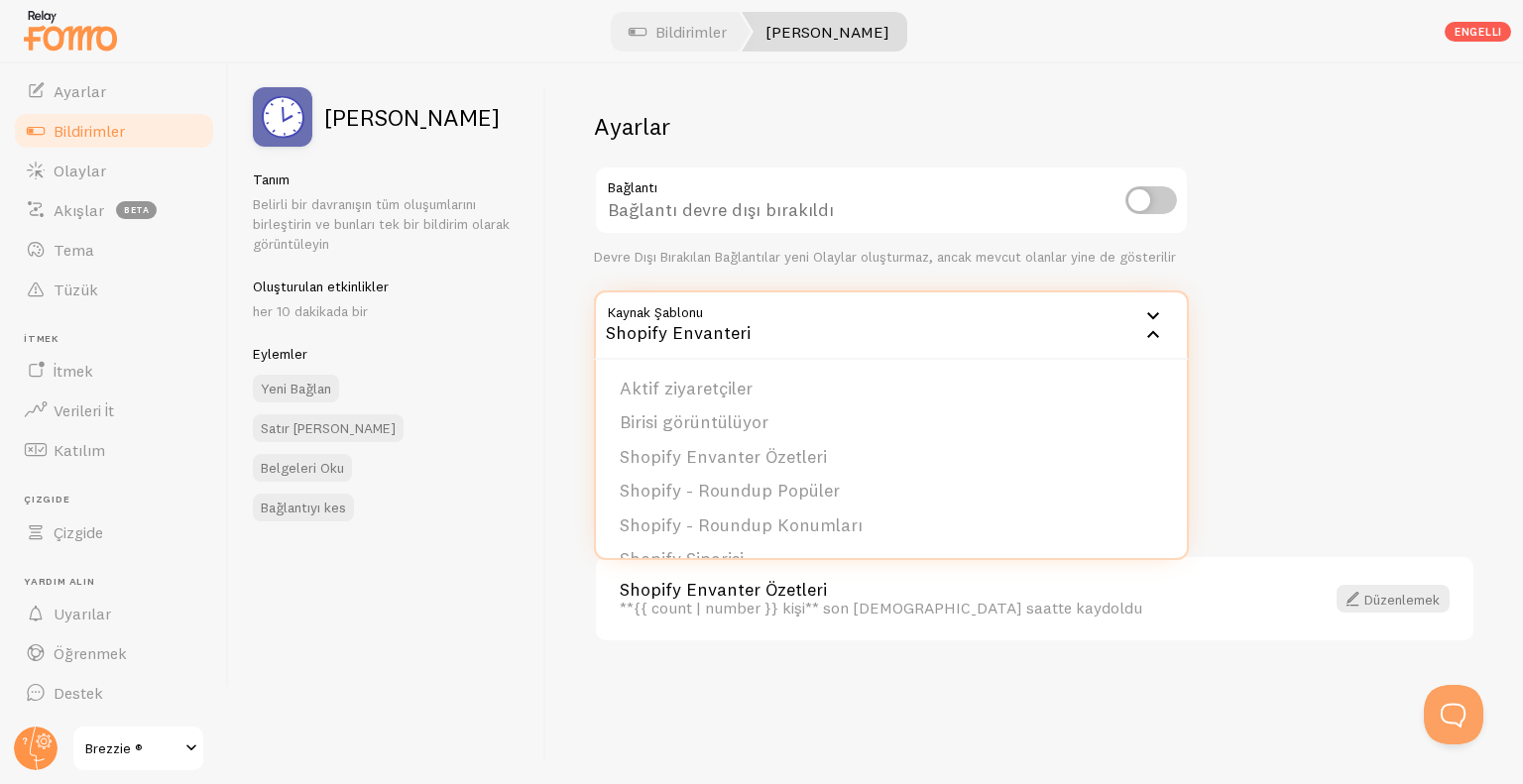 click on "Ayarlar       Bağlantı   Bağlantı devre dışı bırakıldı   Devre Dışı Bırakılan Bağlantılar yeni Olaylar oluşturmaz, ancak mevcut olanlar yine de gösterilir   Kaynak Şablonu   257014   Shopify Envanteri       Aktif ziyaretçiler Birisi görüntülüyor Shopify Envanter Özetleri Shopify - Roundup Popüler Shopify - Roundup Konumları Shopify Siparişi Shopify - Roundup People Değişkenli Terk Edilmiş Alışveriş Sepeti Şablonu Sayfa Başına Eylemler Shopify Envanteri Değişkensiz Terk Edilmiş Alışveriş Sepeti Şablonu       24   Geriye Bakmak İçin Saatler
kaydetmek
Gelişmiş seçenekler
Şablonlar
Shopify Envanter Özetleri
**{{ count | number }} kişi** son [DEMOGRAPHIC_DATA] saatte kaydoldu" at bounding box center [1034, 423] 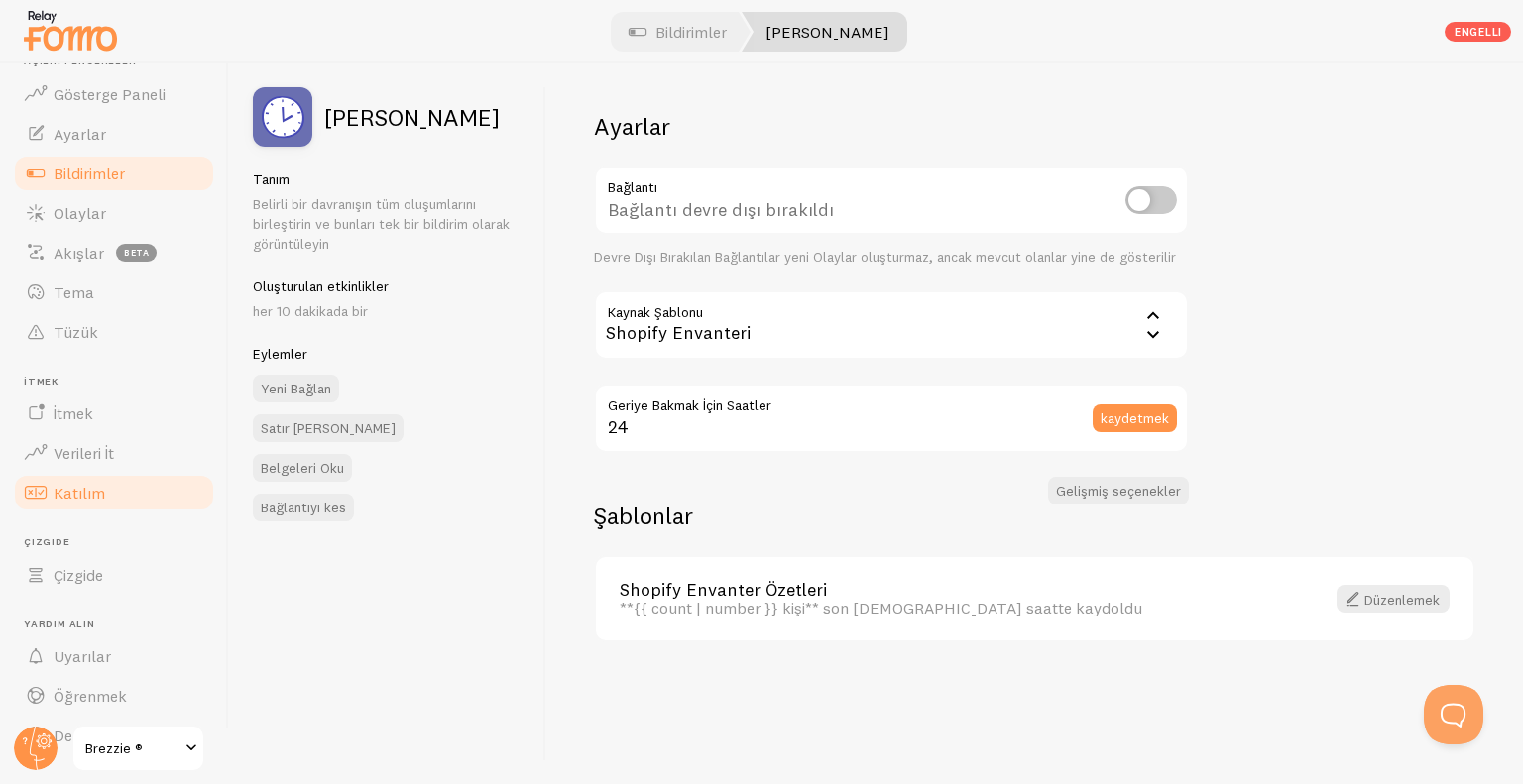 scroll, scrollTop: 0, scrollLeft: 0, axis: both 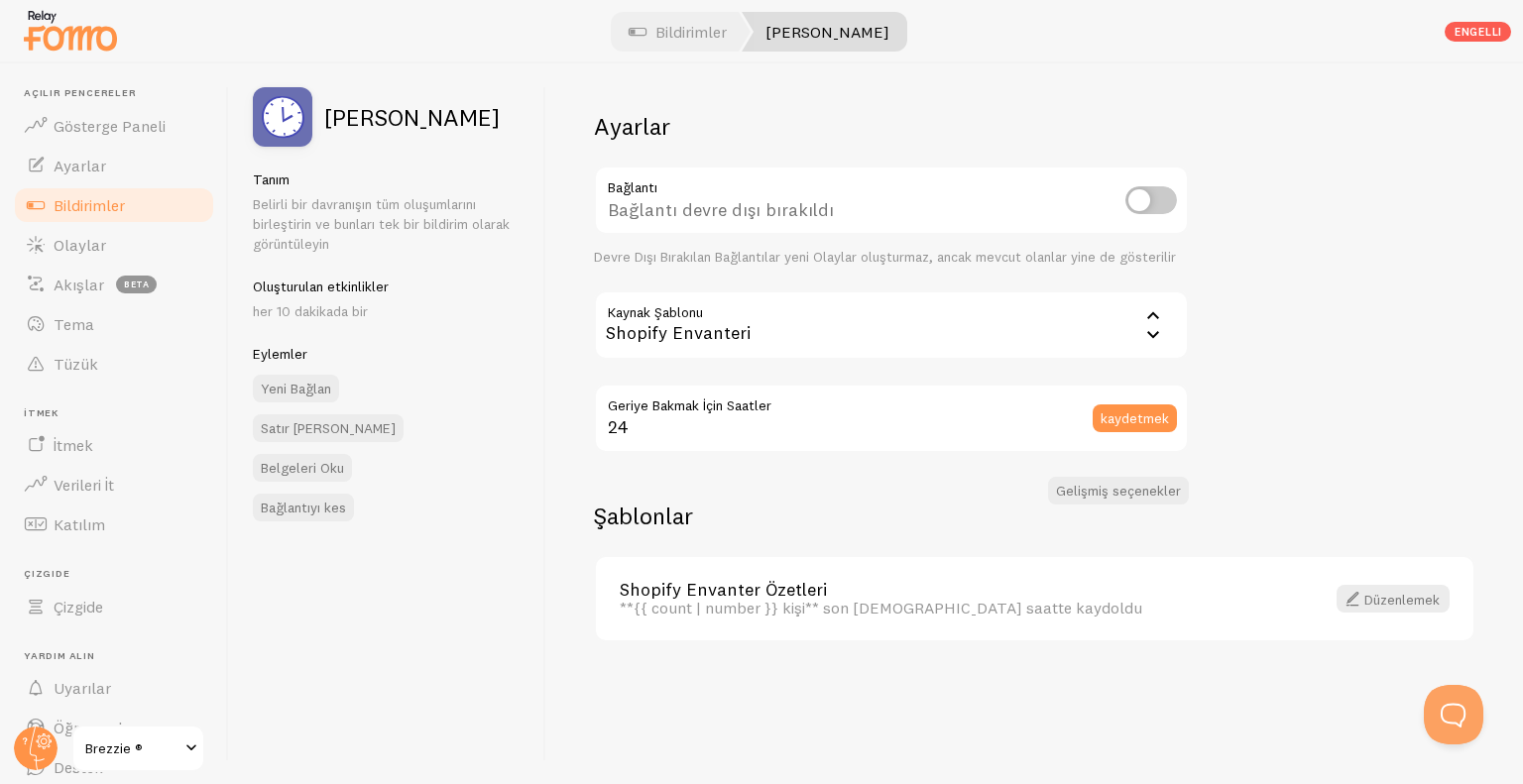 click at bounding box center (1151, 200) 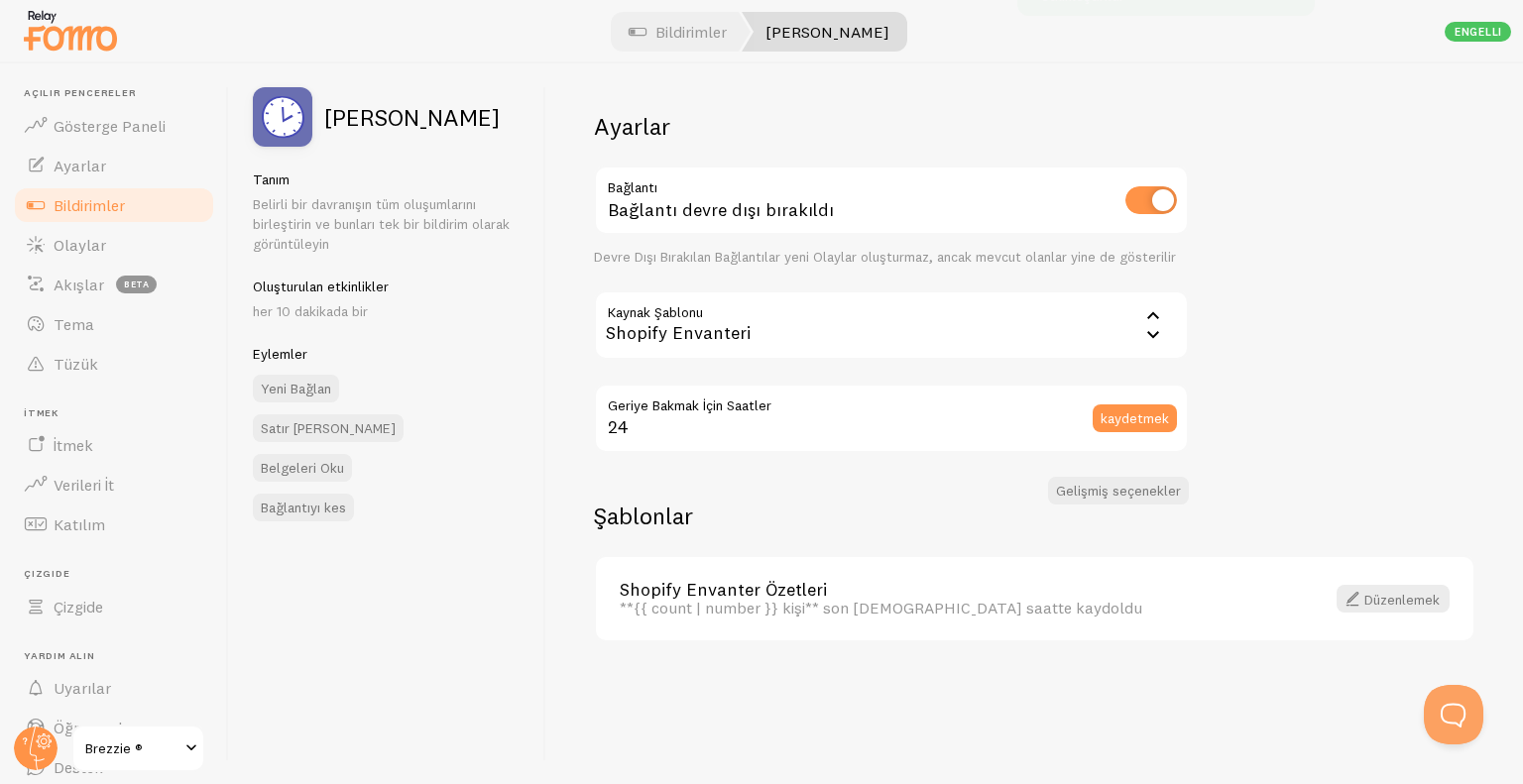 click on "Shopify Envanteri" at bounding box center (891, 325) 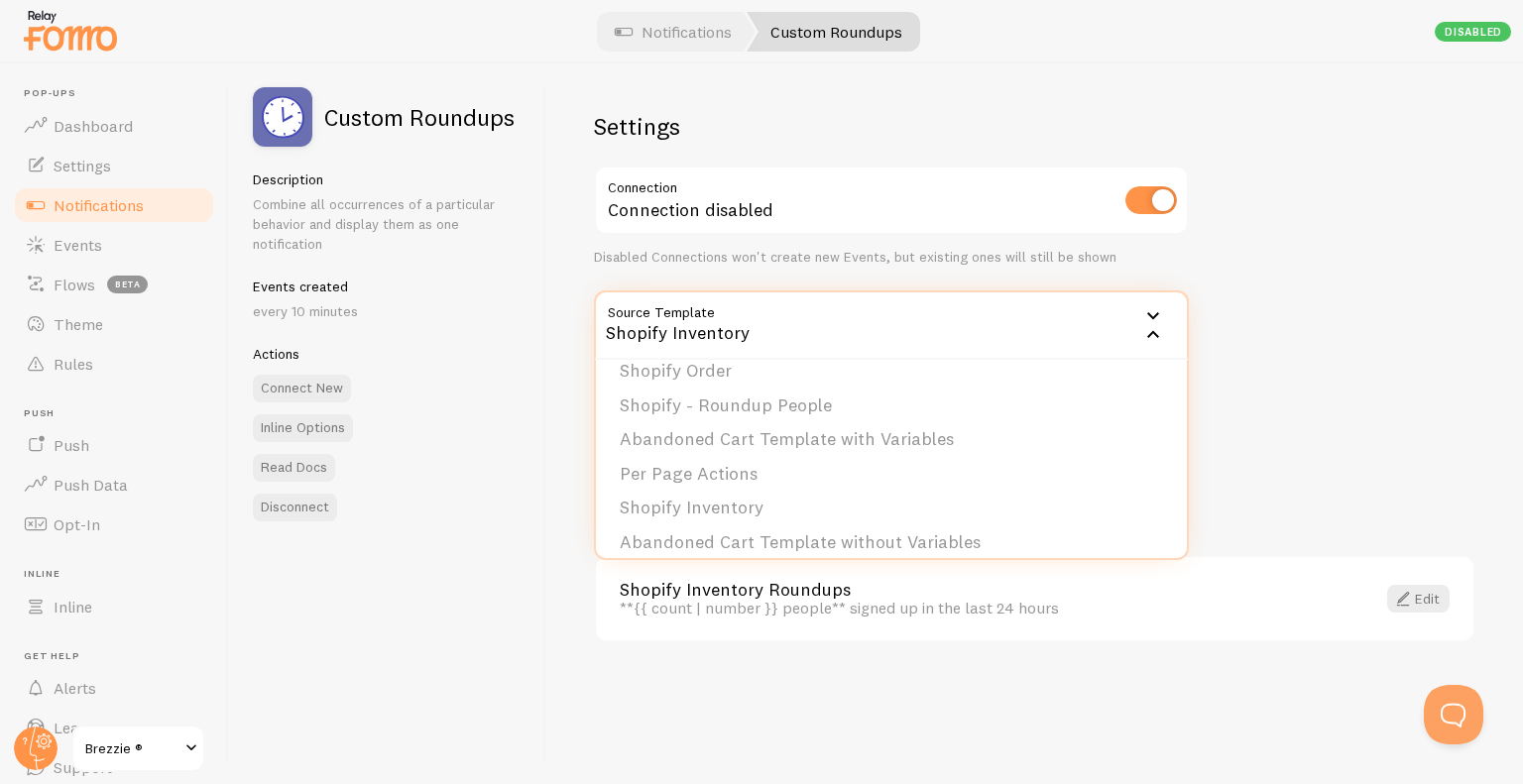 scroll, scrollTop: 201, scrollLeft: 0, axis: vertical 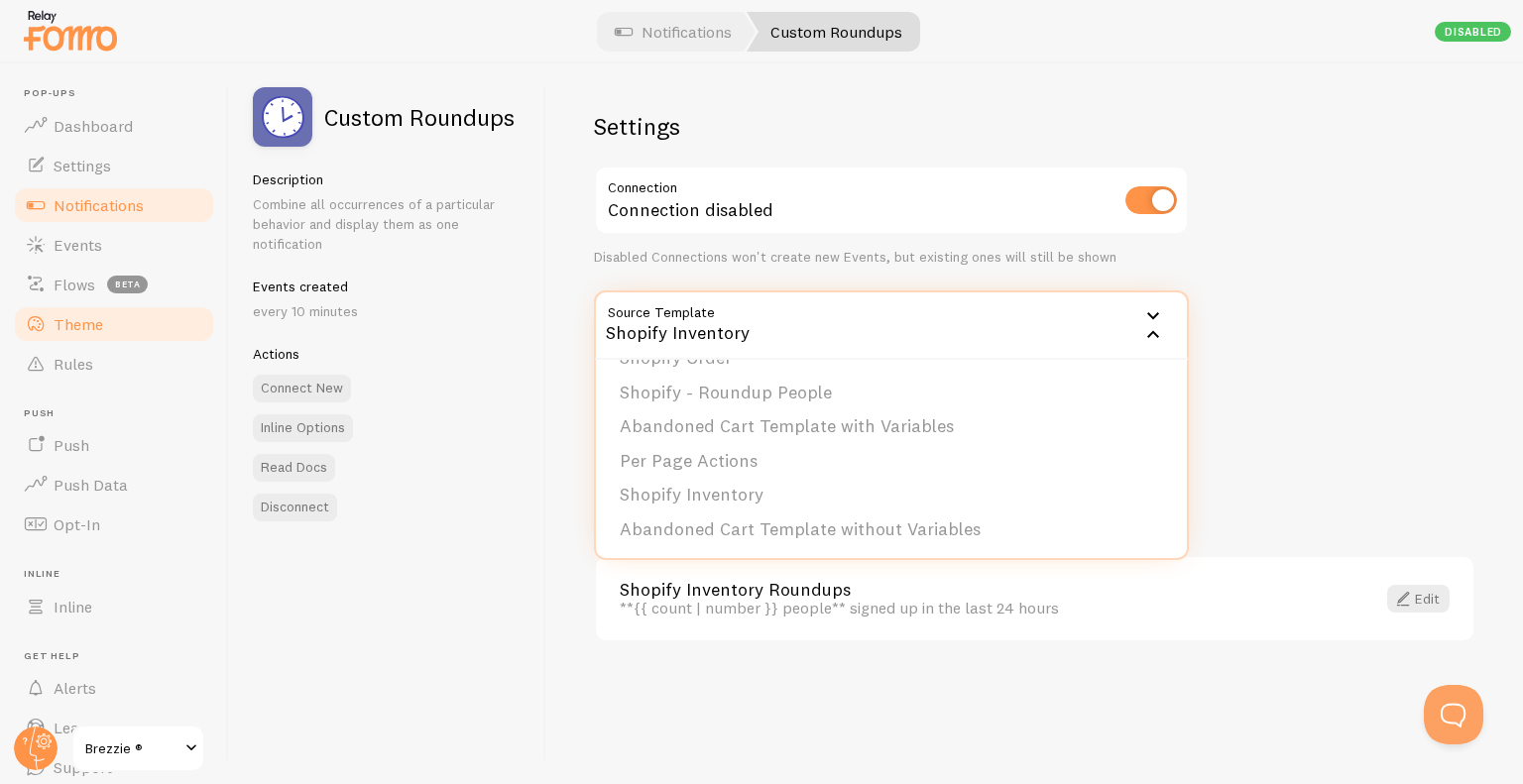 click on "Theme" at bounding box center (114, 324) 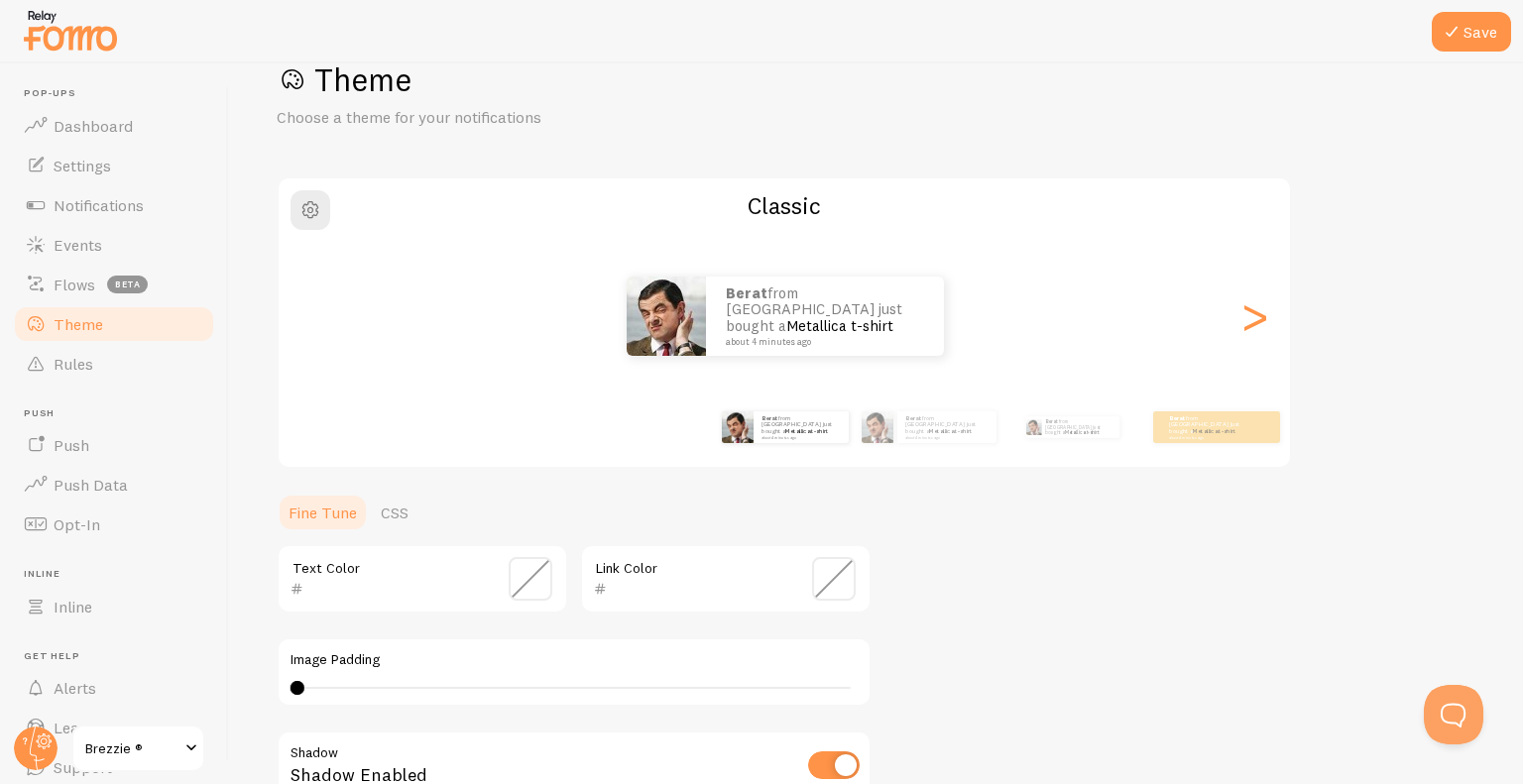 scroll, scrollTop: 35, scrollLeft: 0, axis: vertical 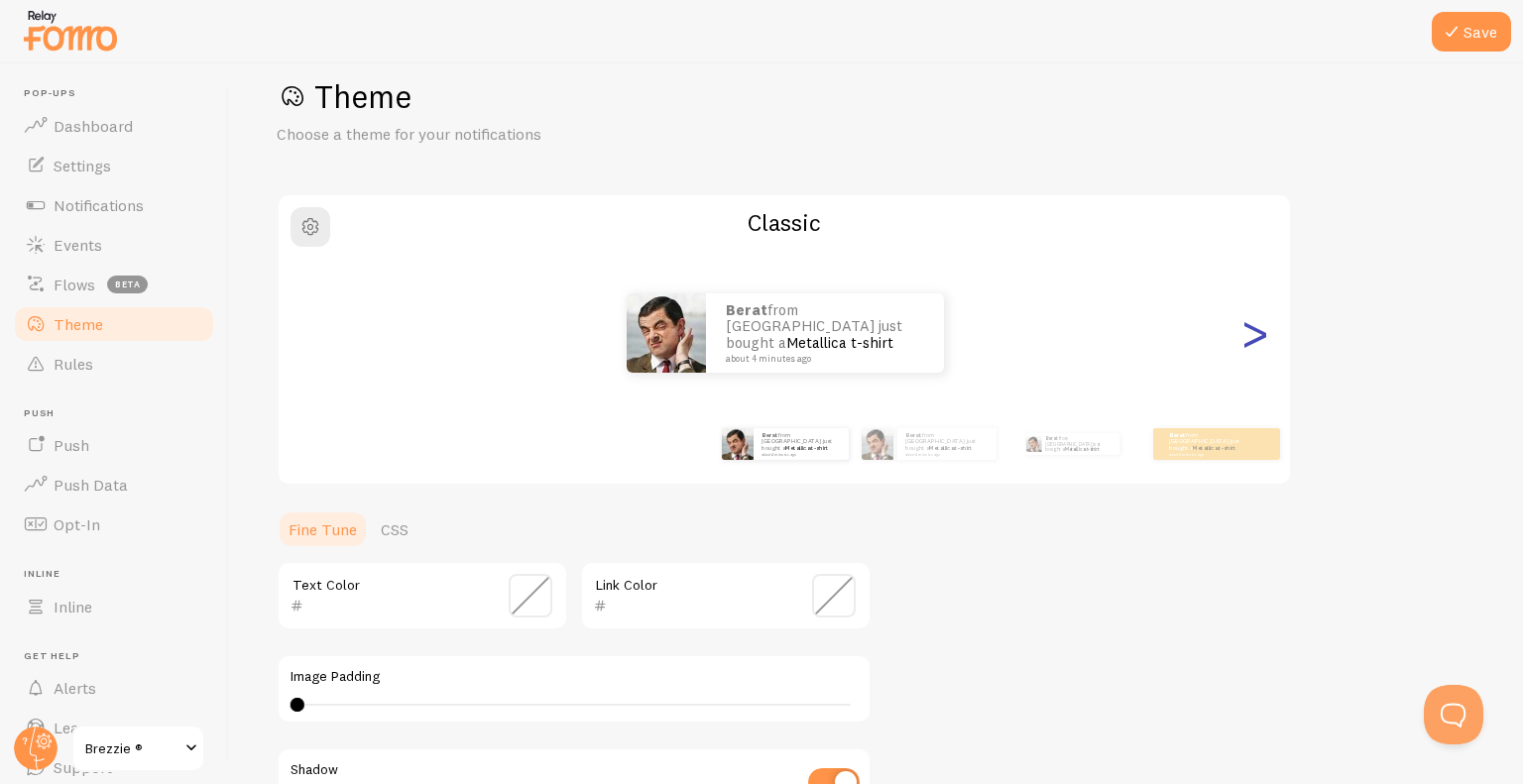 click on ">" at bounding box center (1254, 333) 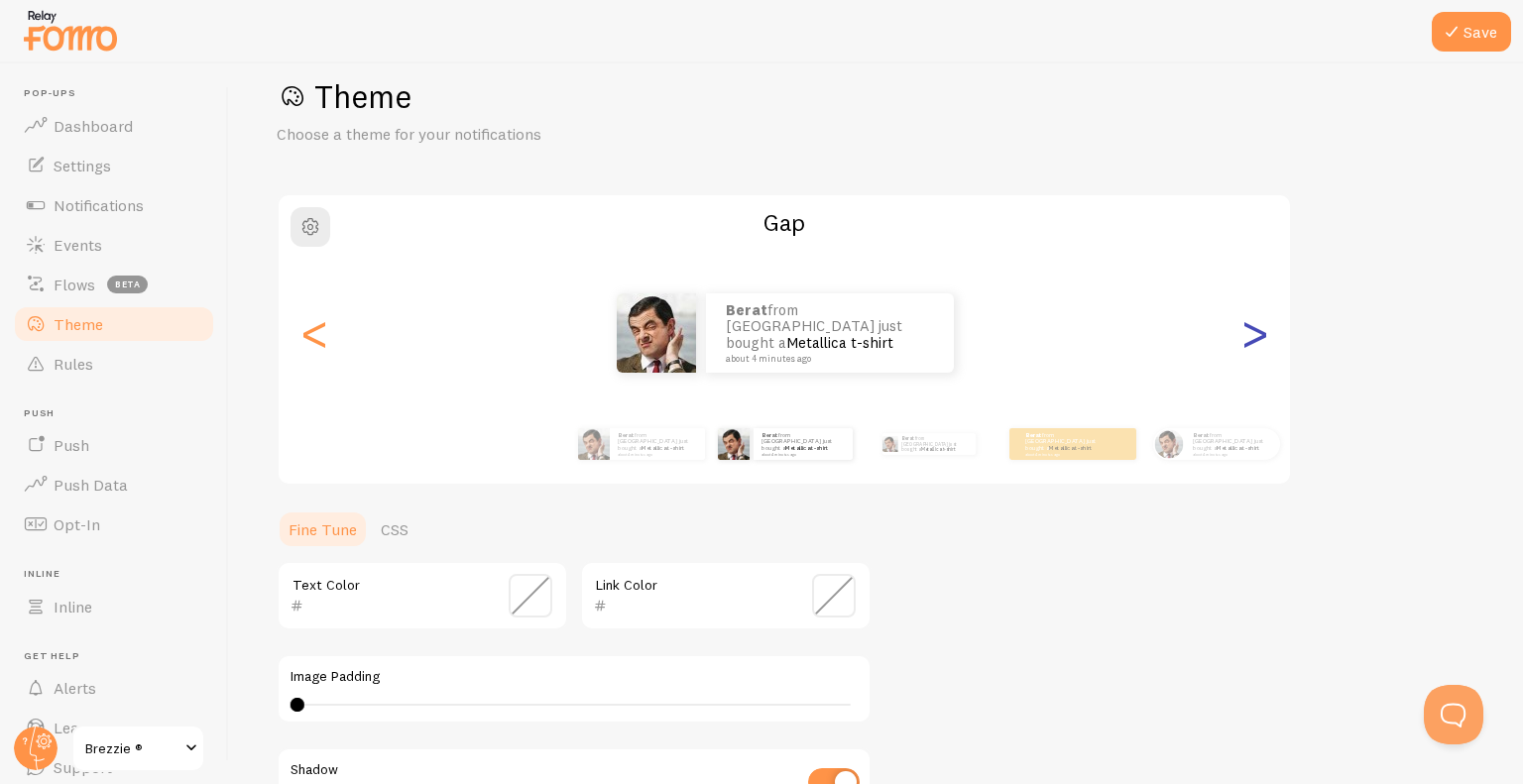 click on ">" at bounding box center [1254, 333] 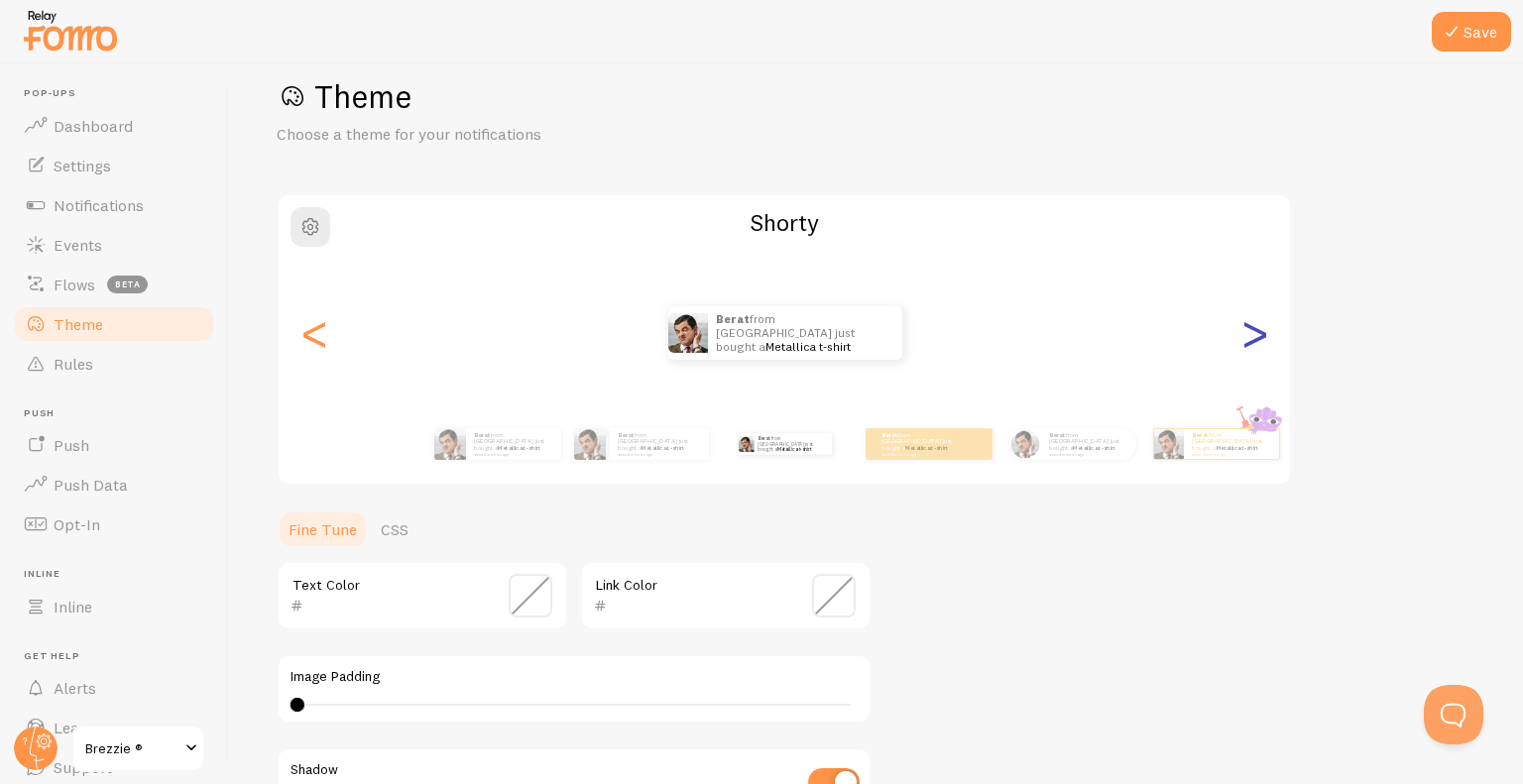 click on ">" at bounding box center [1254, 333] 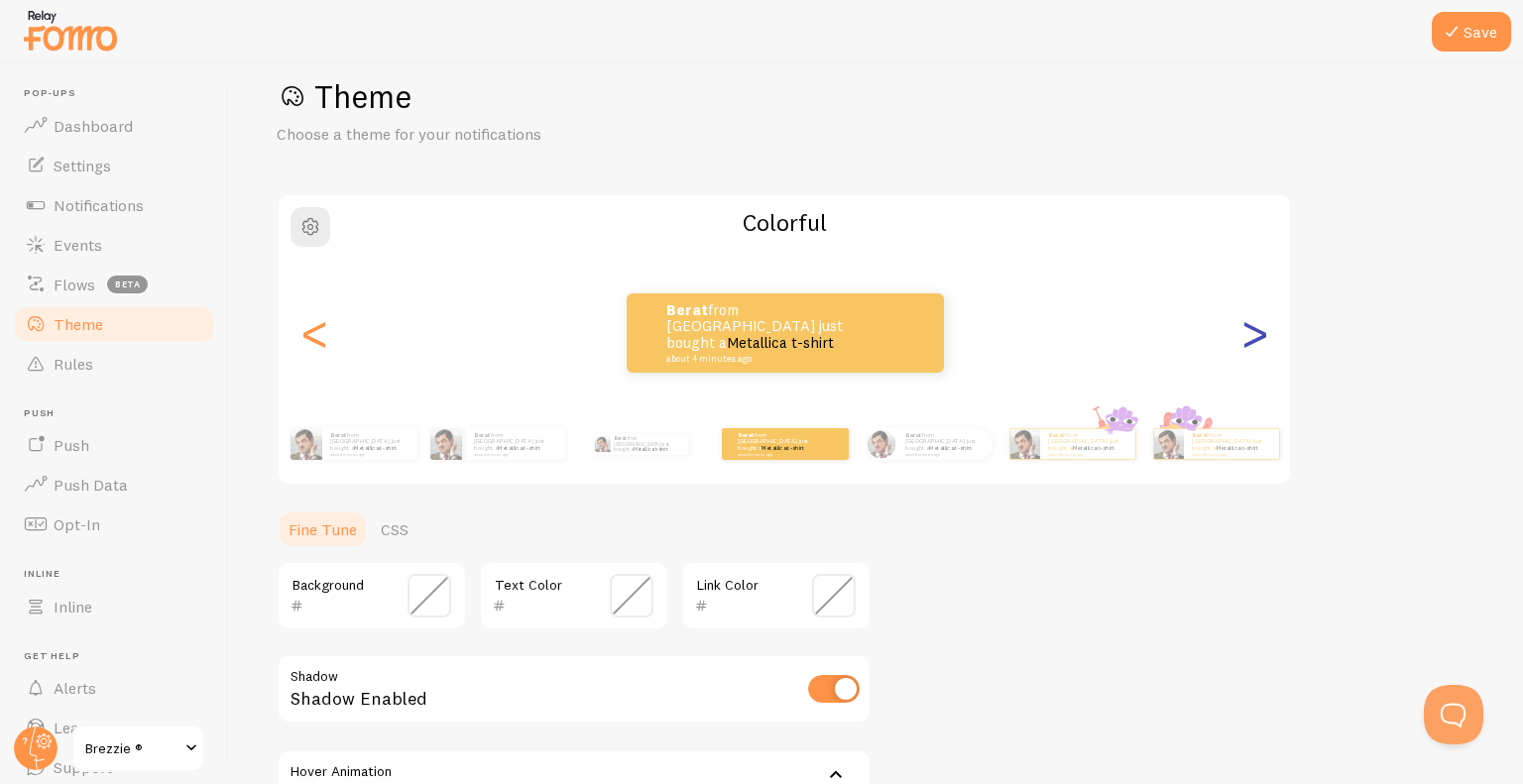 click on ">" at bounding box center [1254, 333] 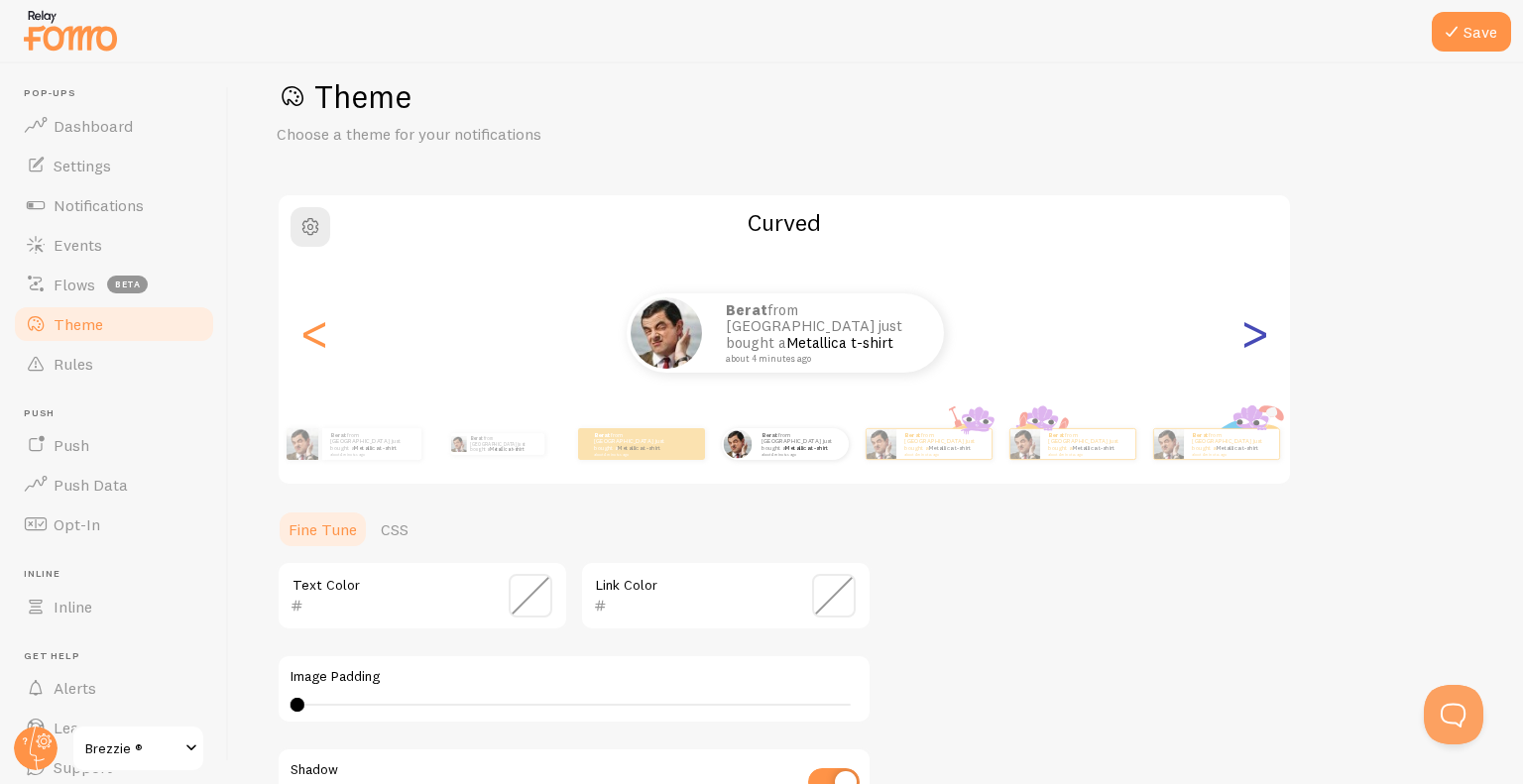 click on ">" at bounding box center [1254, 333] 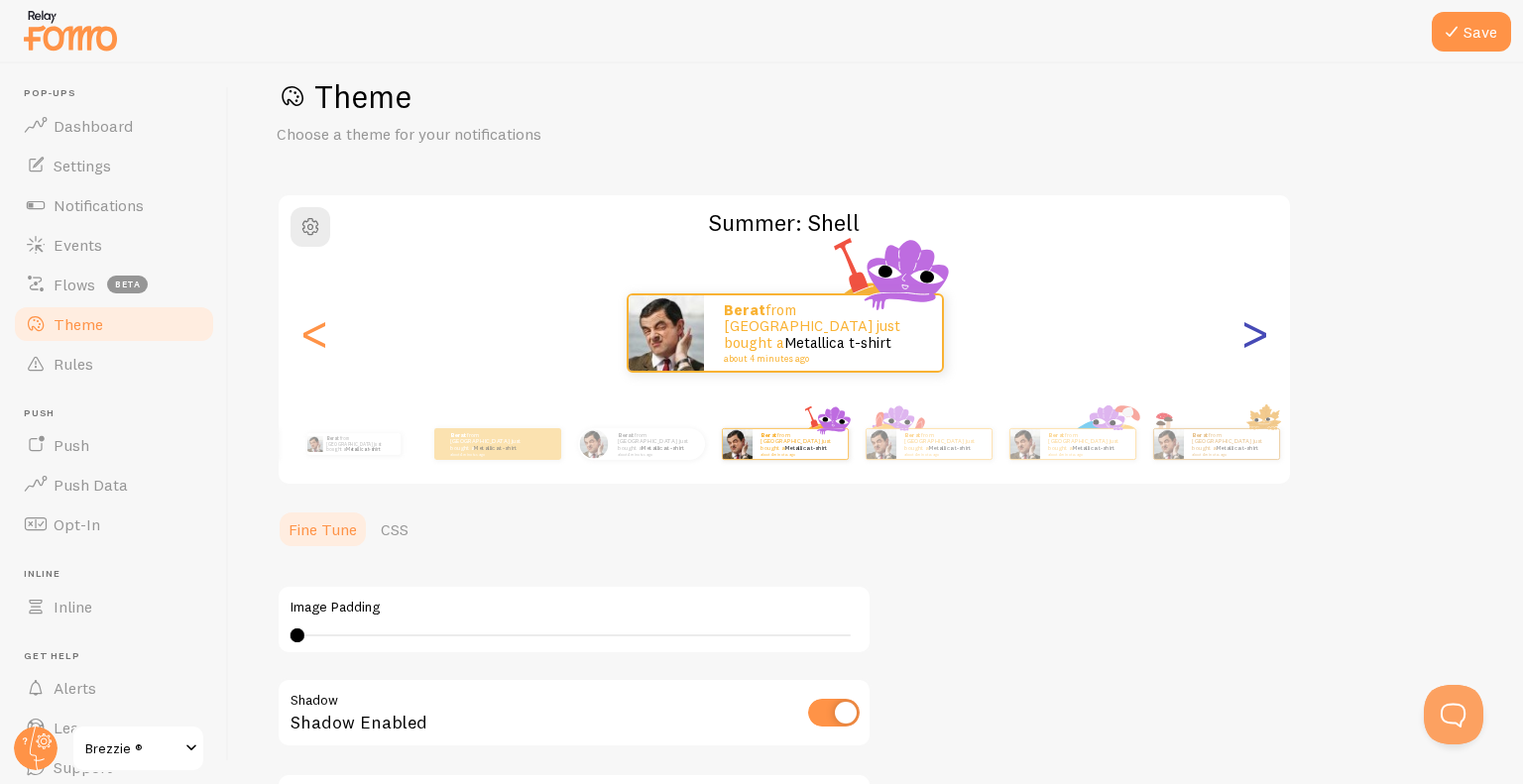 click on ">" at bounding box center (1254, 333) 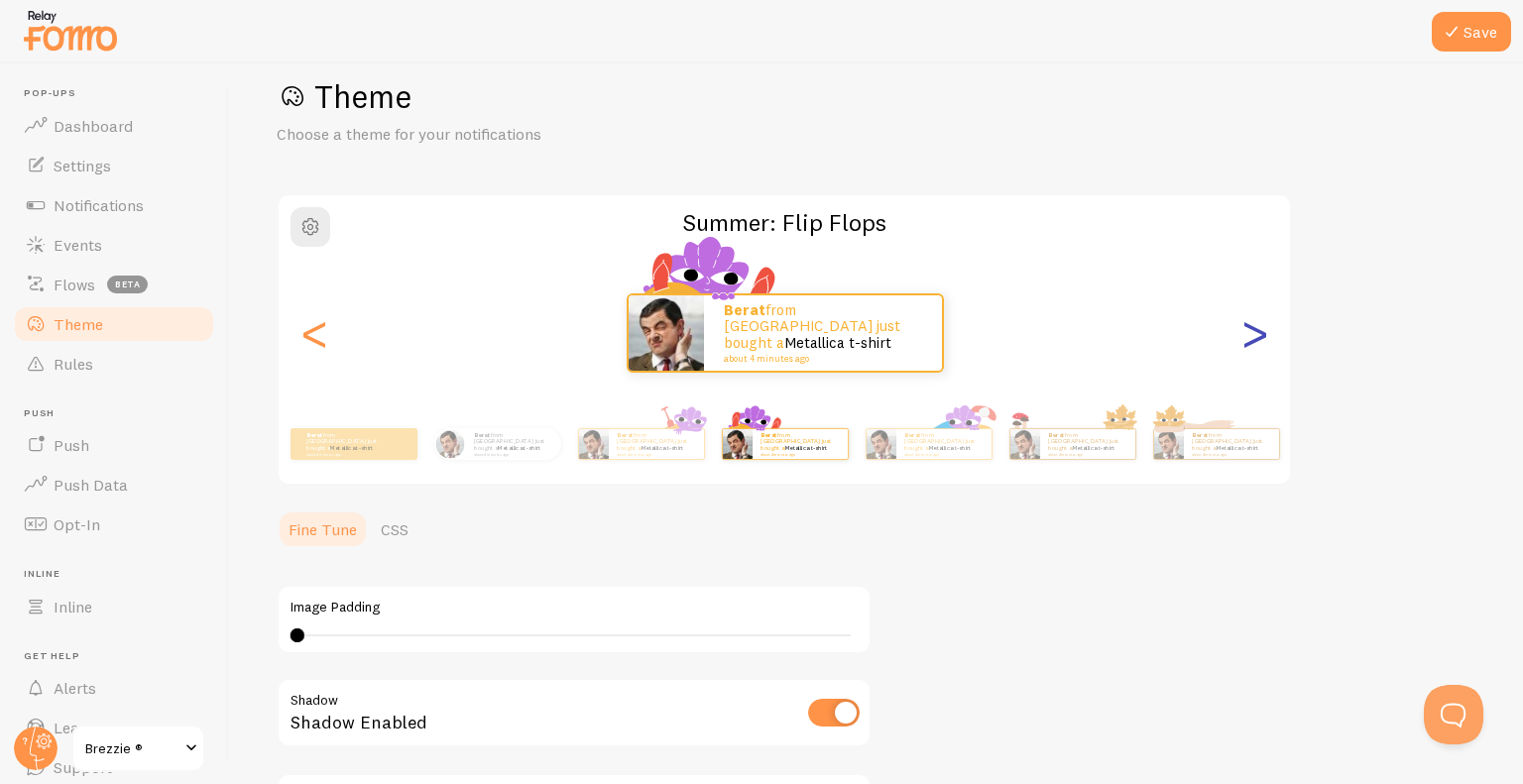 click on ">" at bounding box center (1254, 333) 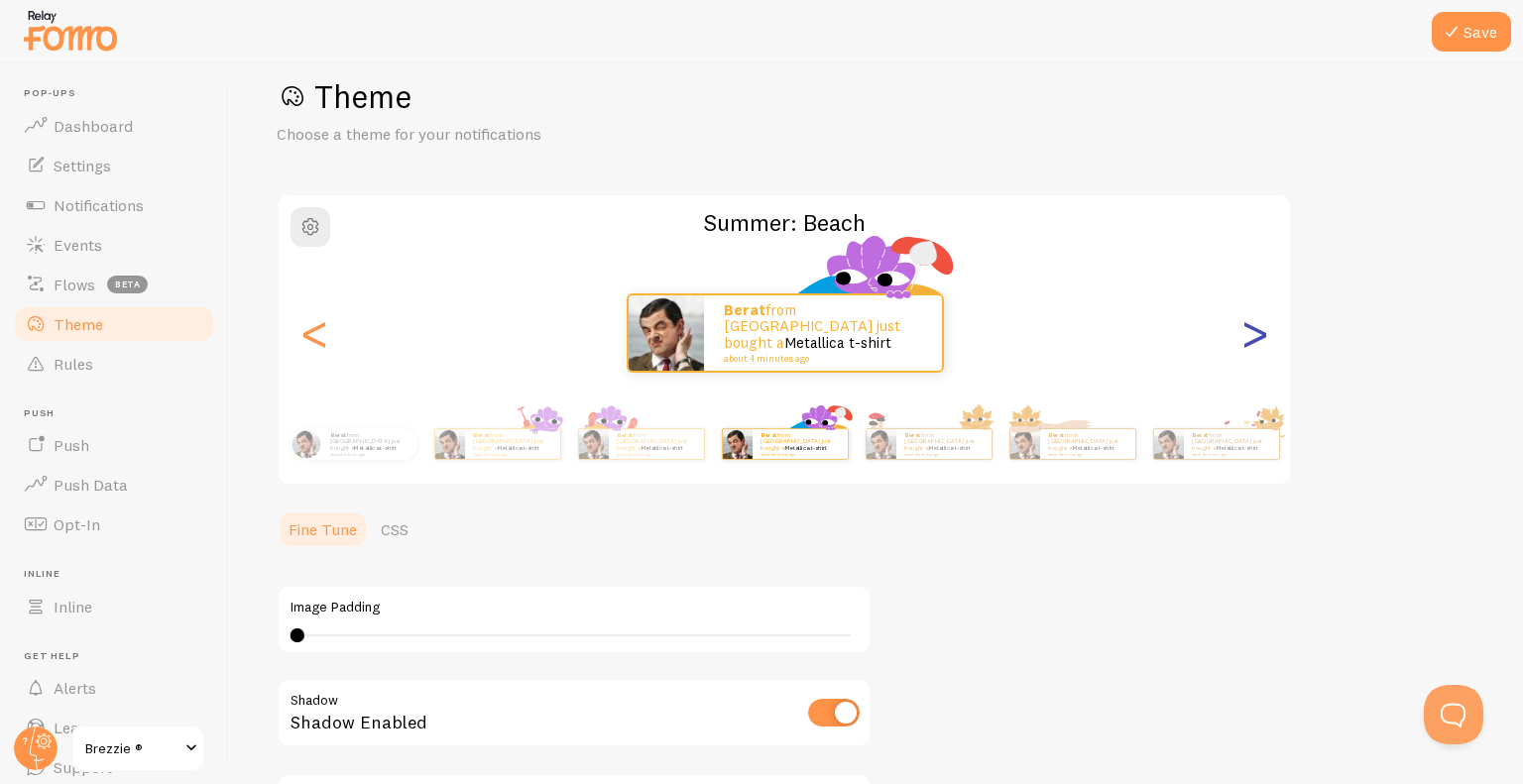 click on ">" at bounding box center [1254, 333] 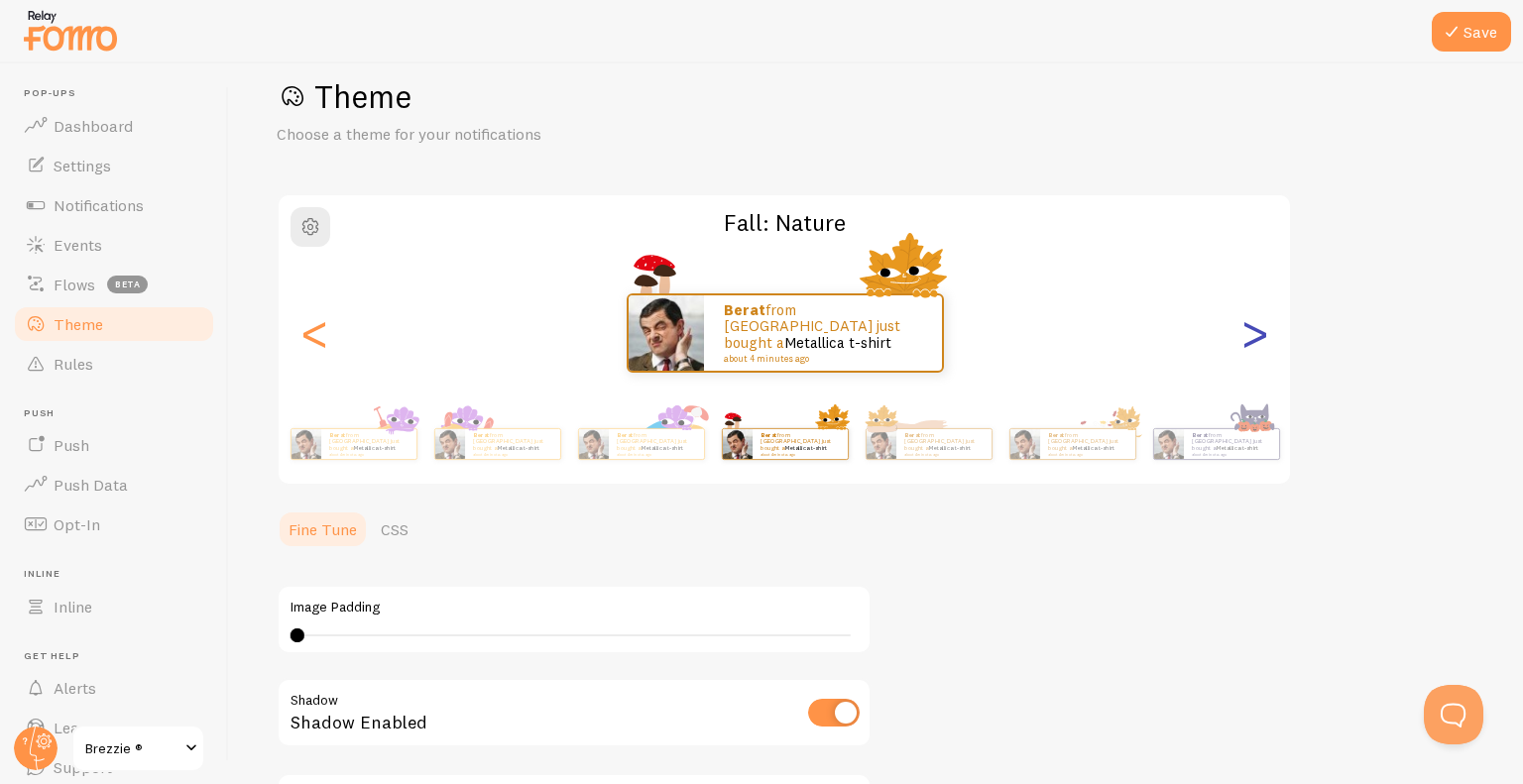 click on ">" at bounding box center (1254, 333) 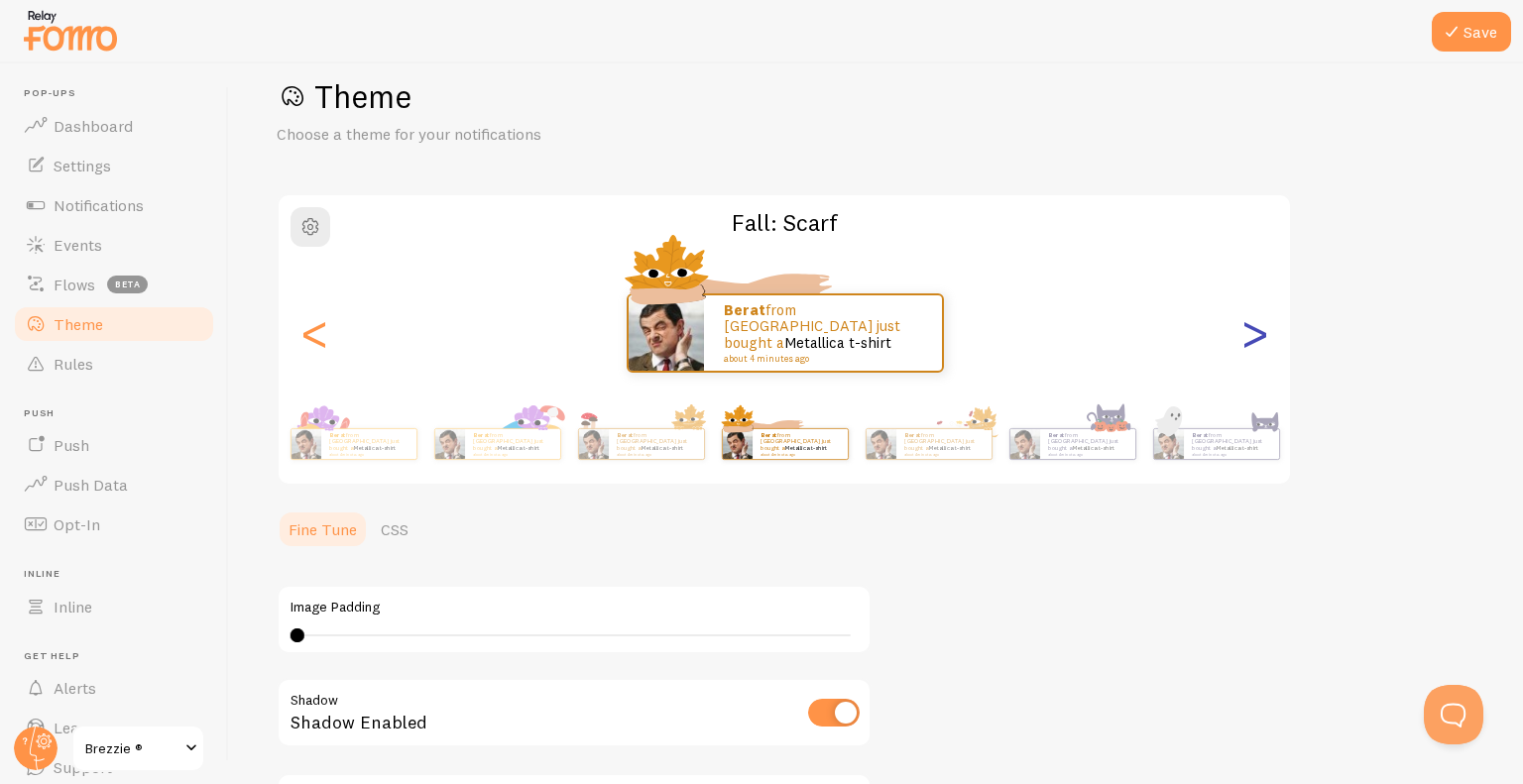 click on ">" at bounding box center [1254, 333] 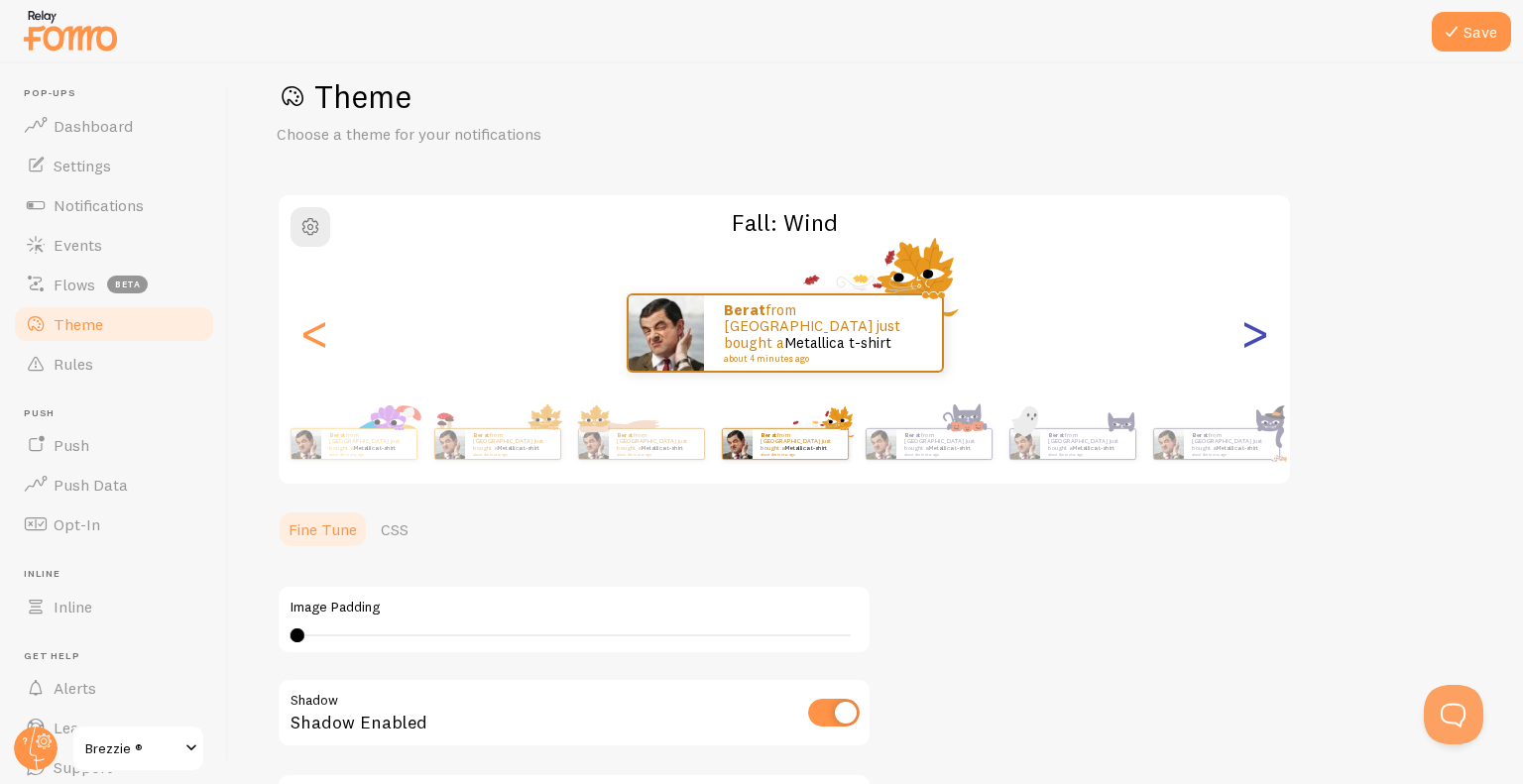 click on ">" at bounding box center (1254, 333) 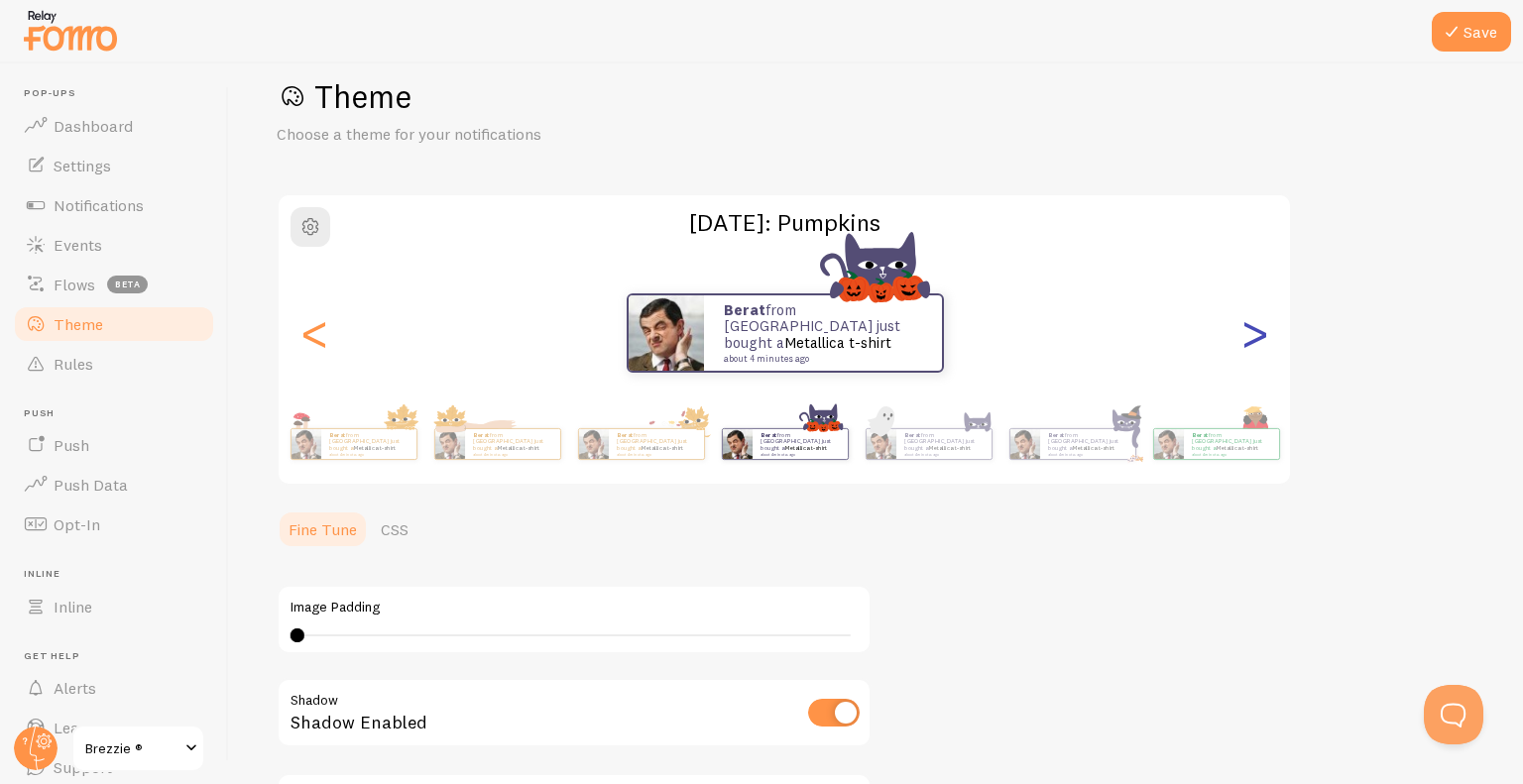 click on ">" at bounding box center [1254, 333] 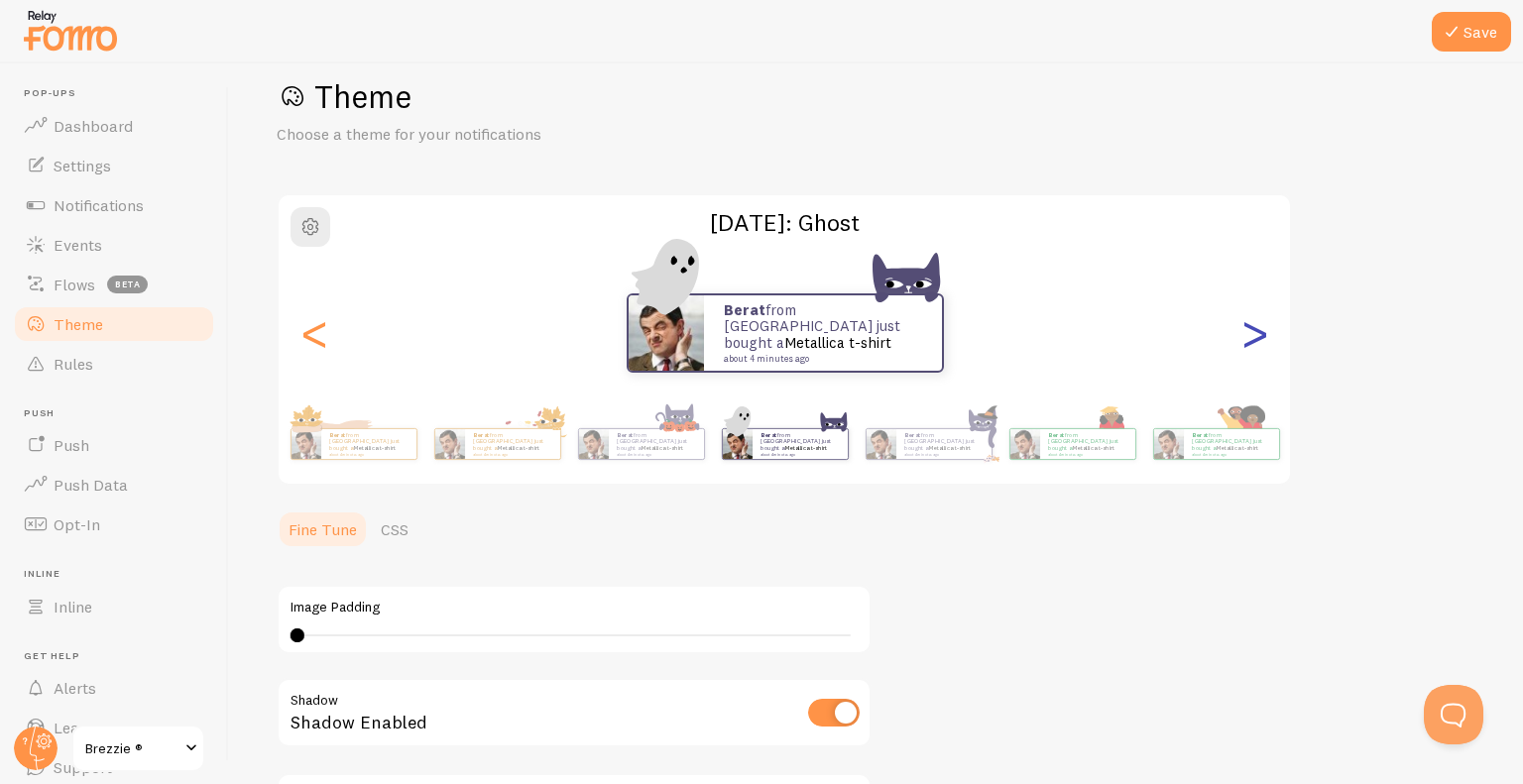 click on ">" at bounding box center [1254, 333] 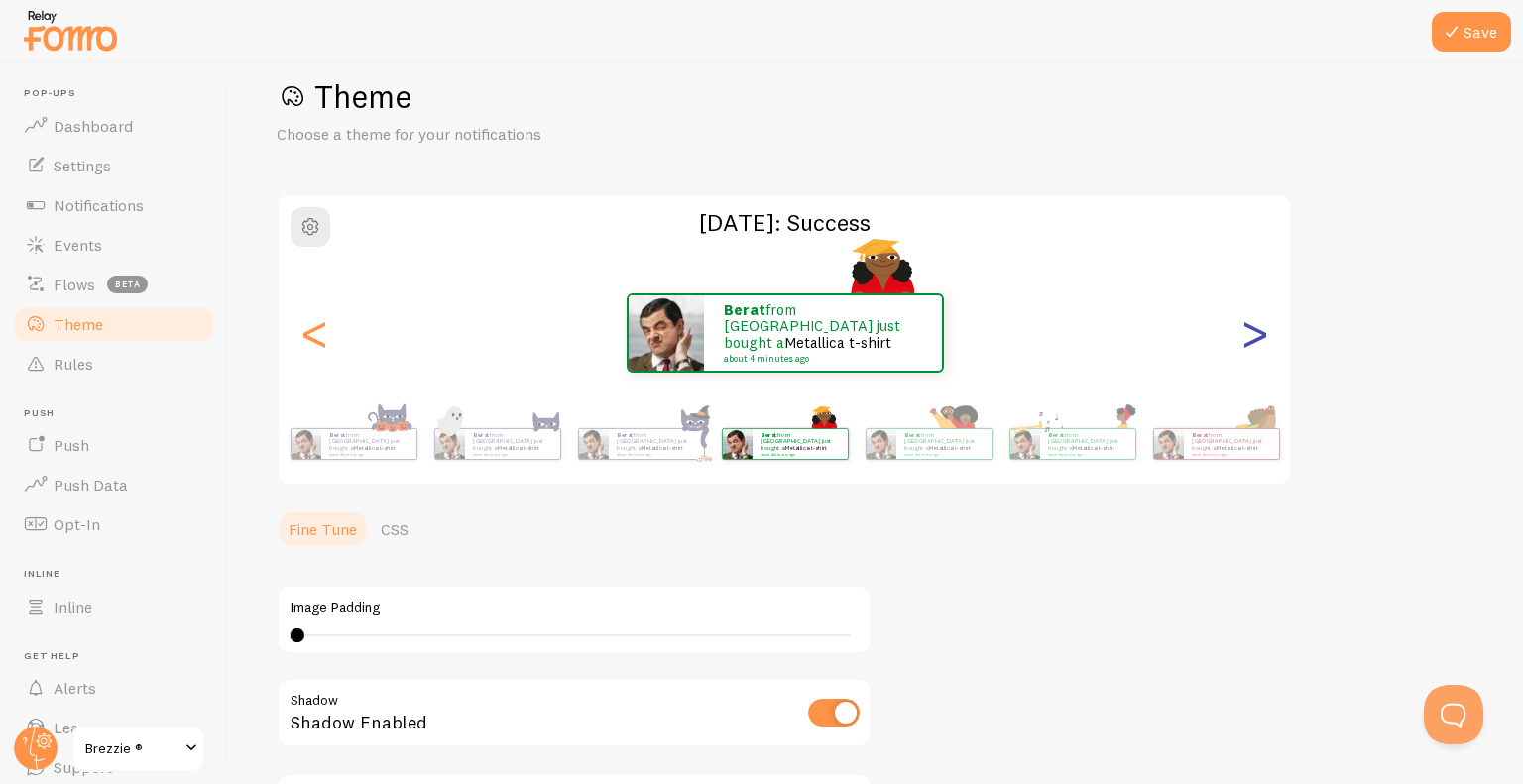 click on ">" at bounding box center [1254, 333] 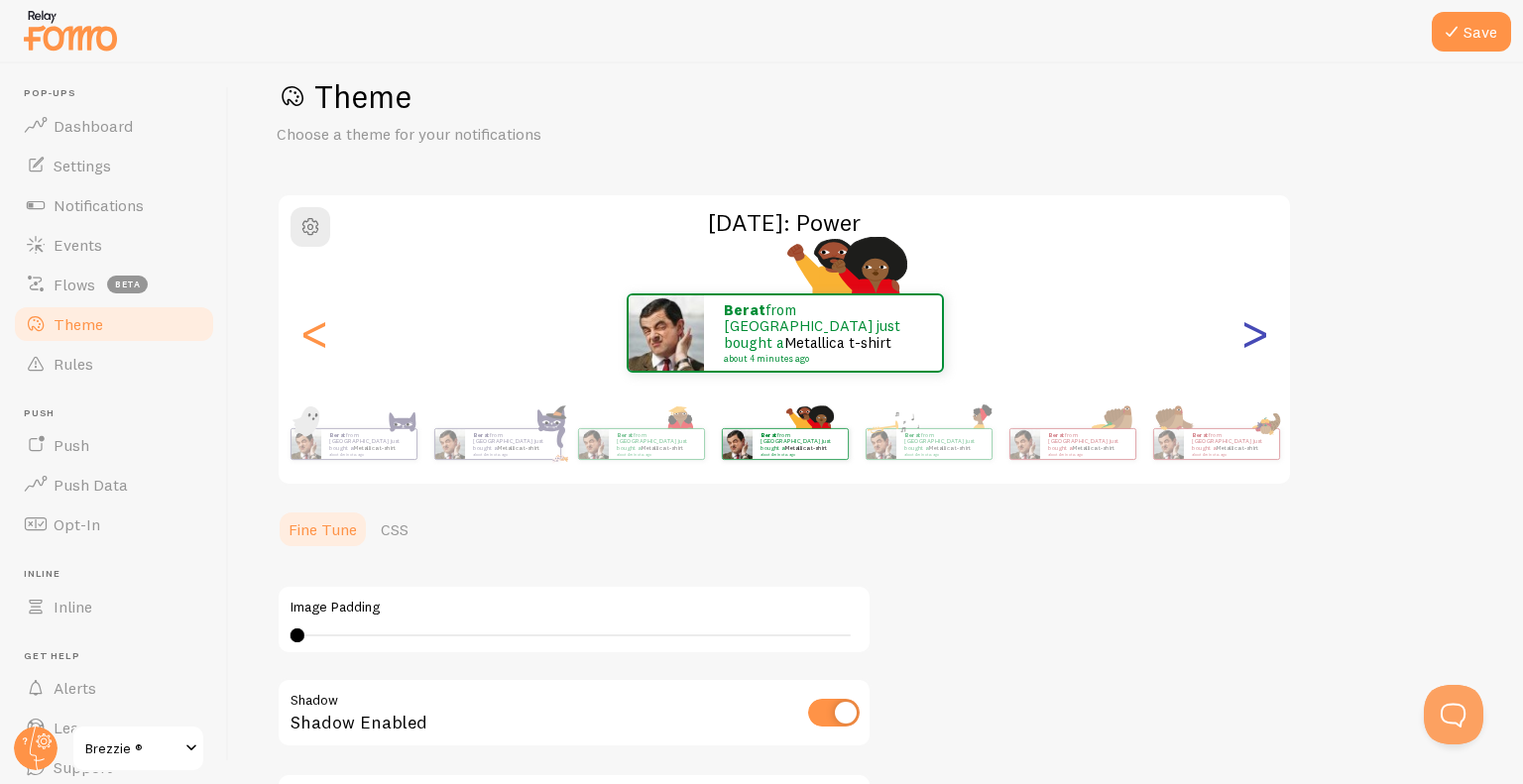 click on ">" at bounding box center (1254, 333) 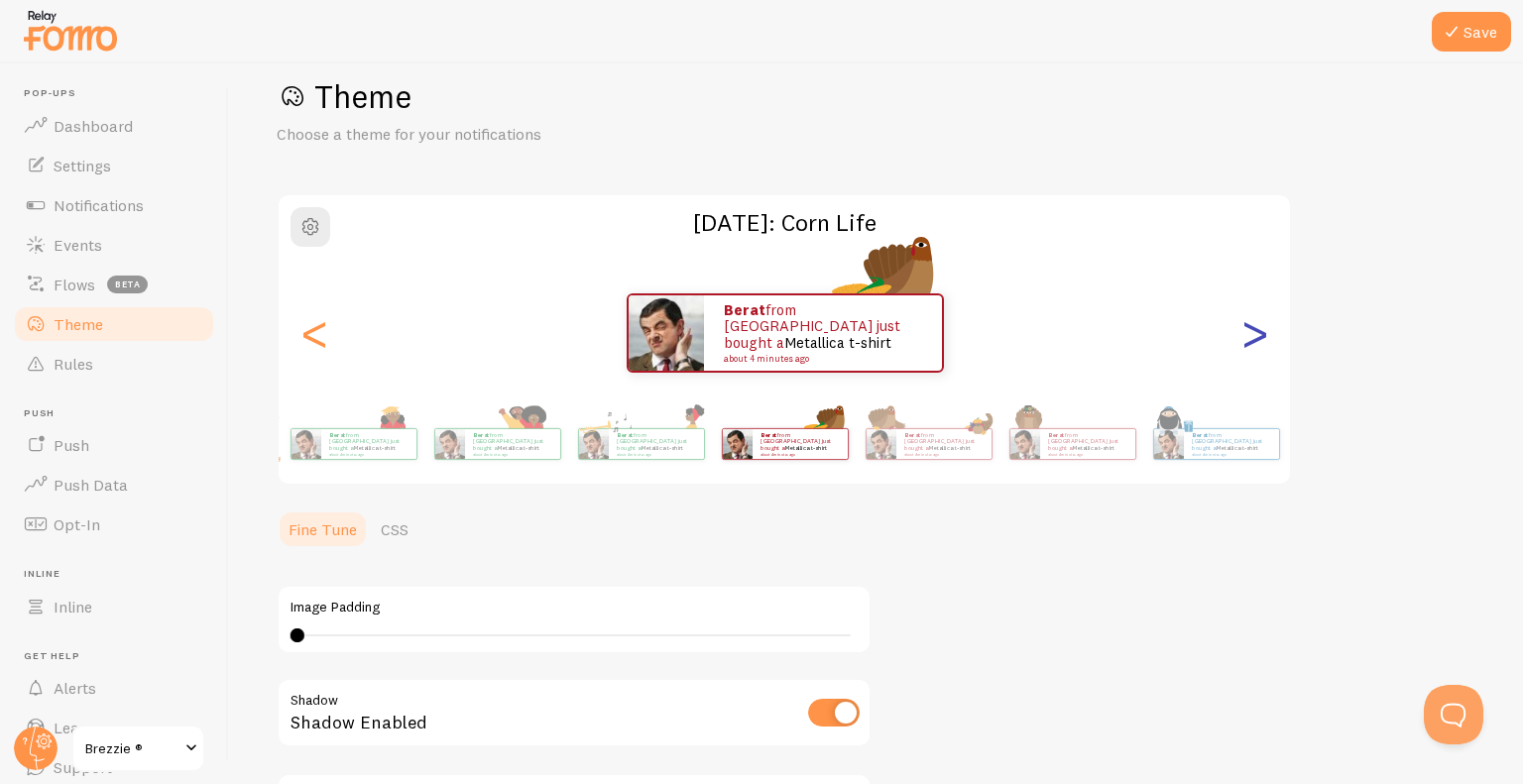 click on ">" at bounding box center [1254, 333] 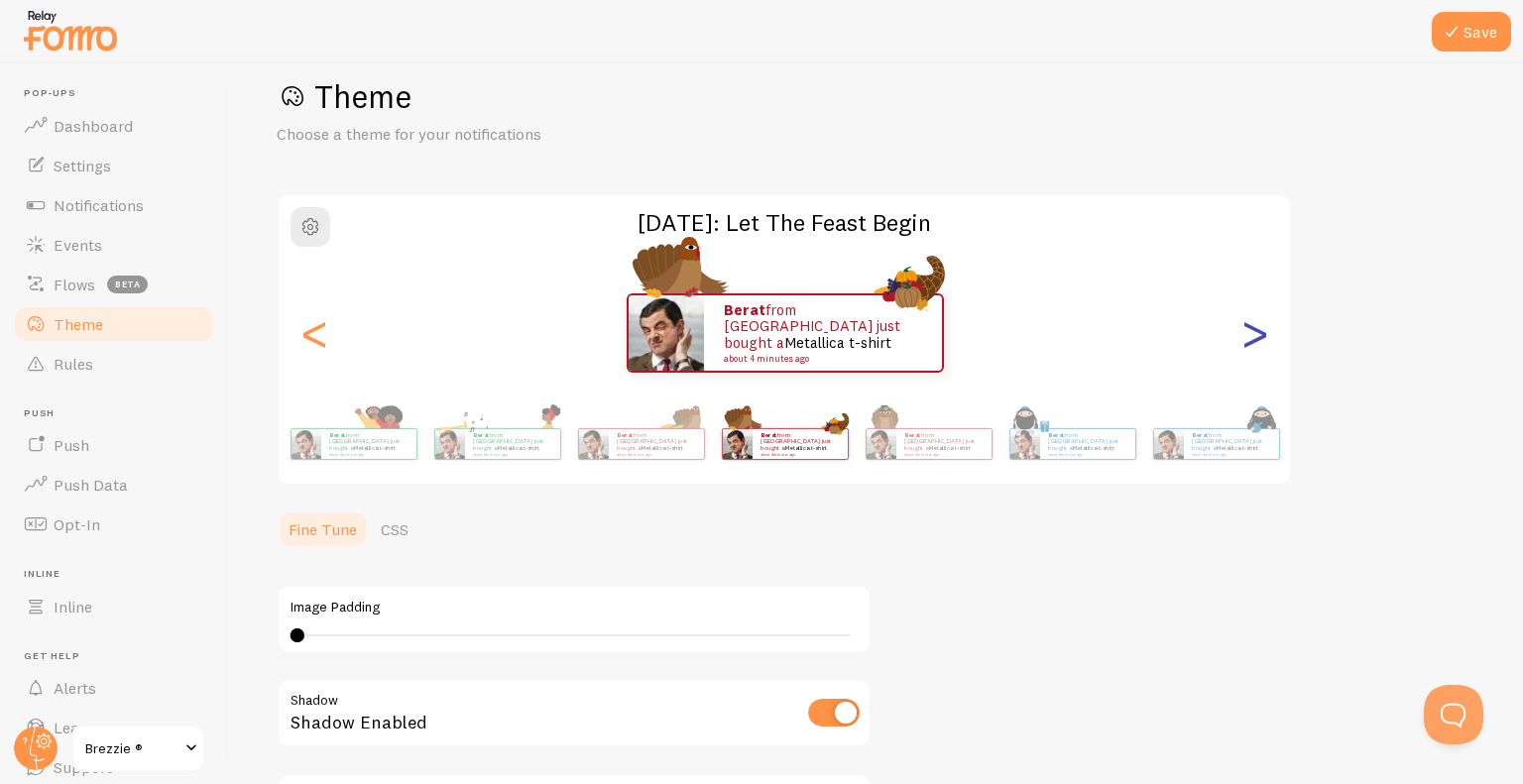 click on ">" at bounding box center [1254, 333] 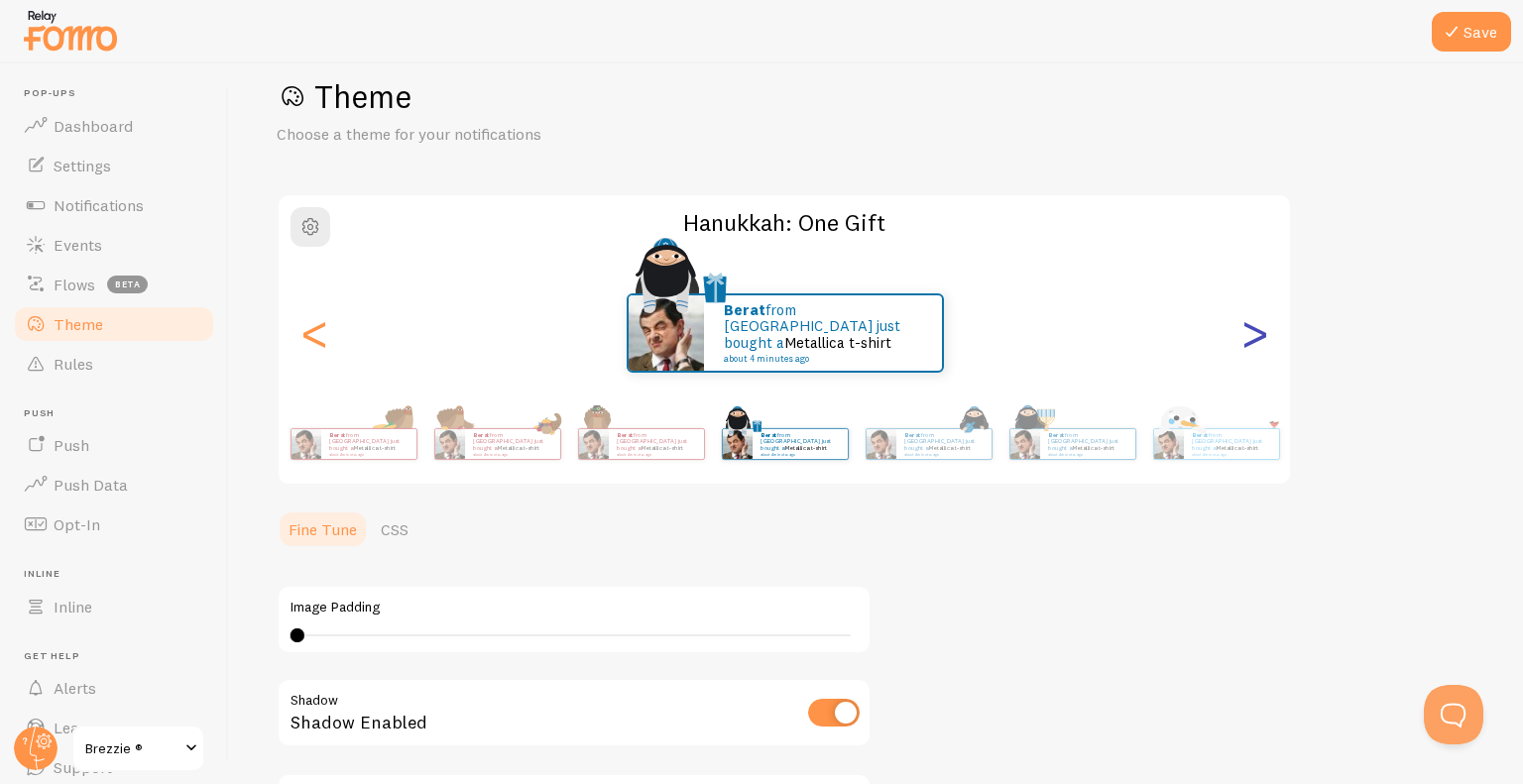 click on ">" at bounding box center (1254, 333) 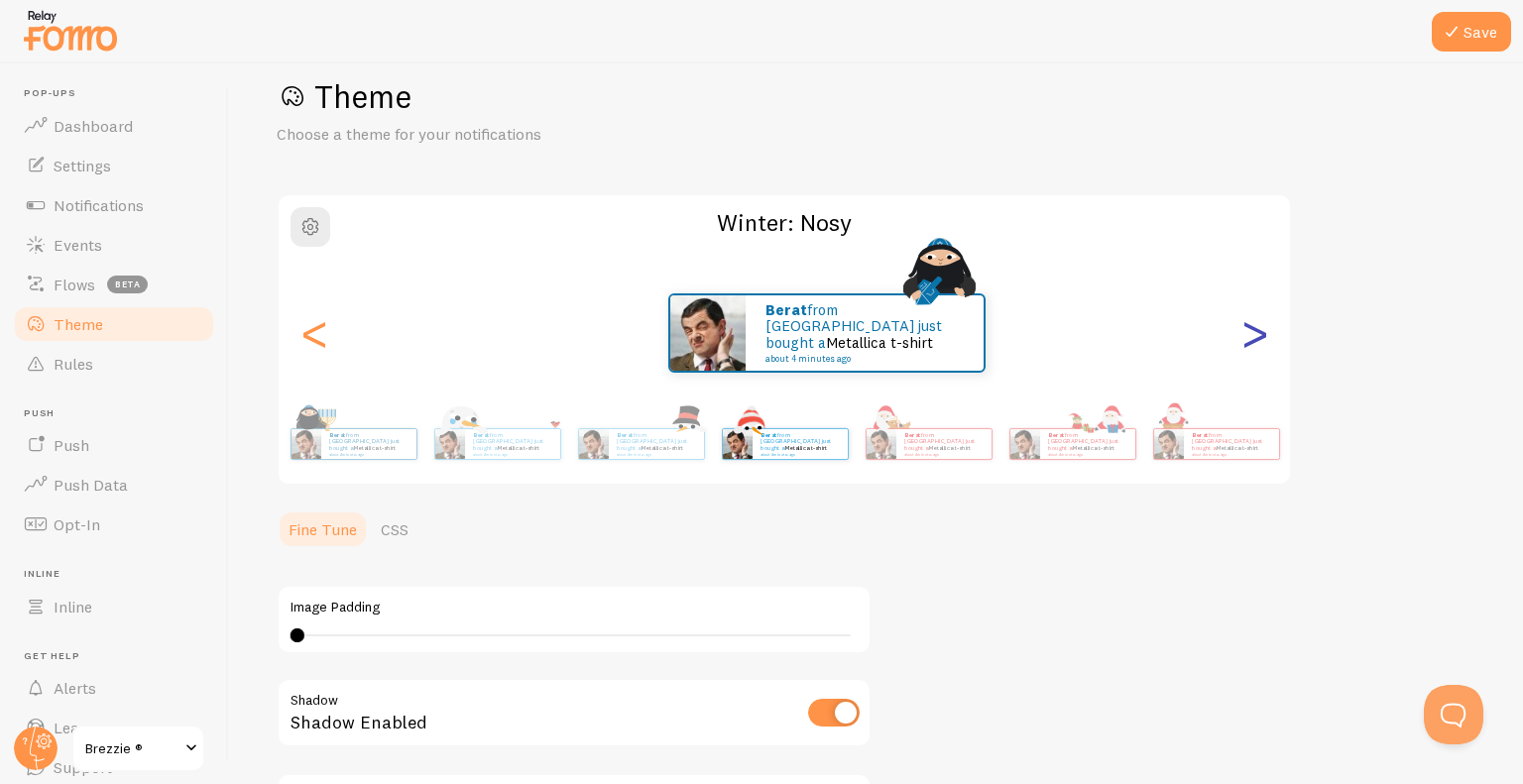 click on "Berat  from [GEOGRAPHIC_DATA] just bought a  Metallica t-shirt   about 4 minutes ago Berat  from [GEOGRAPHIC_DATA] just bought a  Metallica t-shirt   about 4 minutes ago Berat  from [GEOGRAPHIC_DATA] just bought a  Metallica t-shirt   about 4 minutes ago Berat  from [GEOGRAPHIC_DATA] just bought a  Metallica t-shirt   about 4 minutes ago Berat  from [GEOGRAPHIC_DATA] just bought a  Metallica t-shirt   about 4 minutes ago Berat  from [GEOGRAPHIC_DATA] just bought a  Metallica t-shirt   about 4 minutes ago Berat  from [GEOGRAPHIC_DATA] just bought a  Metallica t-shirt   about 4 minutes ago Berat  from [GEOGRAPHIC_DATA] just bought a  Metallica t-shirt   about 4 minutes ago Berat  from [GEOGRAPHIC_DATA] just bought a  Metallica t-shirt   about 4 minutes ago Berat  from [GEOGRAPHIC_DATA] just bought a  Metallica t-shirt   about 4 minutes ago Berat  from [GEOGRAPHIC_DATA] just bought a  Metallica t-shirt   about 4 minutes ago Berat  from [GEOGRAPHIC_DATA] just bought a  Metallica t-shirt   about 4 minutes ago Berat  from [GEOGRAPHIC_DATA] just bought a  Metallica t-shirt   about 4 minutes ago Berat  from [GEOGRAPHIC_DATA] just bought a" at bounding box center (784, 333) 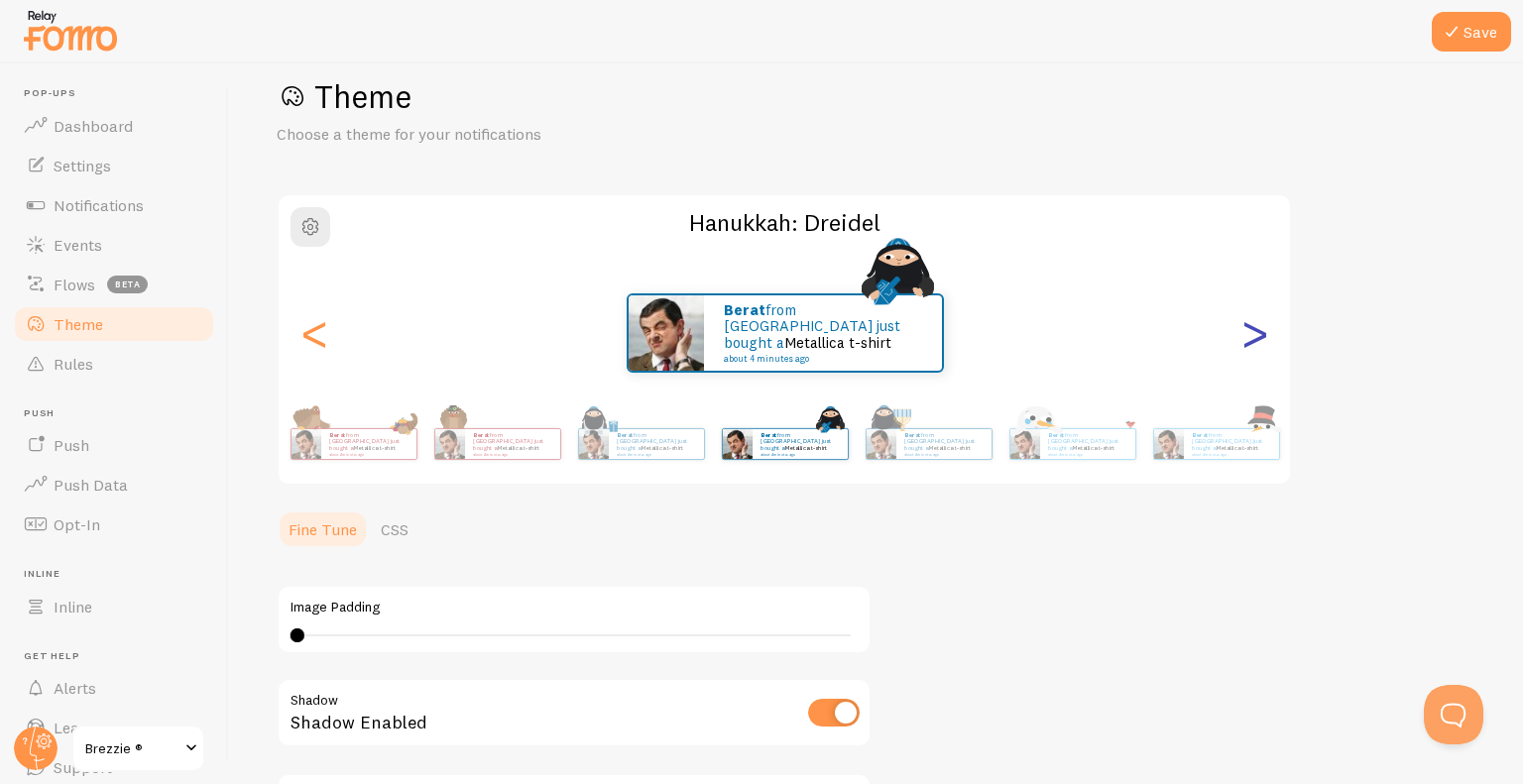 click on ">" at bounding box center [1254, 333] 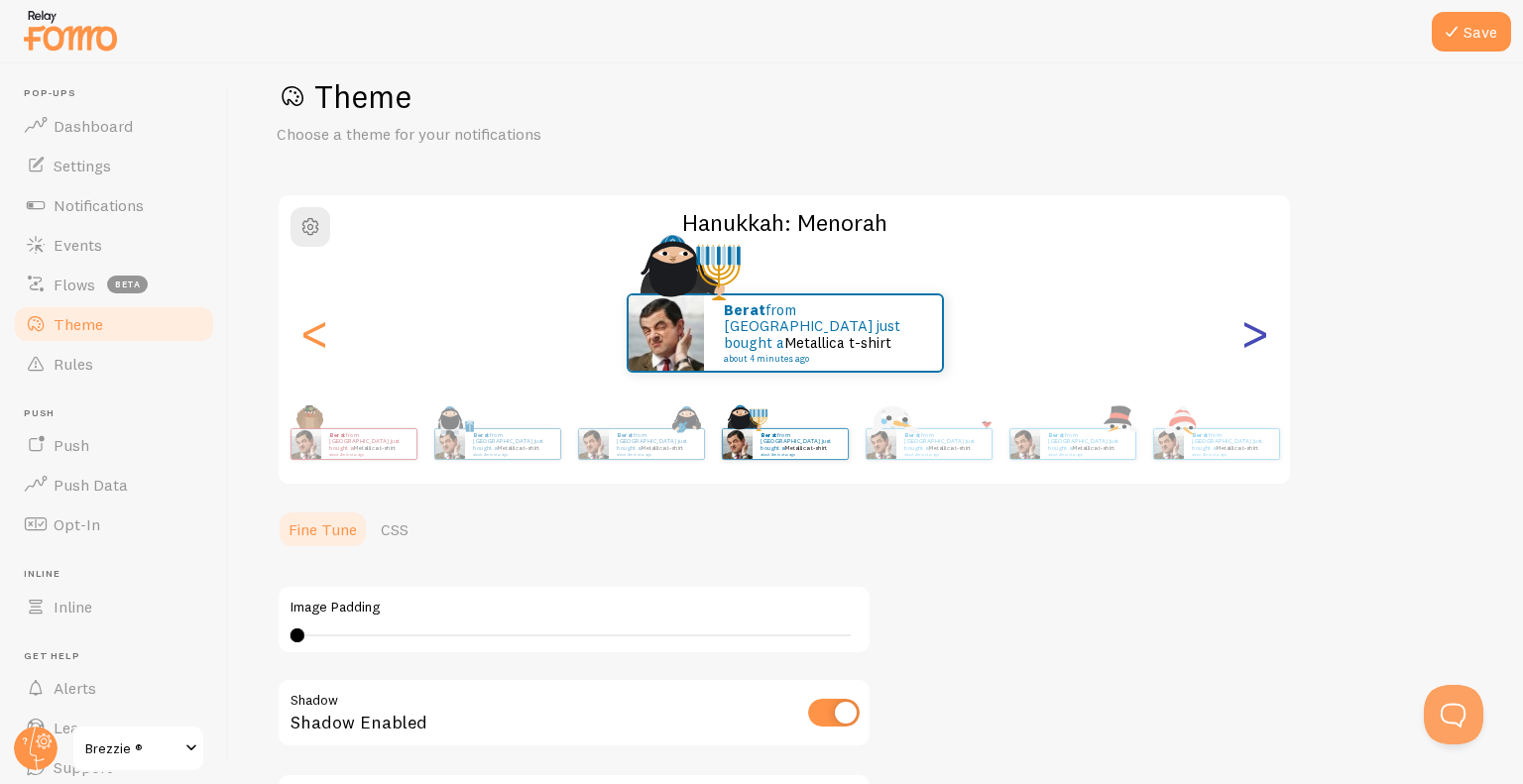 click on ">" at bounding box center (1254, 333) 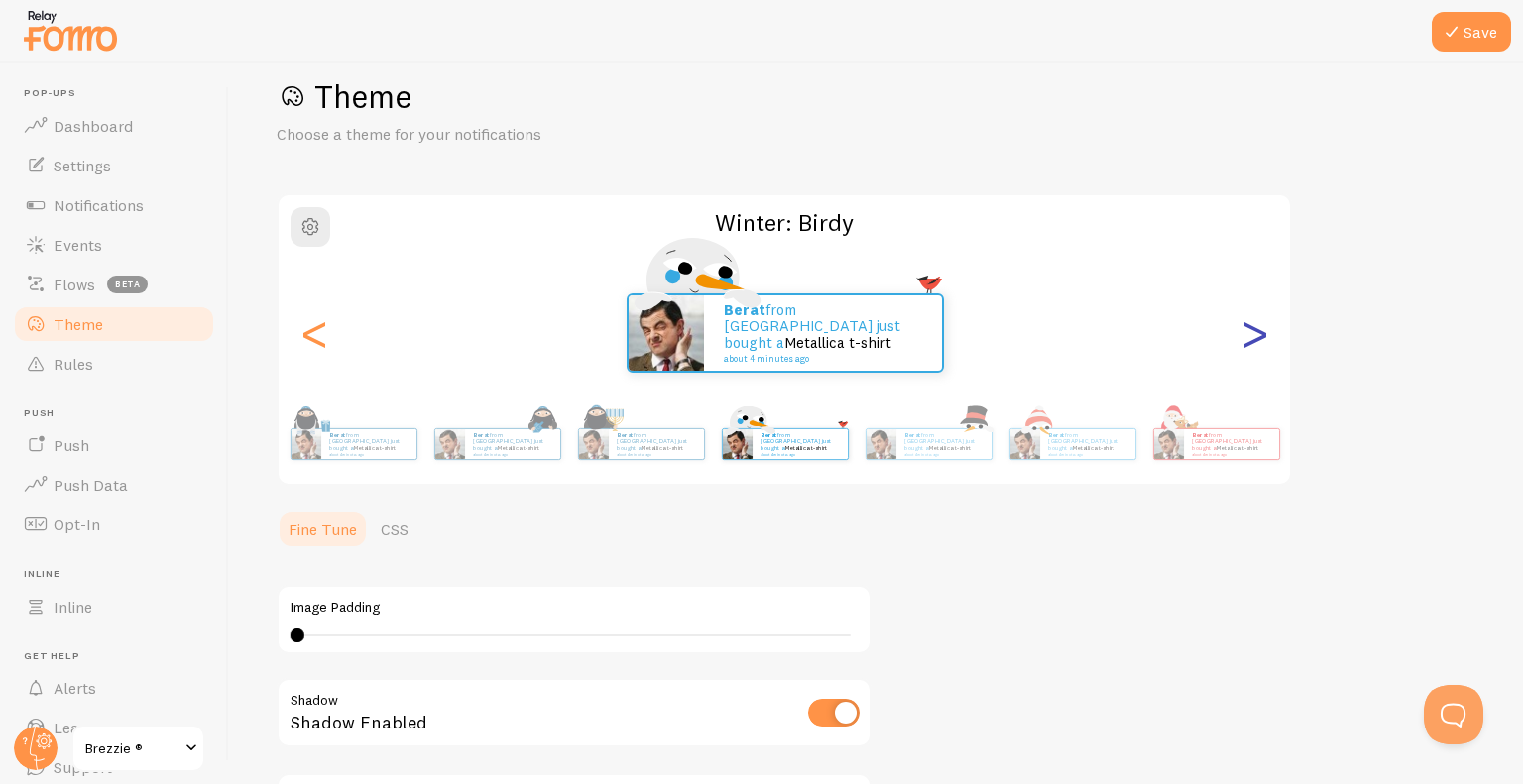 click on ">" at bounding box center (1254, 333) 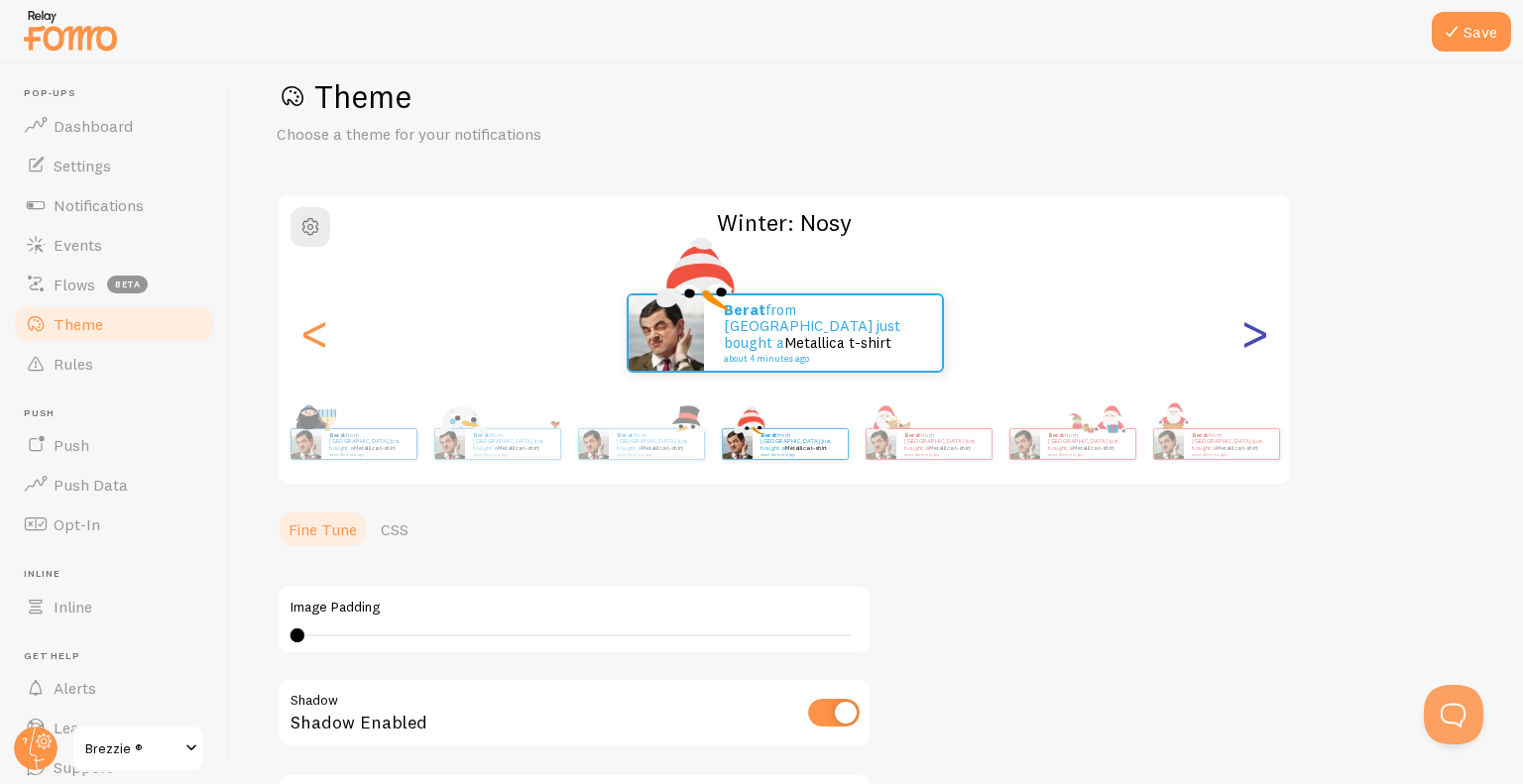 click on ">" at bounding box center [1254, 333] 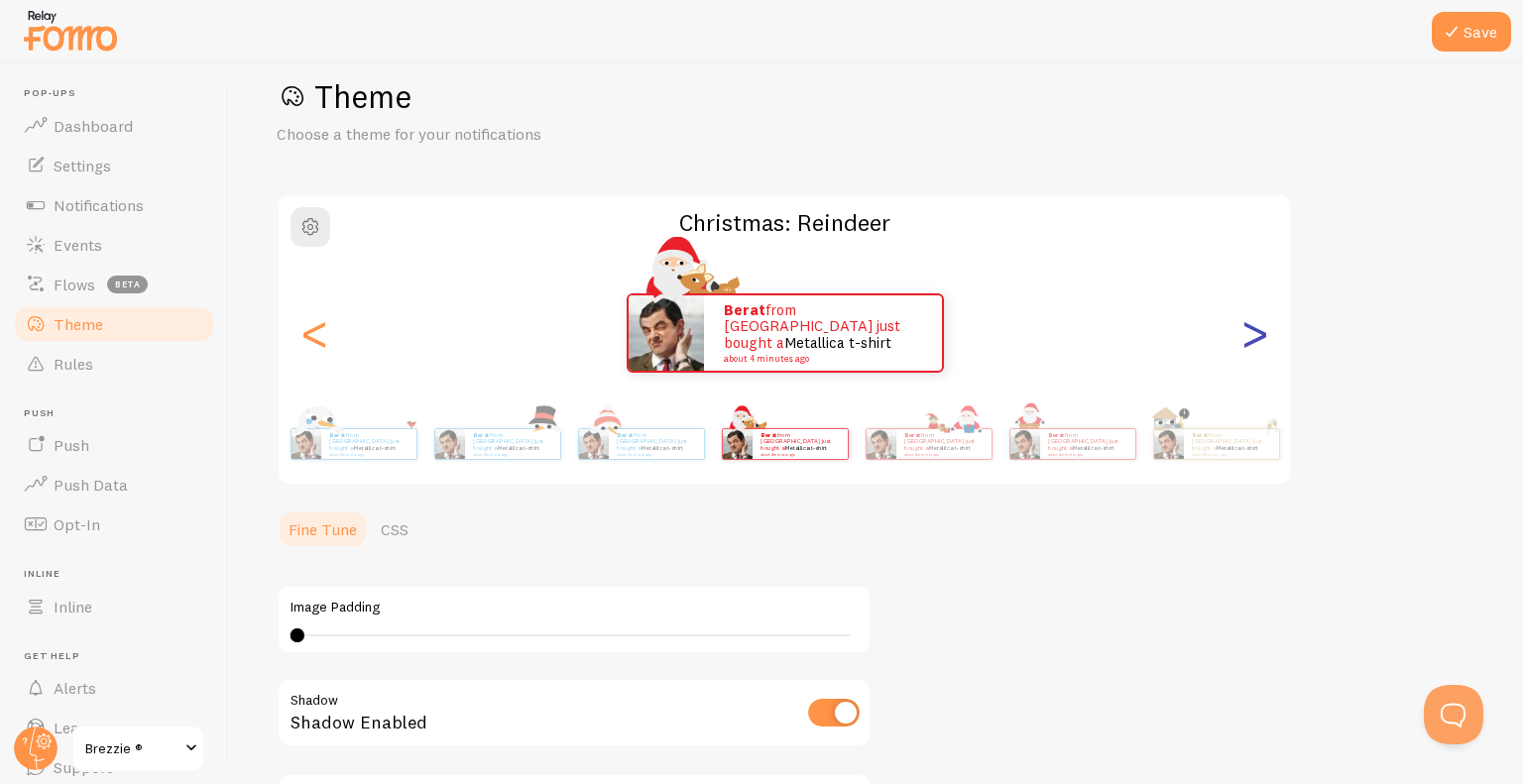 click on ">" at bounding box center [1254, 333] 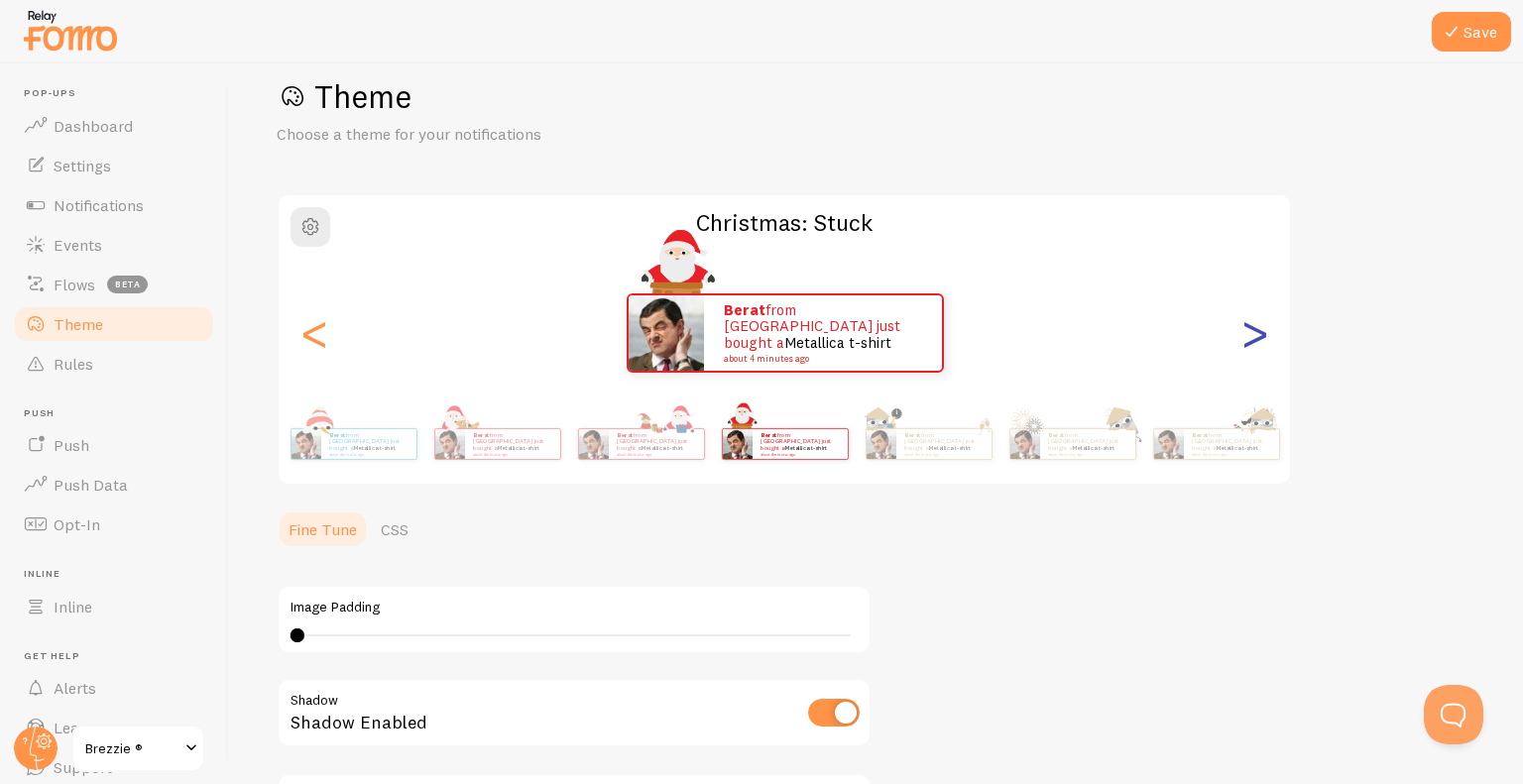 click on ">" at bounding box center (1254, 333) 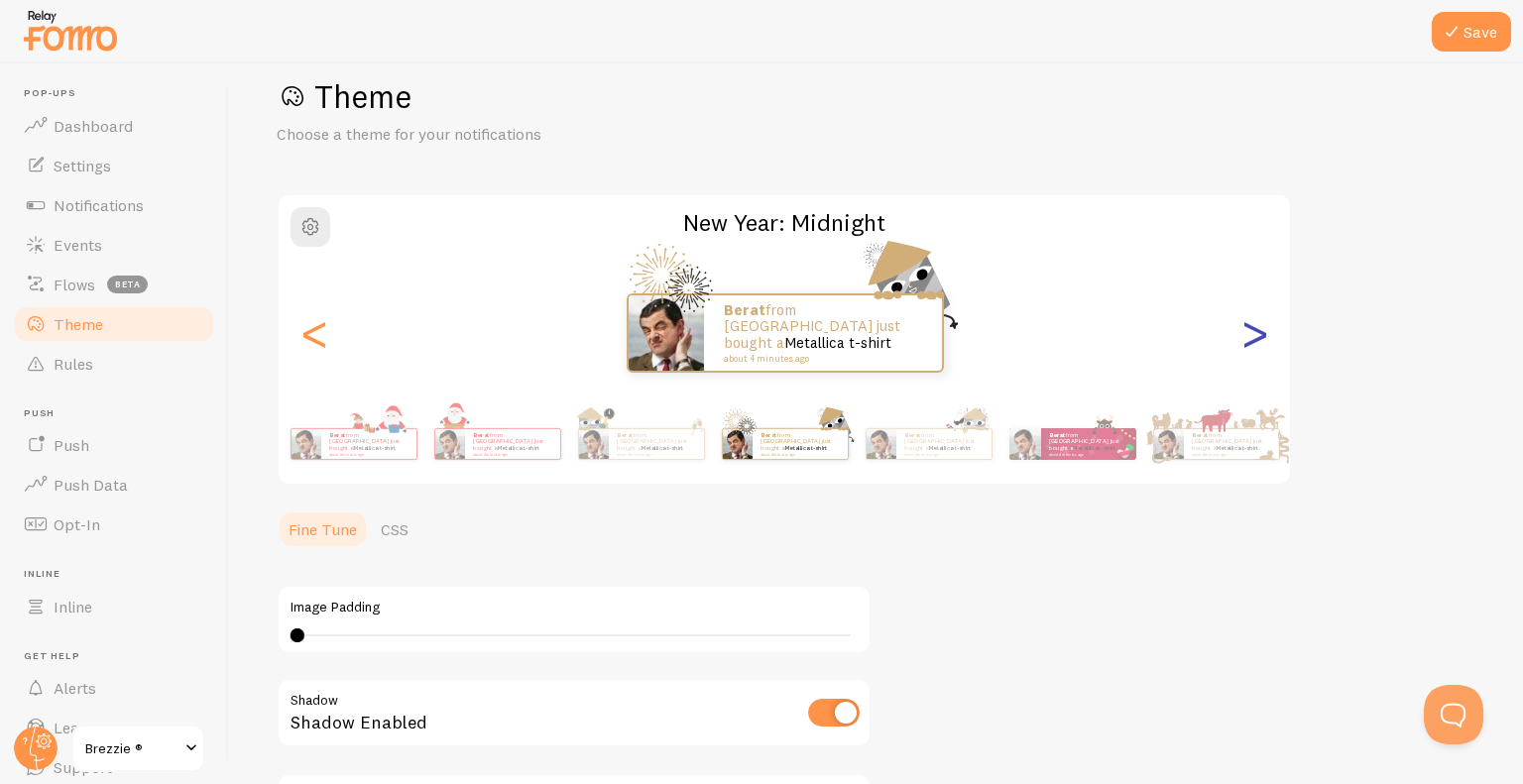 click on ">" at bounding box center (1254, 333) 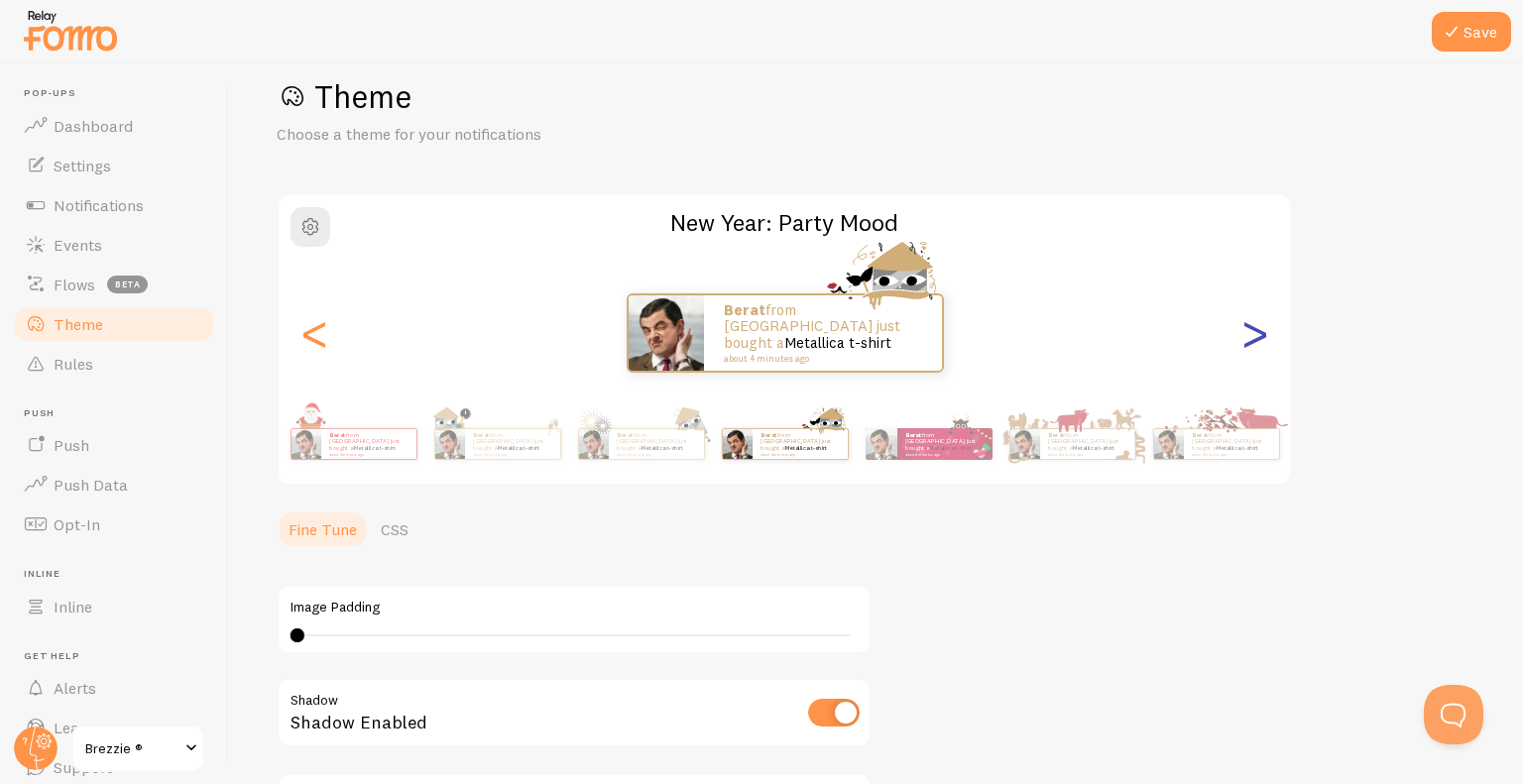 click on ">" at bounding box center [1254, 333] 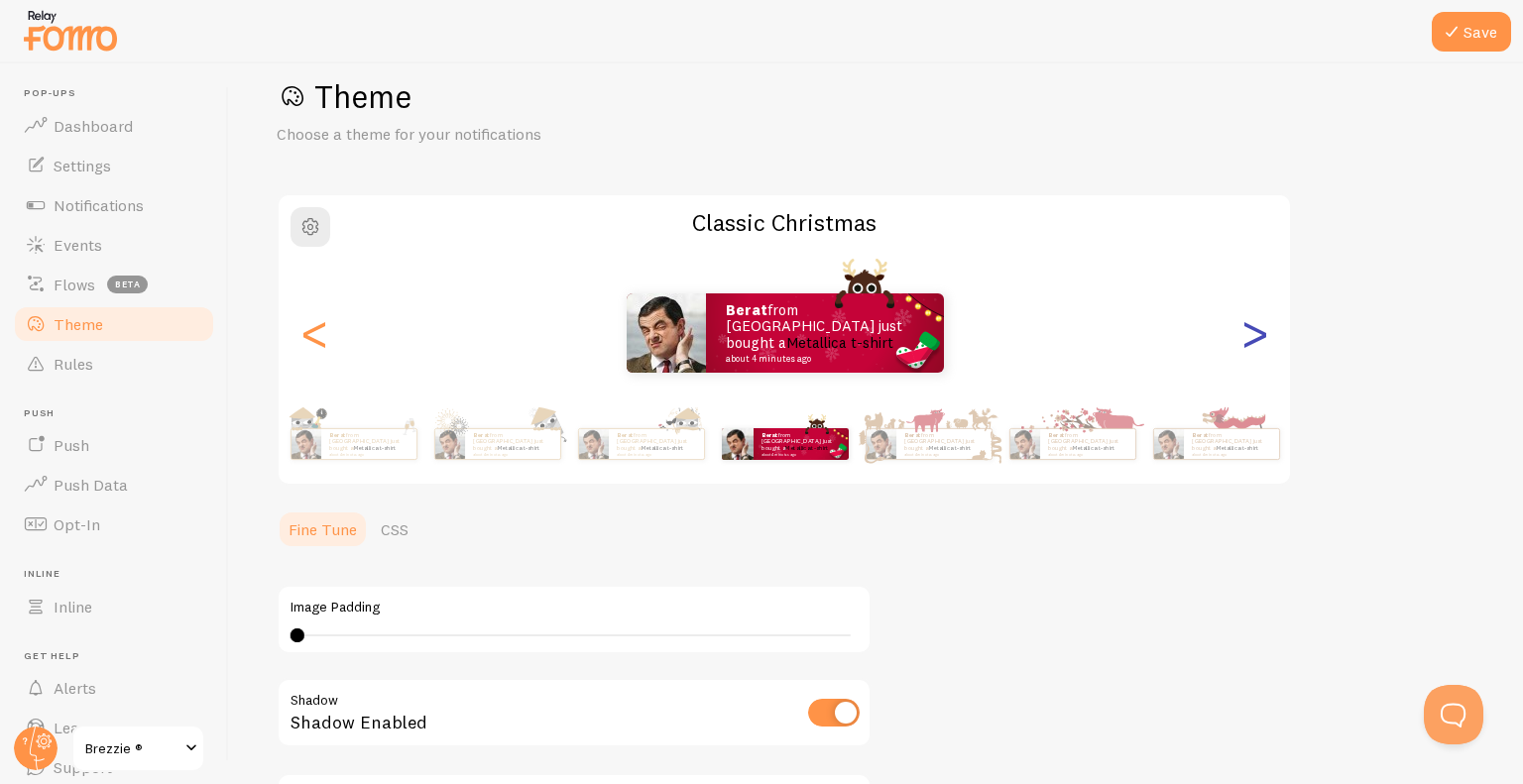 click on ">" at bounding box center [1254, 333] 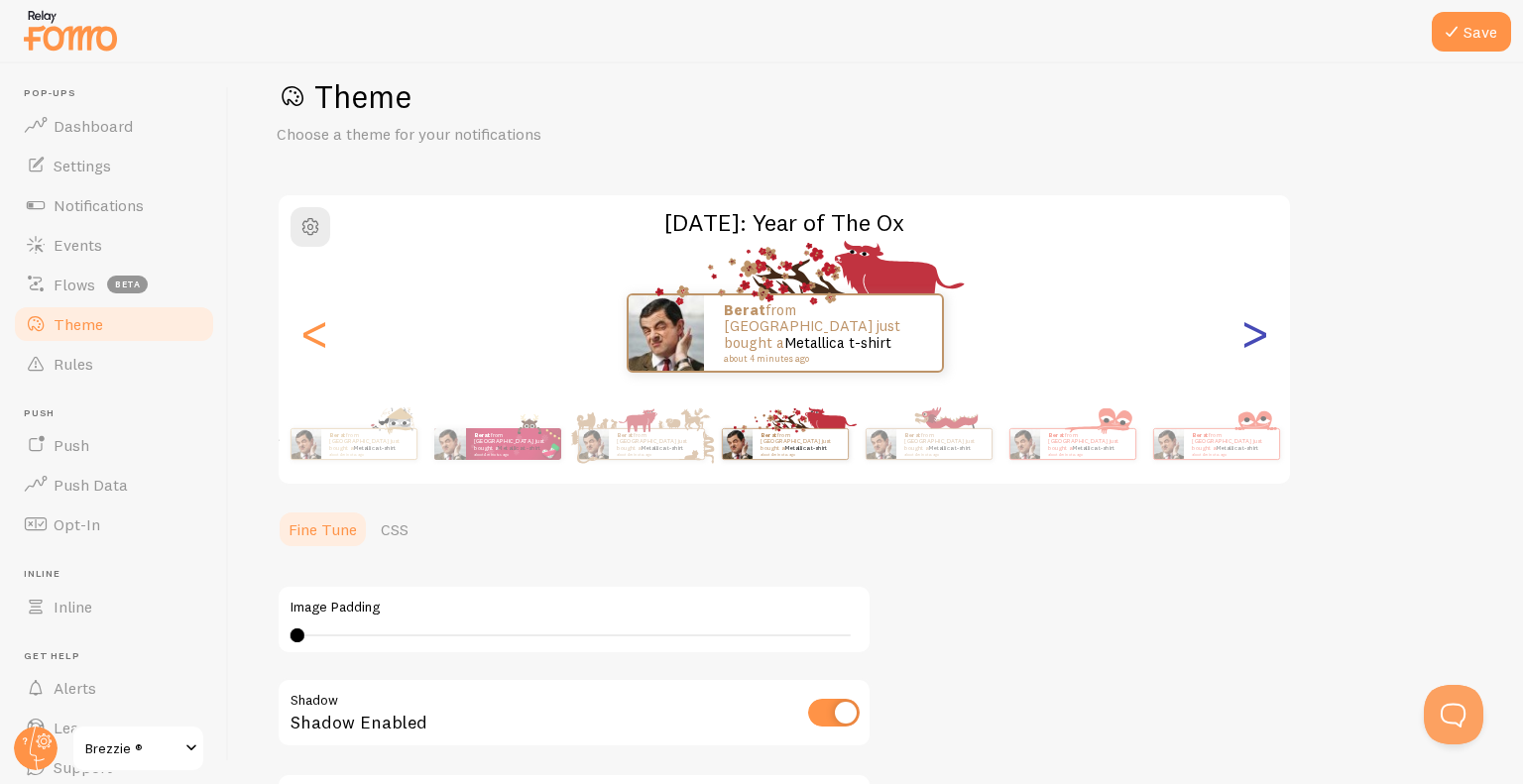click on ">" at bounding box center (1254, 333) 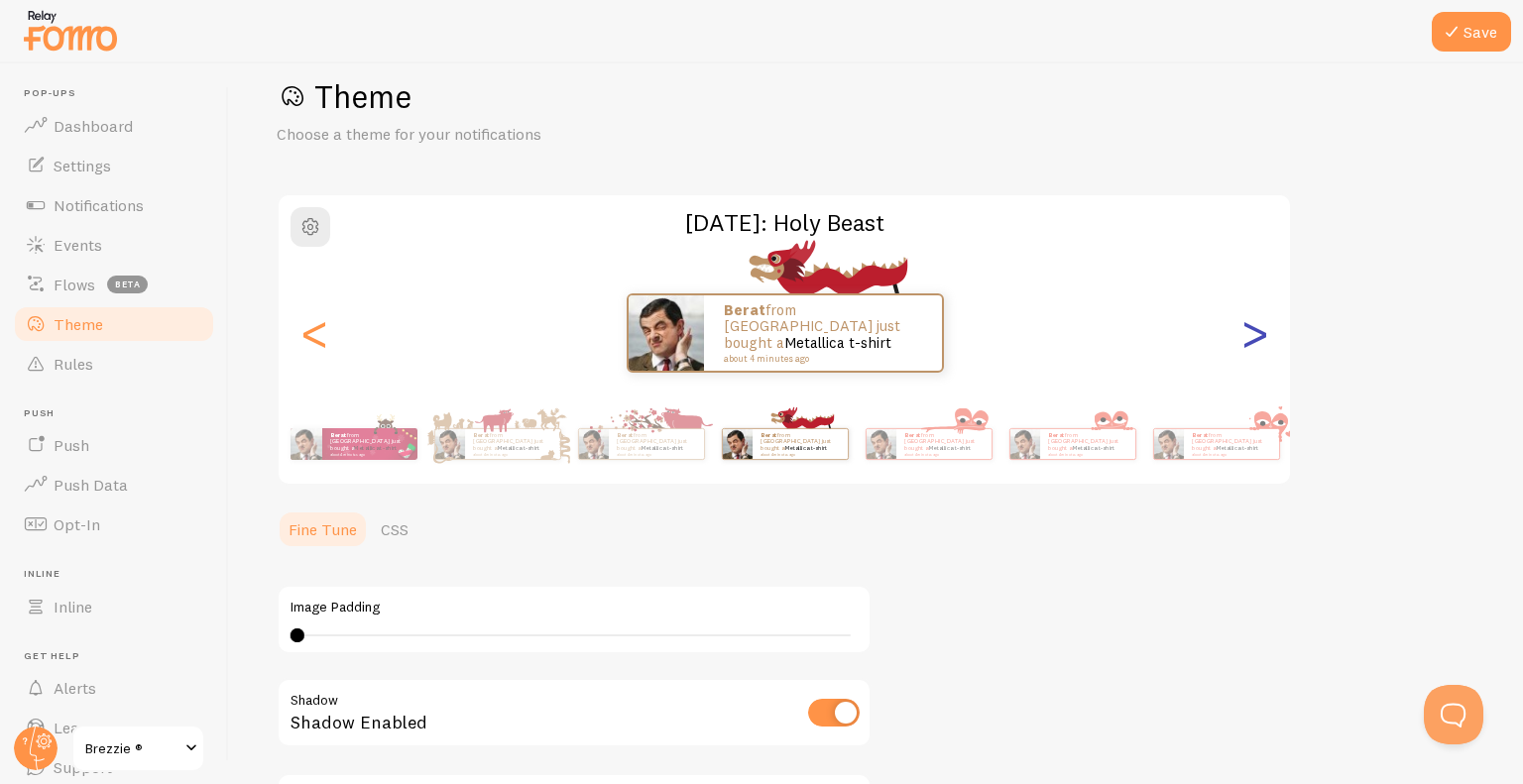 click on ">" at bounding box center [1254, 333] 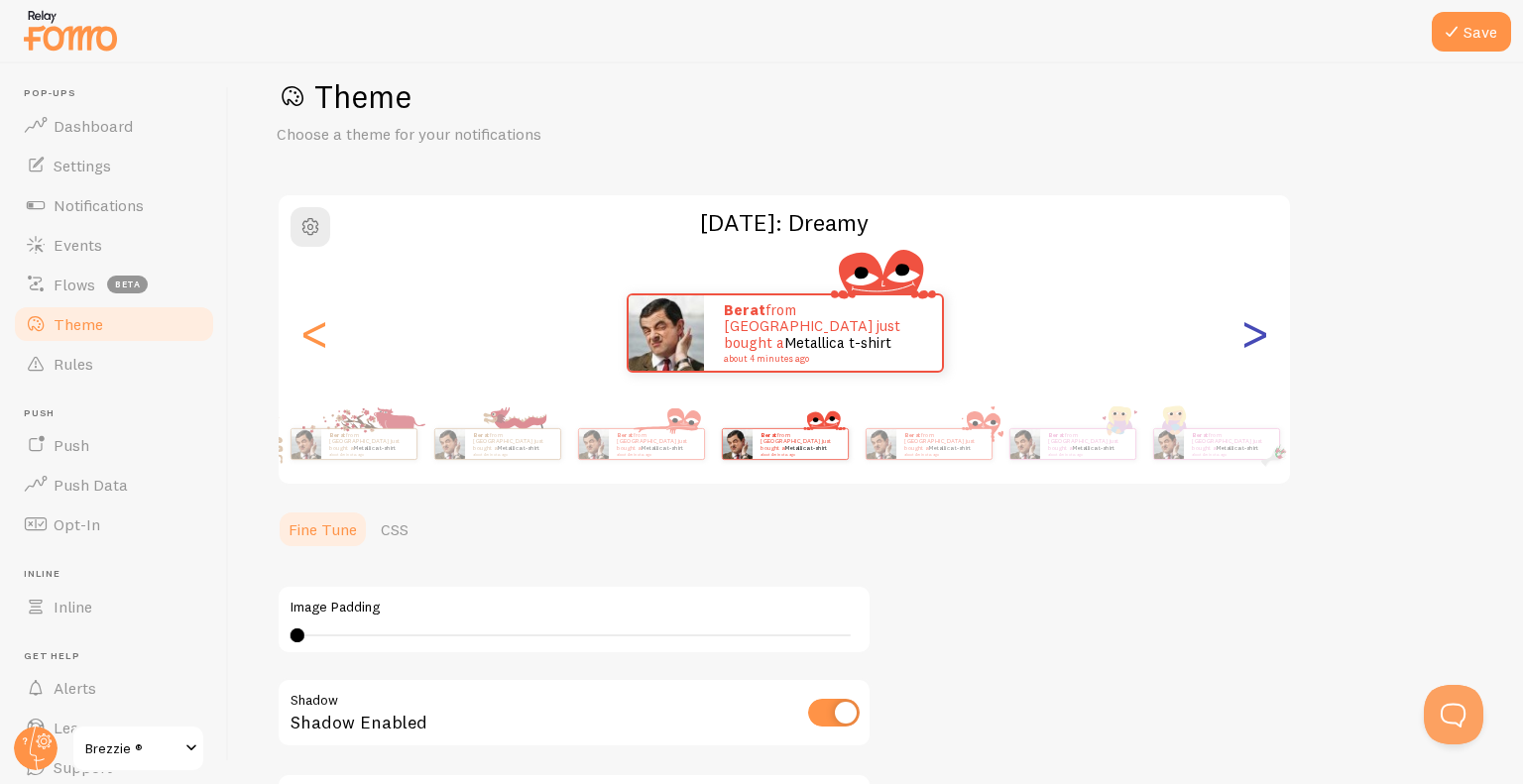 click on ">" at bounding box center [1254, 333] 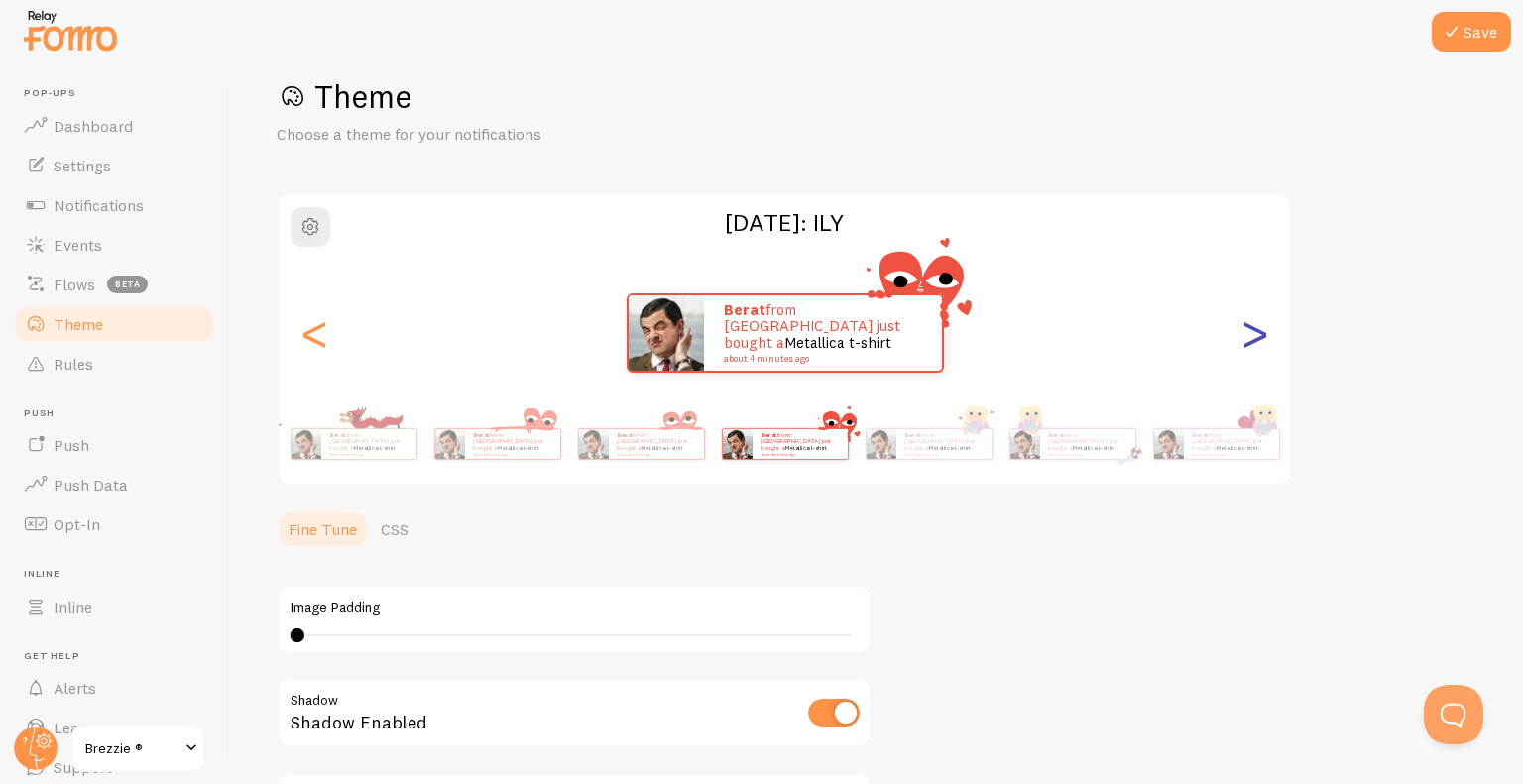 click on ">" at bounding box center (1254, 333) 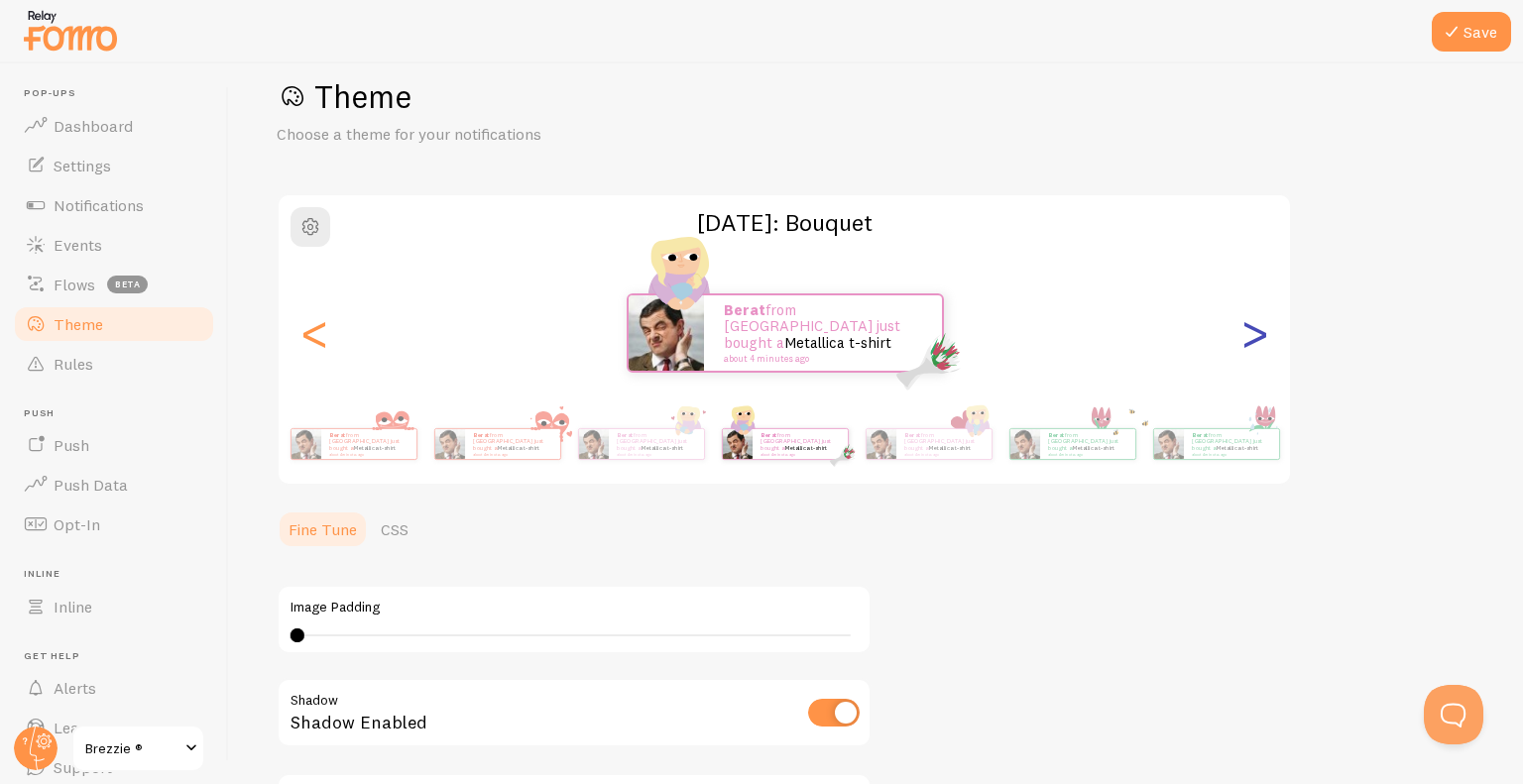 click on ">" at bounding box center [1254, 333] 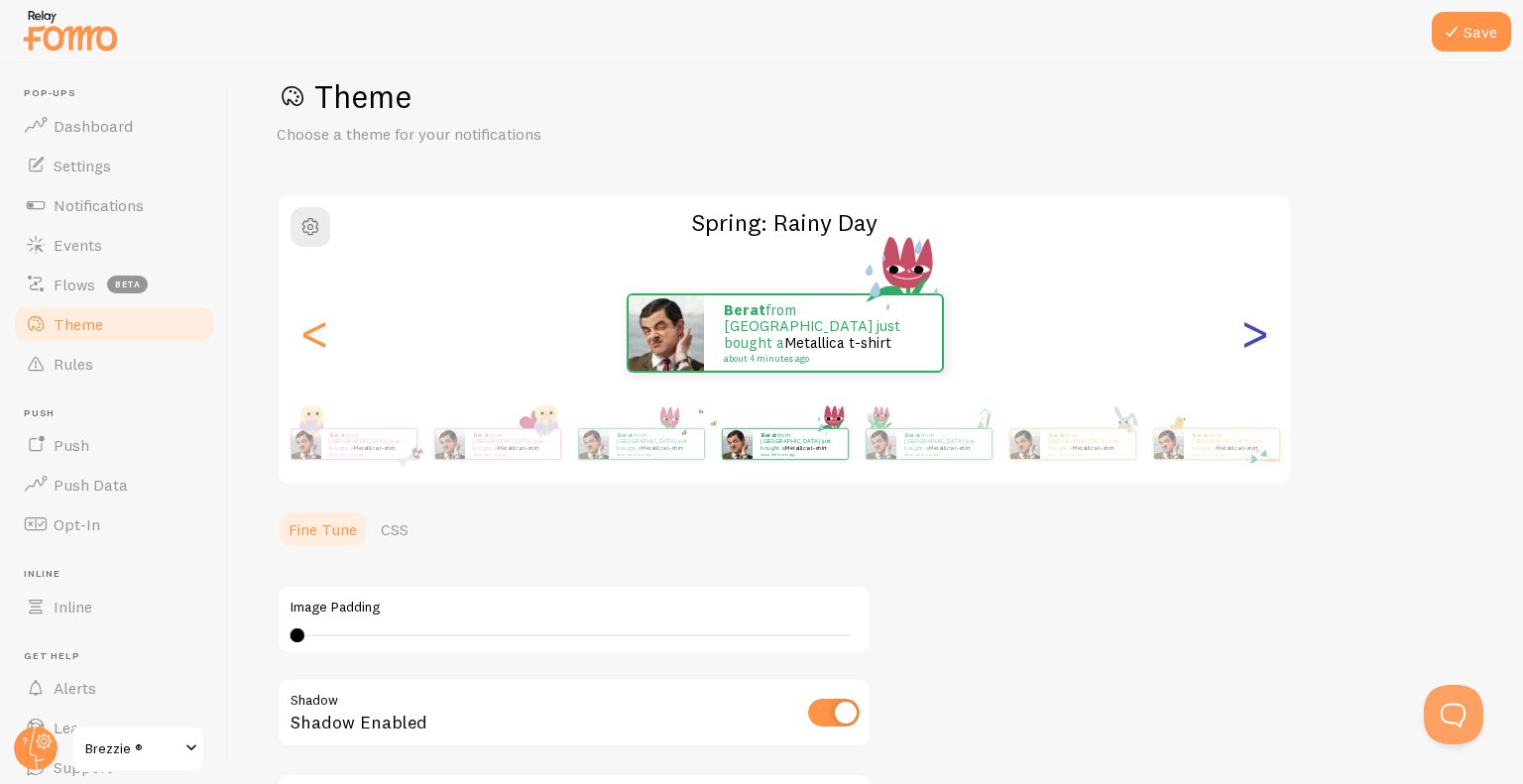 click on ">" at bounding box center [1254, 333] 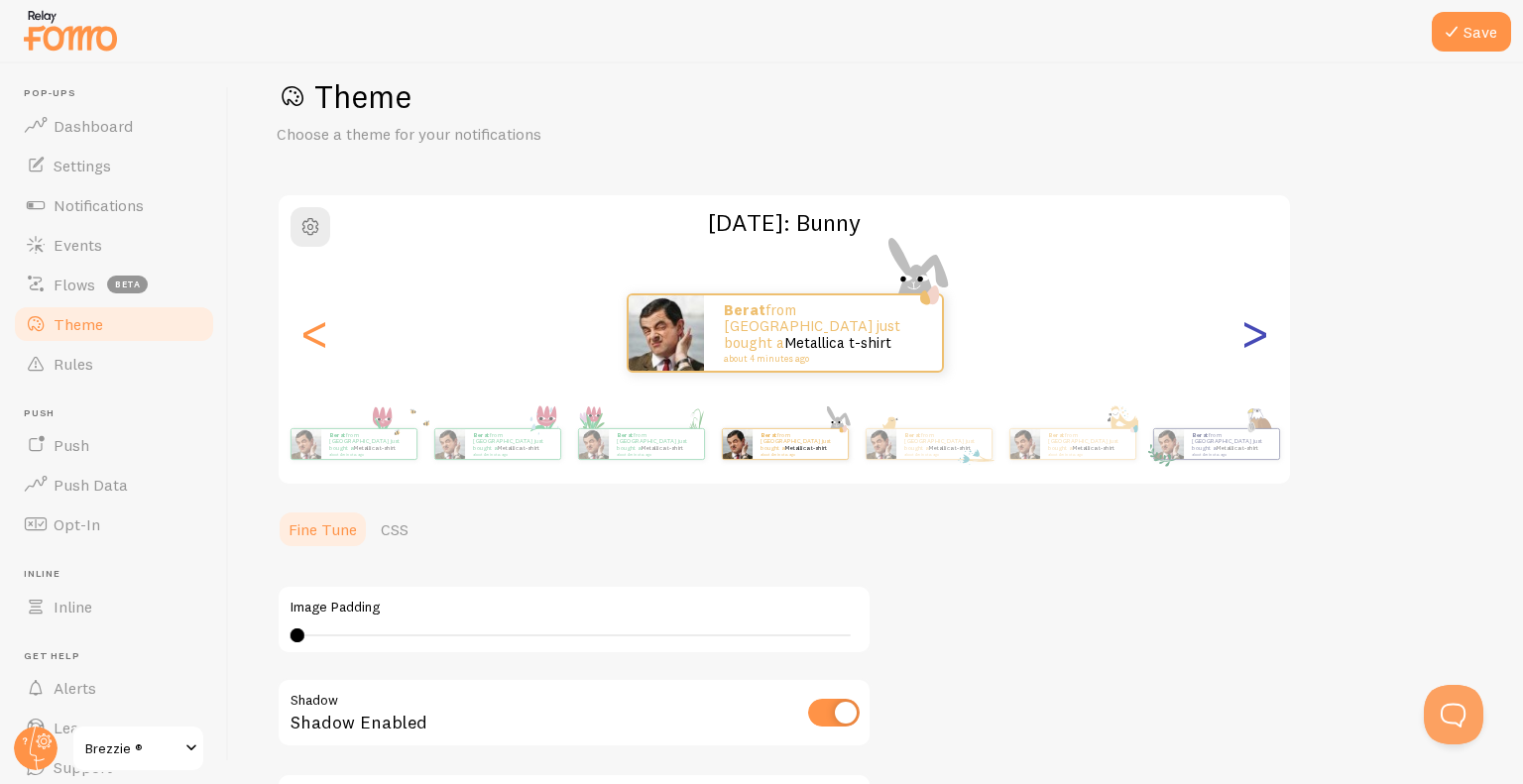 click on ">" at bounding box center (1254, 333) 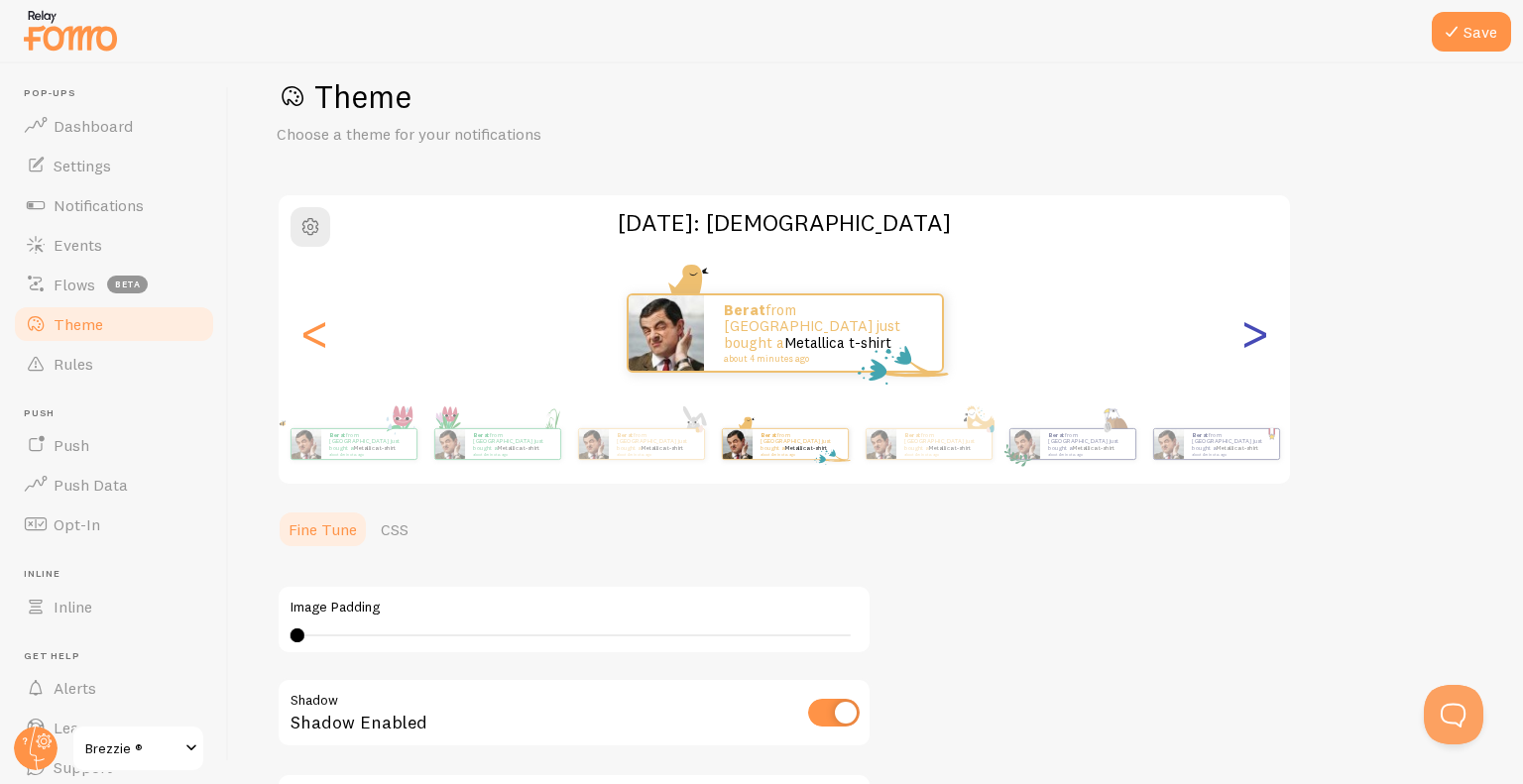 click on ">" at bounding box center [1254, 333] 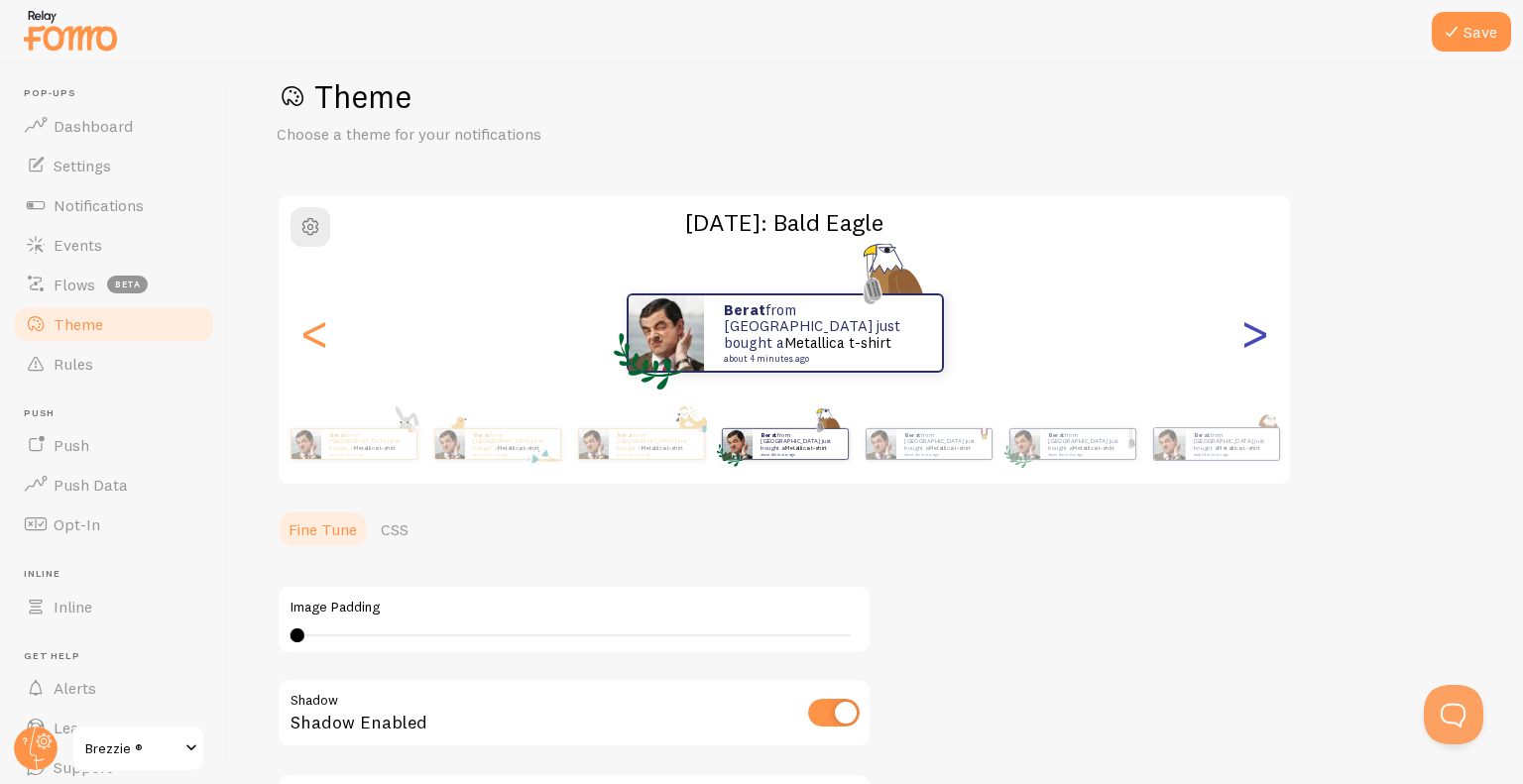 click on ">" at bounding box center [1254, 333] 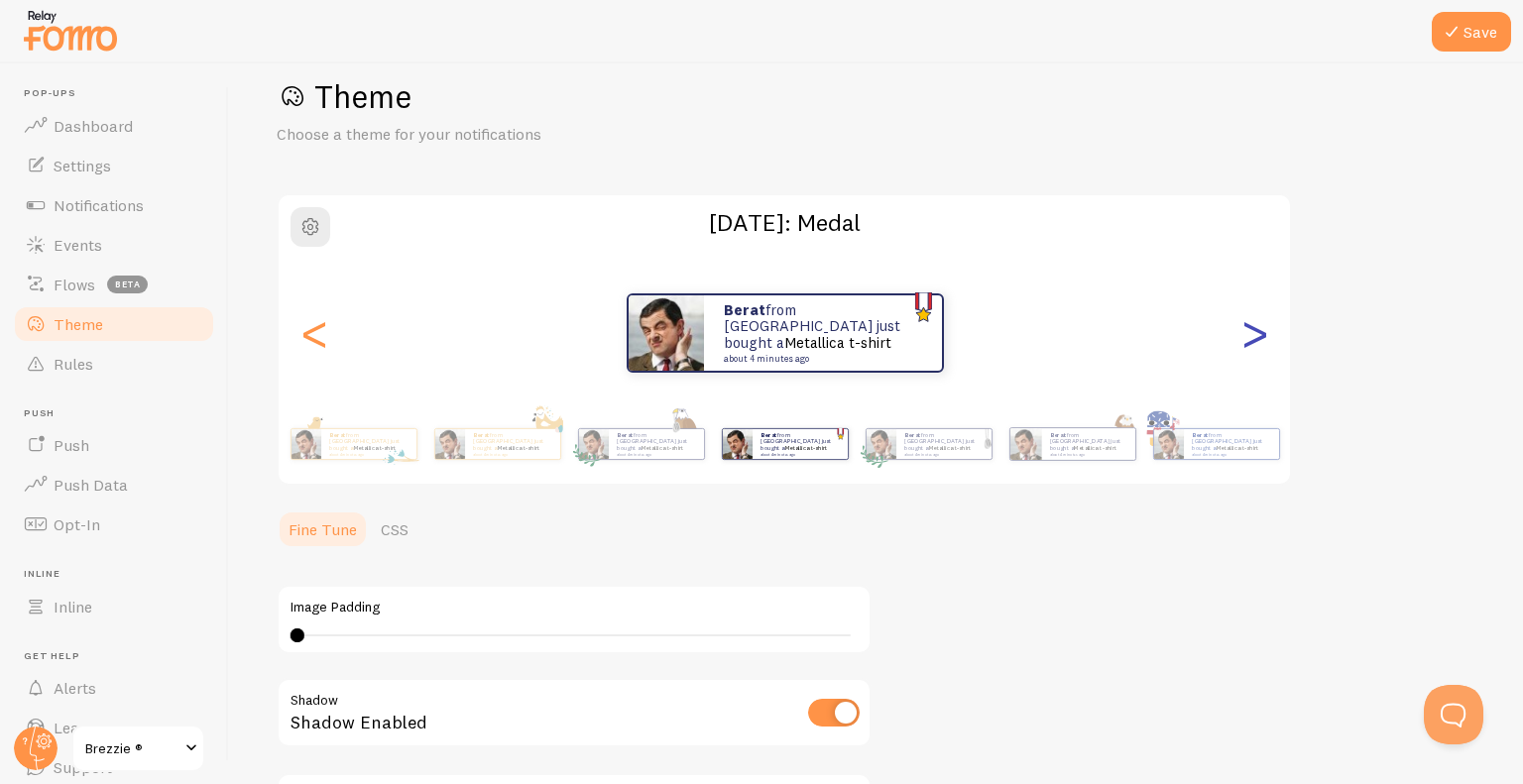 click on ">" at bounding box center (1254, 333) 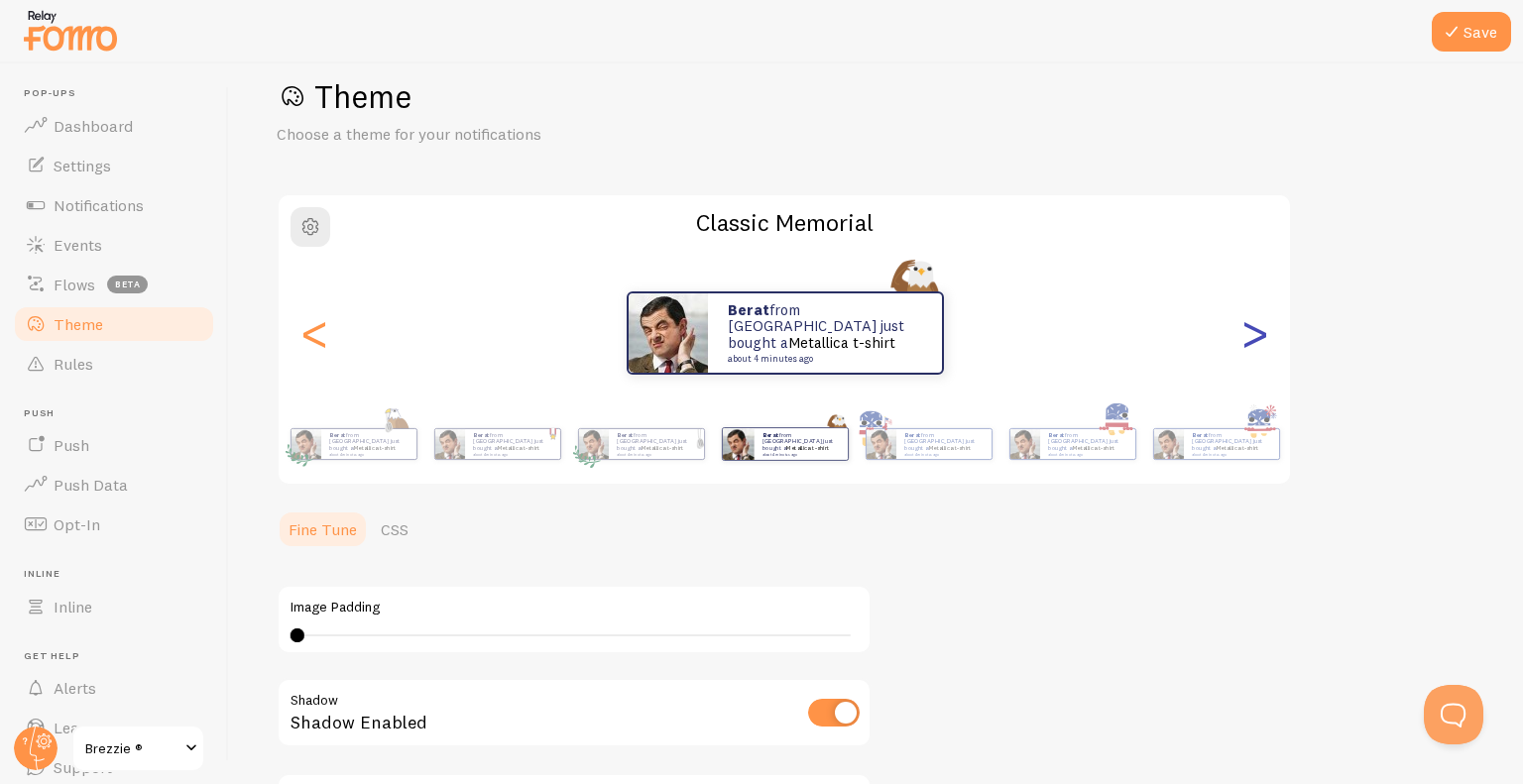click on ">" at bounding box center [1254, 333] 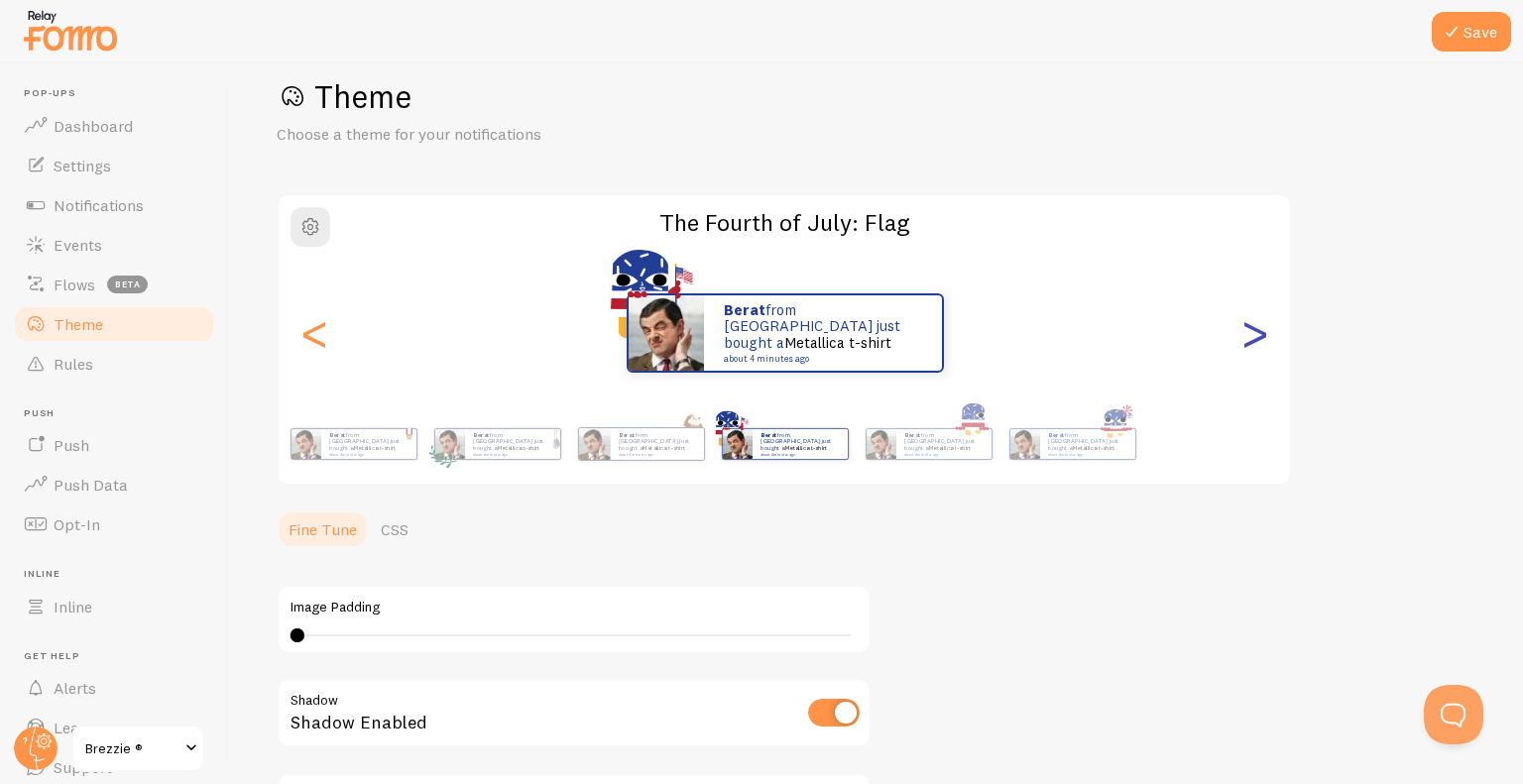 click on ">" at bounding box center (1254, 333) 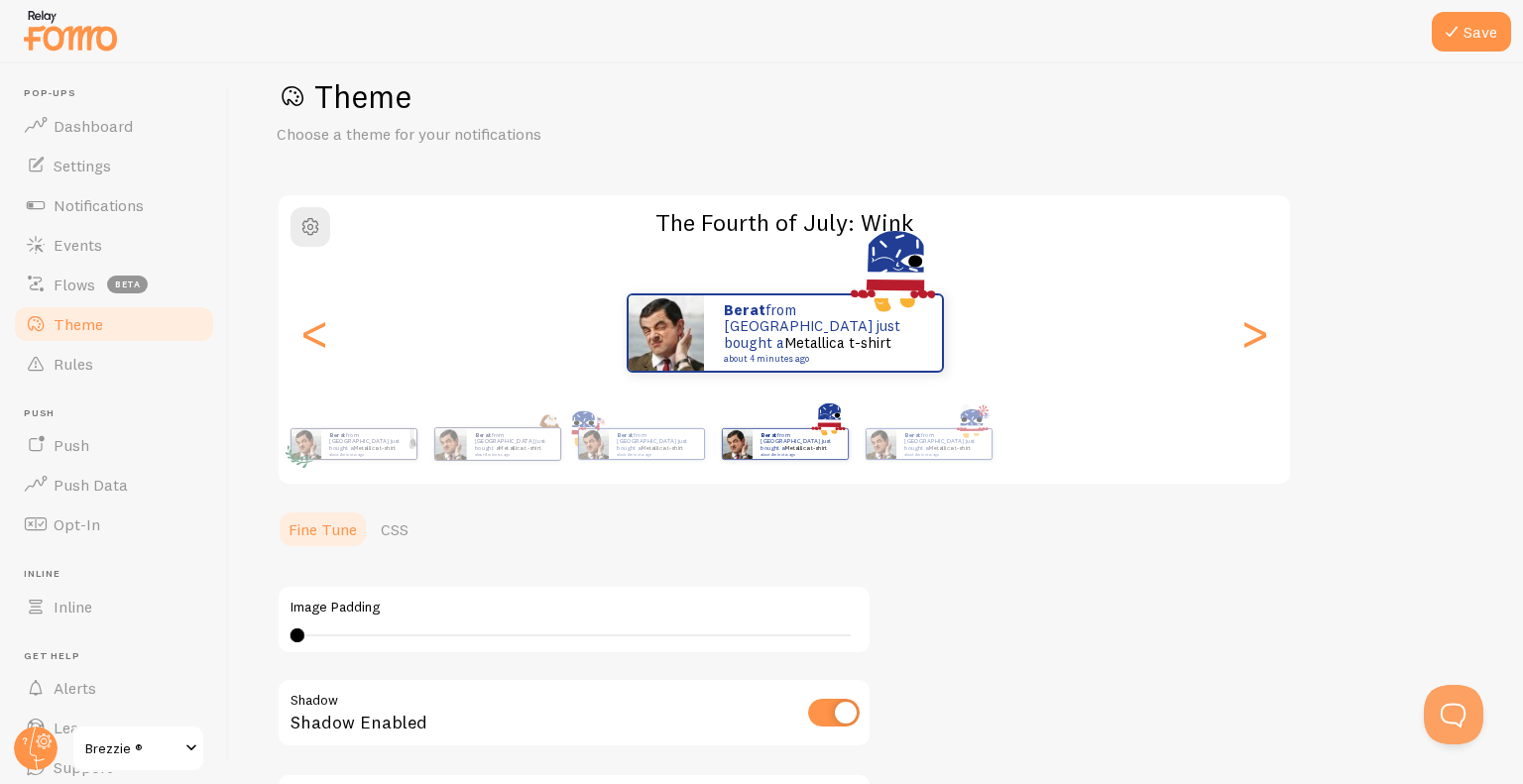 click on "Berat  from [GEOGRAPHIC_DATA] just bought a  Metallica t-shirt   about 4 minutes ago" at bounding box center (784, 333) 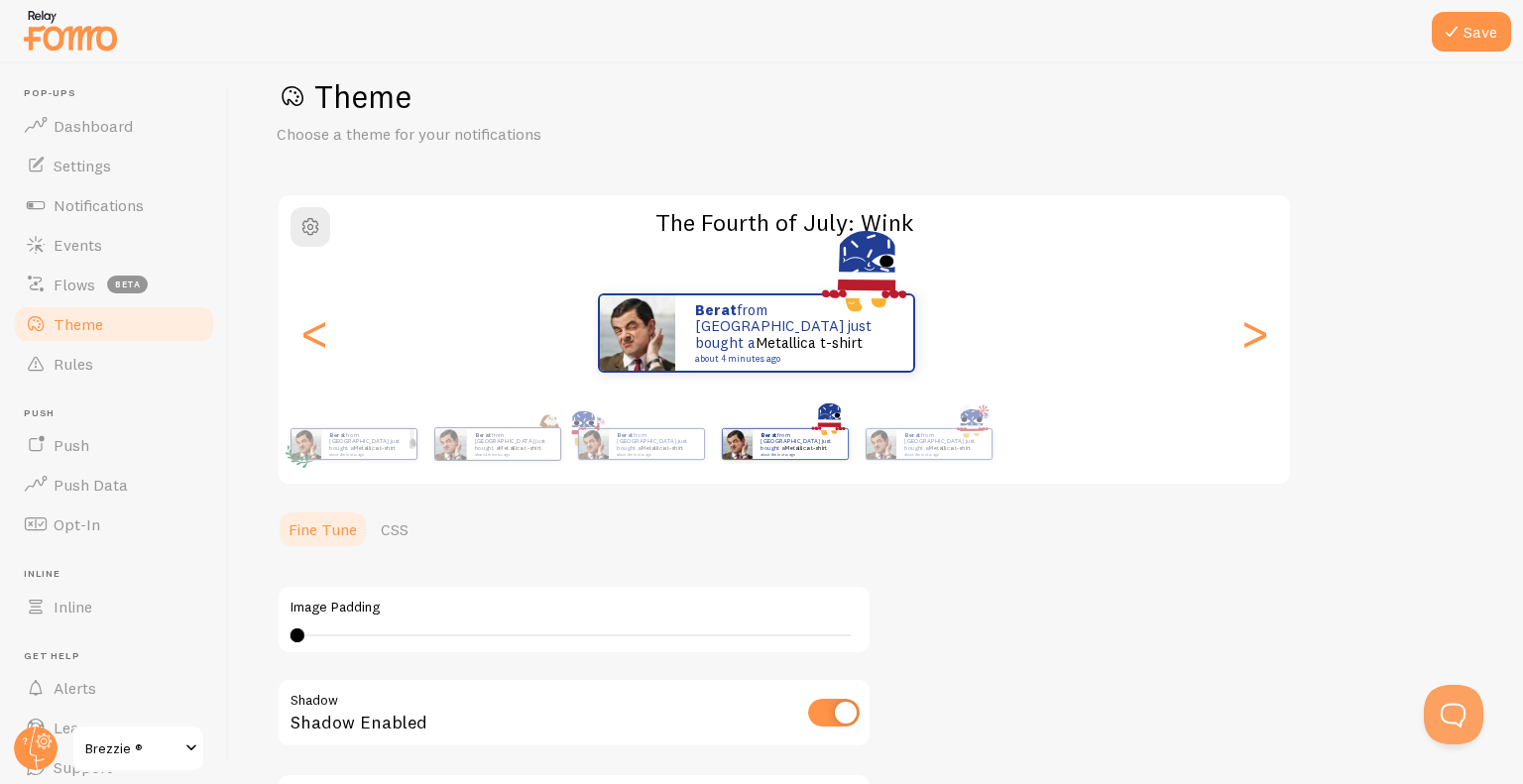 click on "Berat  from [GEOGRAPHIC_DATA] just bought a  Metallica t-shirt   about 4 minutes ago Berat  from [GEOGRAPHIC_DATA] just bought a  Metallica t-shirt   about 4 minutes ago Berat  from [GEOGRAPHIC_DATA] just bought a  Metallica t-shirt   about 4 minutes ago Berat  from [GEOGRAPHIC_DATA] just bought a  Metallica t-shirt   about 4 minutes ago Berat  from [GEOGRAPHIC_DATA] just bought a  Metallica t-shirt   about 4 minutes ago Berat  from [GEOGRAPHIC_DATA] just bought a  Metallica t-shirt   about 4 minutes ago Berat  from [GEOGRAPHIC_DATA] just bought a  Metallica t-shirt   about 4 minutes ago Berat  from [GEOGRAPHIC_DATA] just bought a  Metallica t-shirt   about 4 minutes ago Berat  from [GEOGRAPHIC_DATA] just bought a  Metallica t-shirt   about 4 minutes ago Berat  from [GEOGRAPHIC_DATA] just bought a  Metallica t-shirt   about 4 minutes ago Berat  from [GEOGRAPHIC_DATA] just bought a  Metallica t-shirt   about 4 minutes ago Berat  from [GEOGRAPHIC_DATA] just bought a  Metallica t-shirt   about 4 minutes ago Berat  from [GEOGRAPHIC_DATA] just bought a  Metallica t-shirt   about 4 minutes ago Berat  from [GEOGRAPHIC_DATA] just bought a" at bounding box center (784, 333) 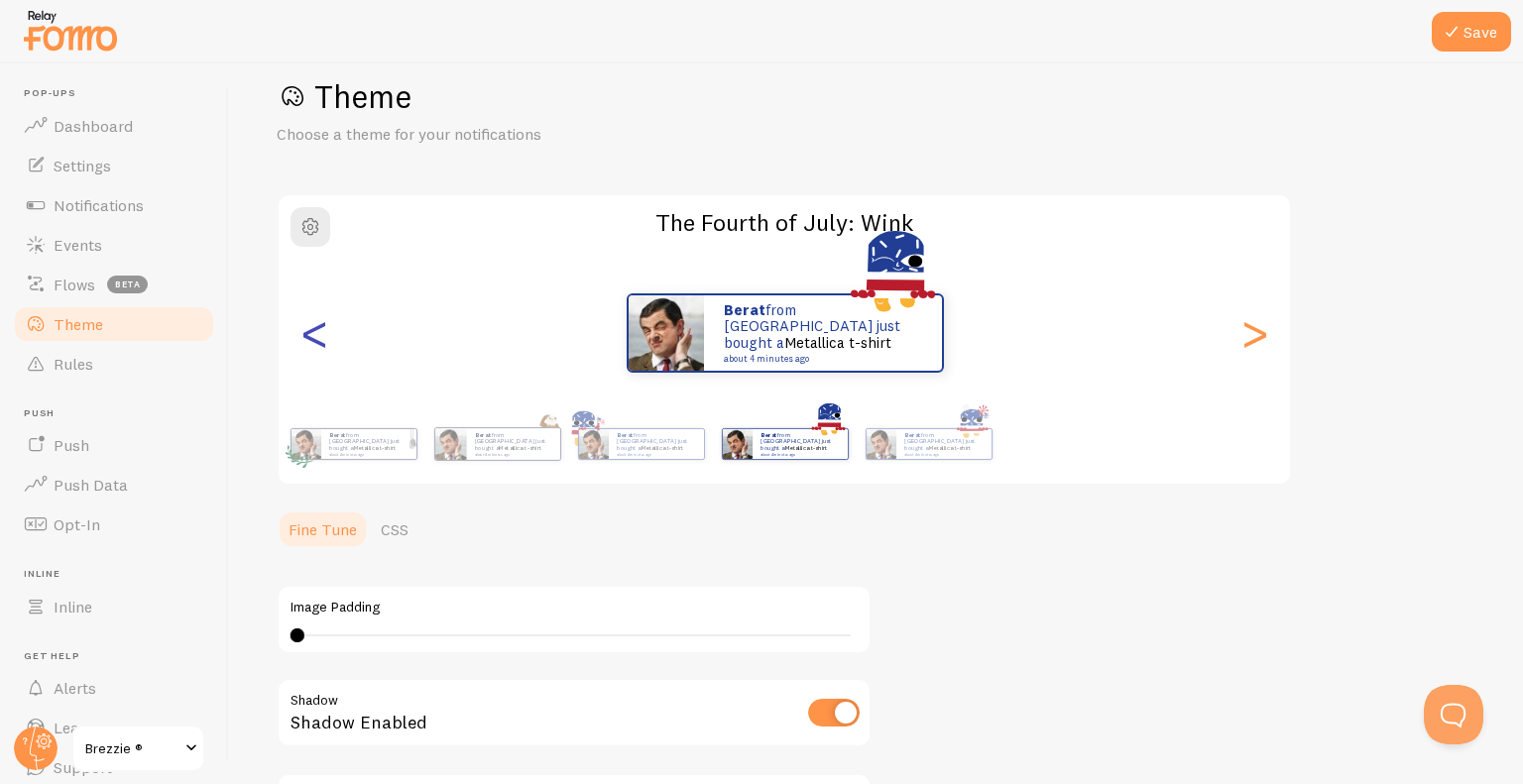 click on "<" at bounding box center [314, 333] 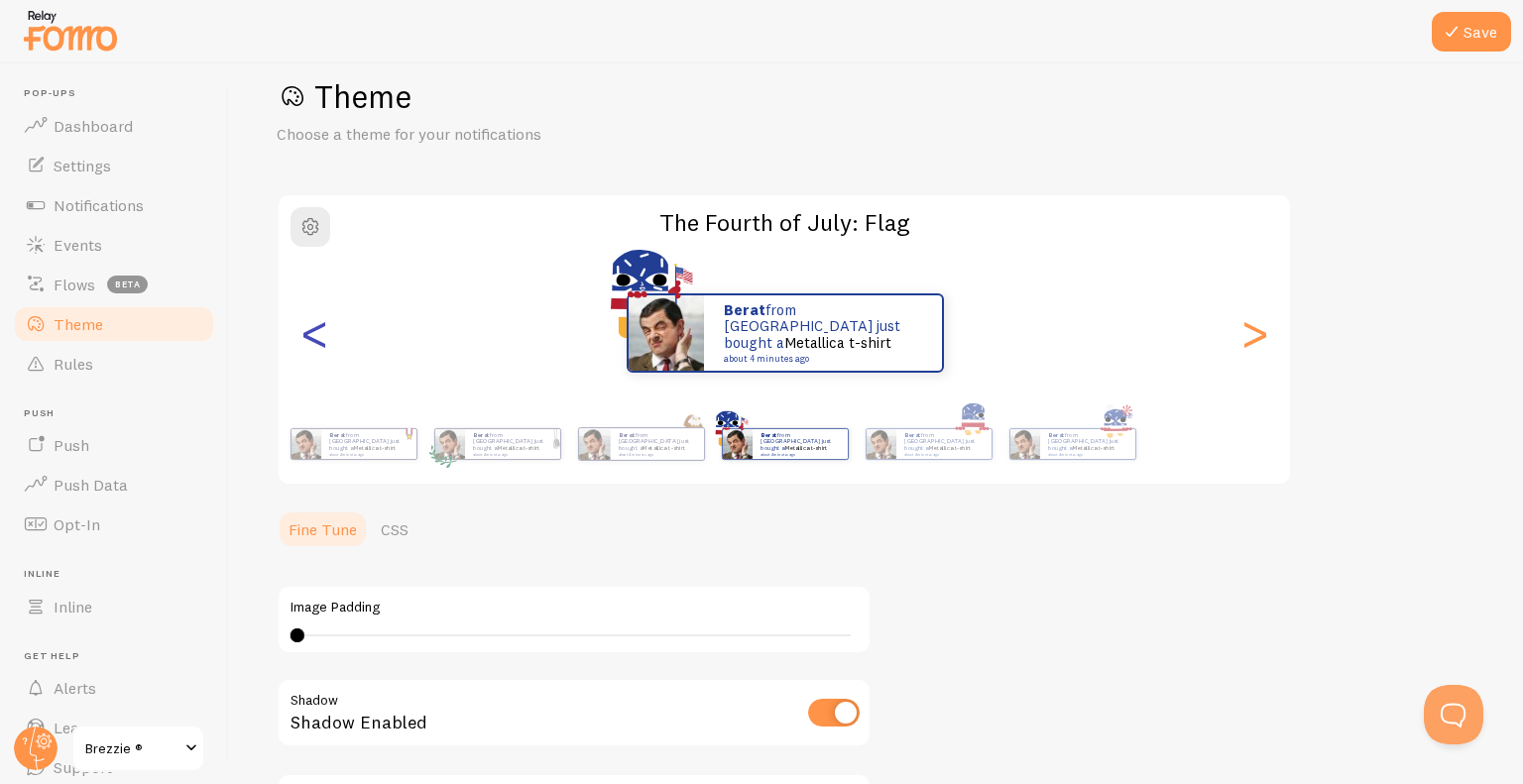 click on "<" at bounding box center (314, 333) 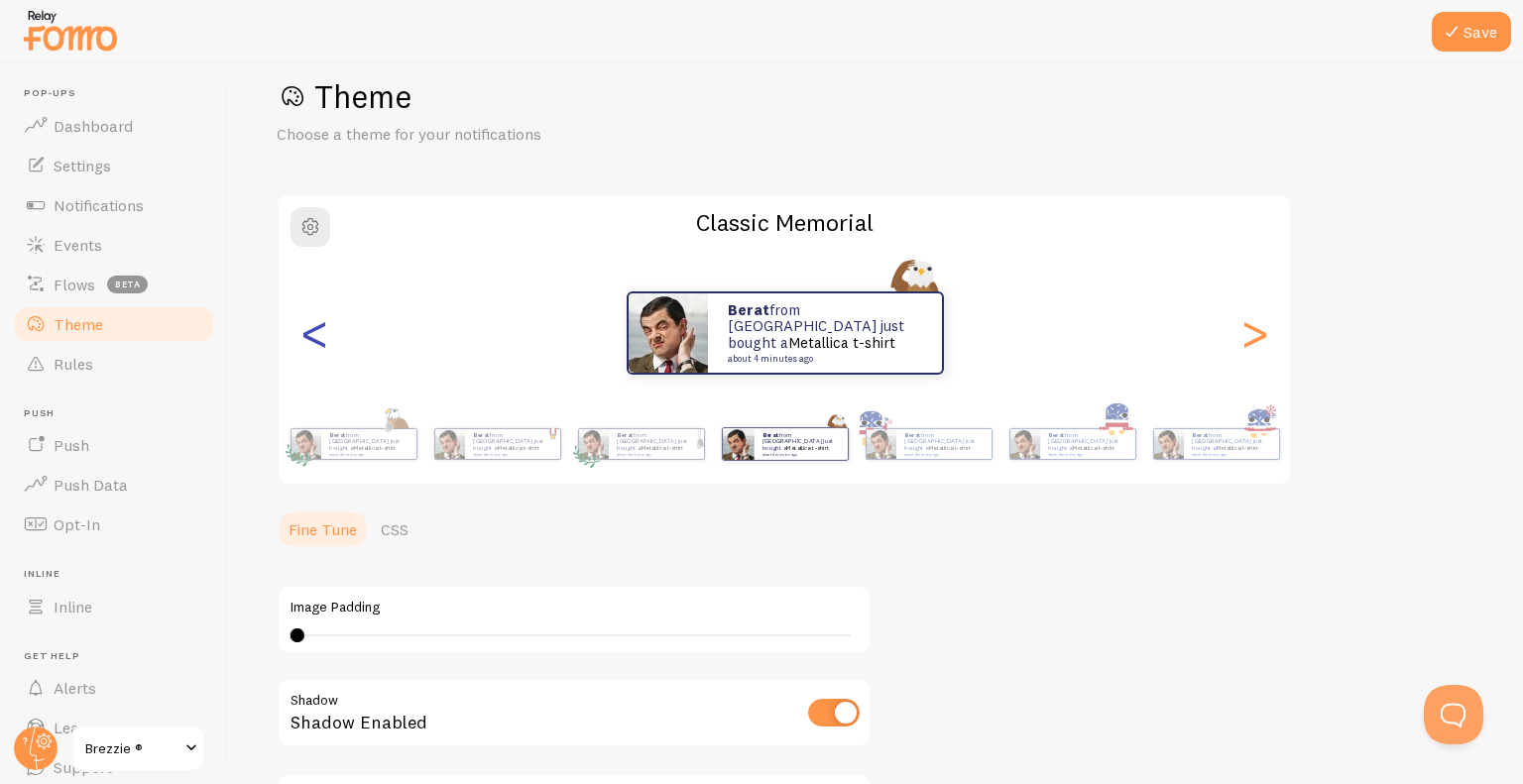 click on "<" at bounding box center (314, 333) 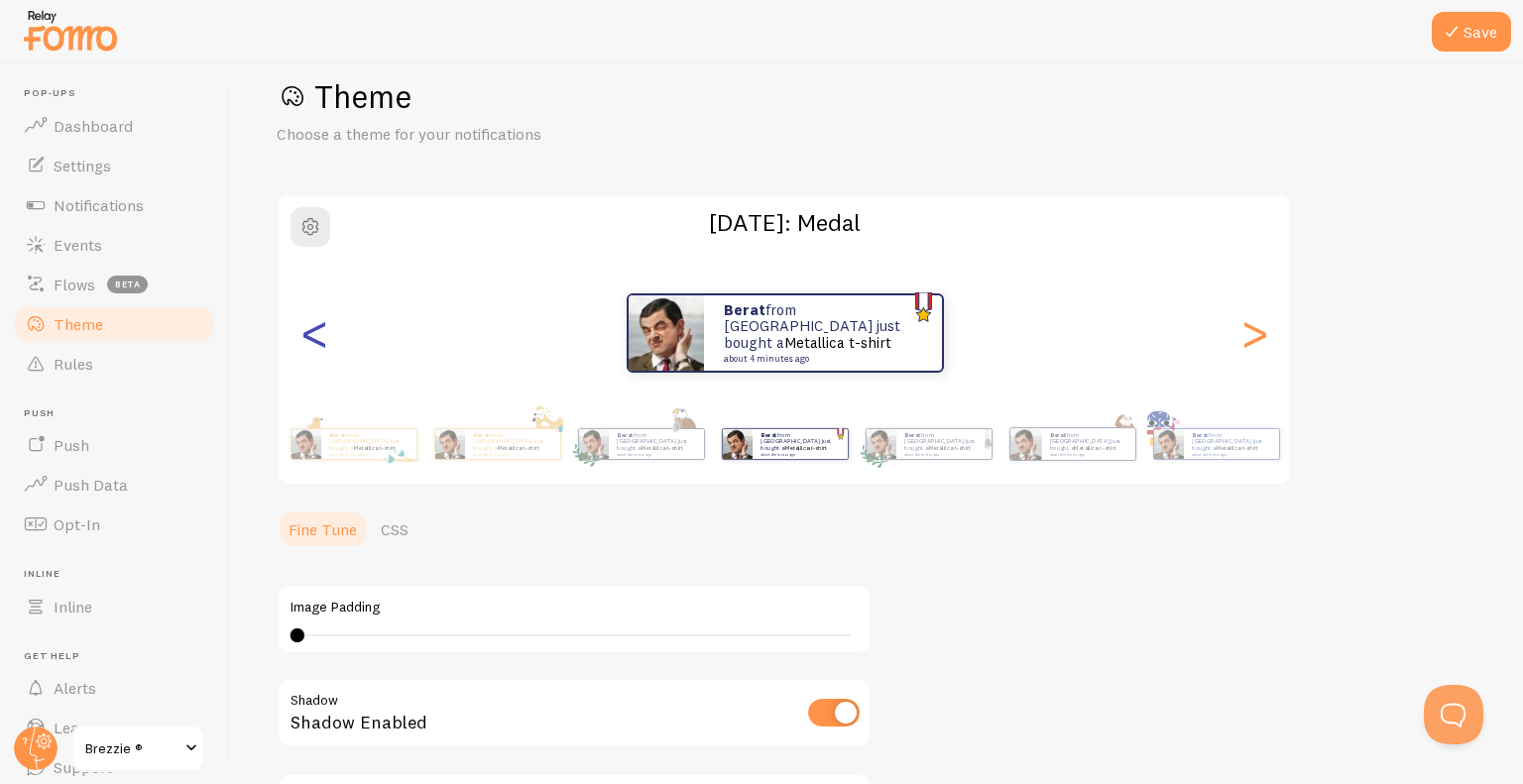 click on "<" at bounding box center (314, 333) 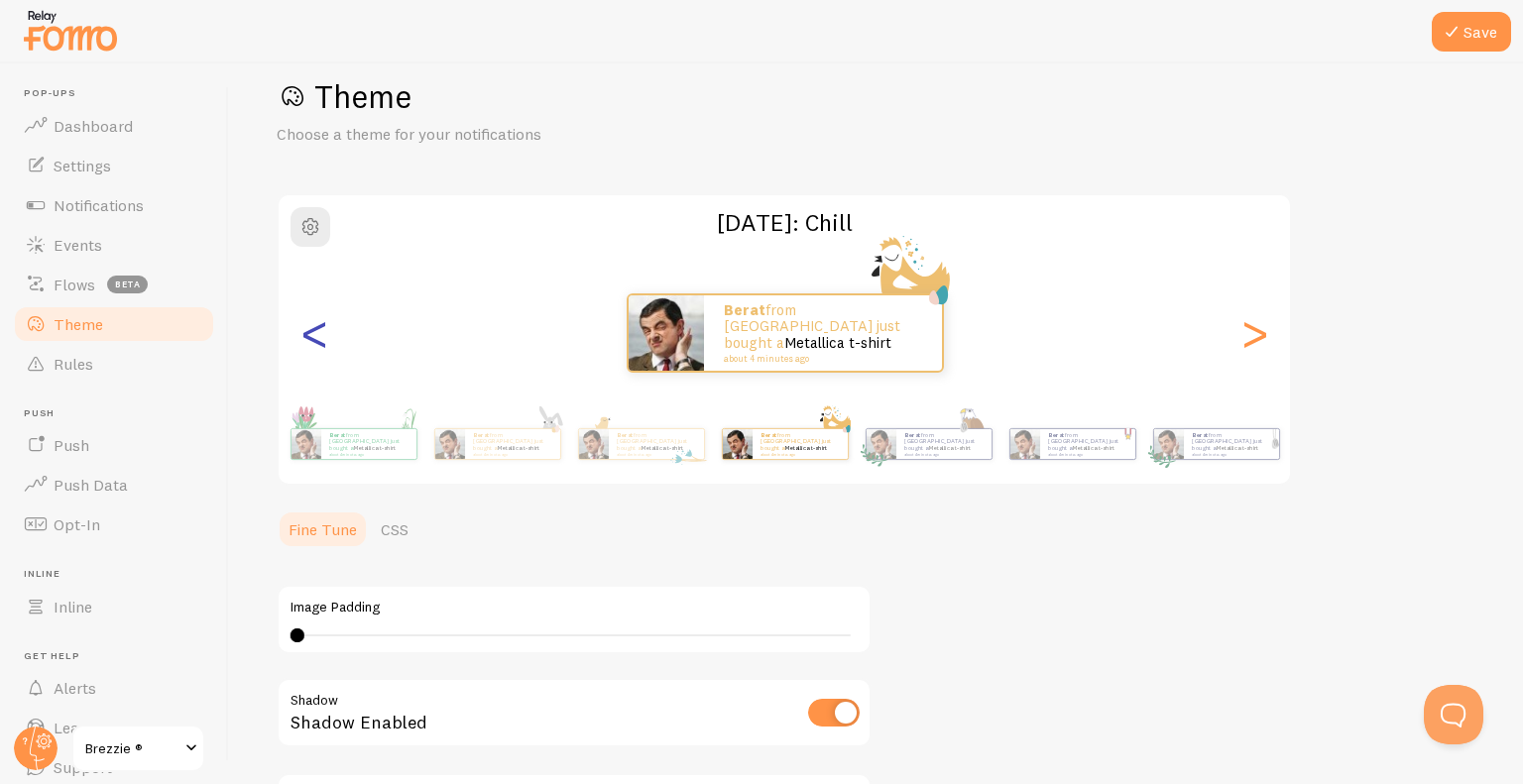 click on "<" at bounding box center [314, 333] 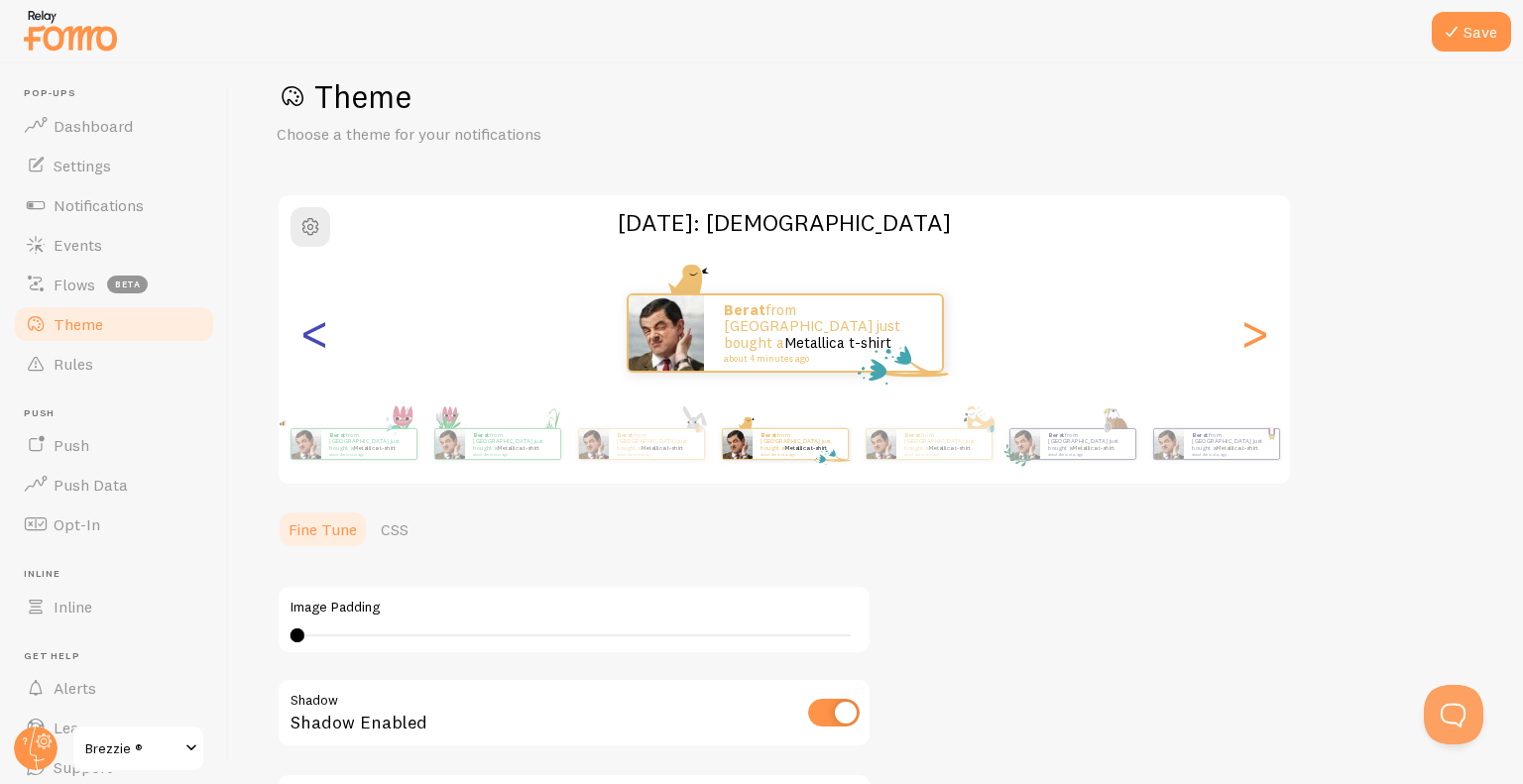 click on "<" at bounding box center (314, 333) 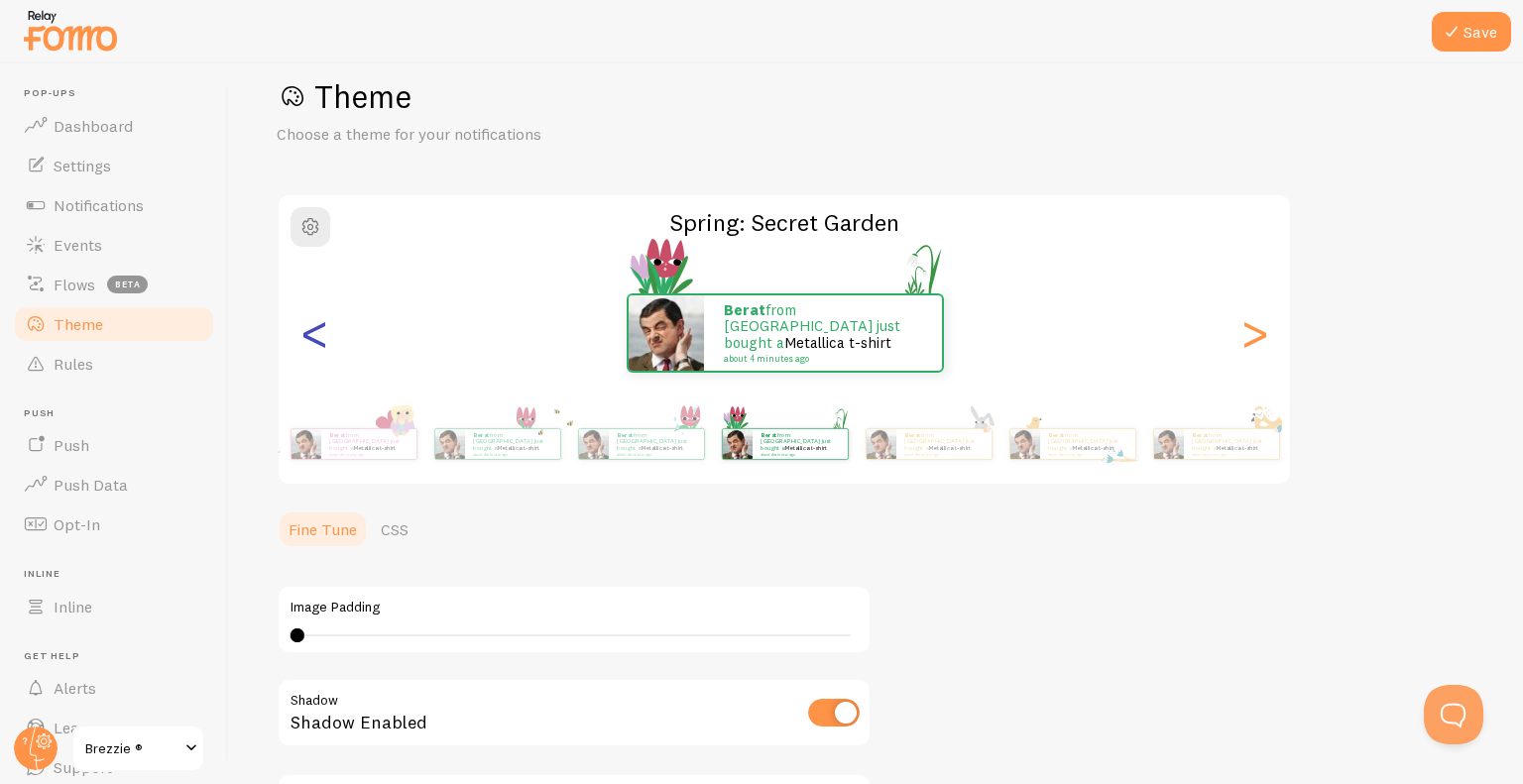 click on "<" at bounding box center [314, 333] 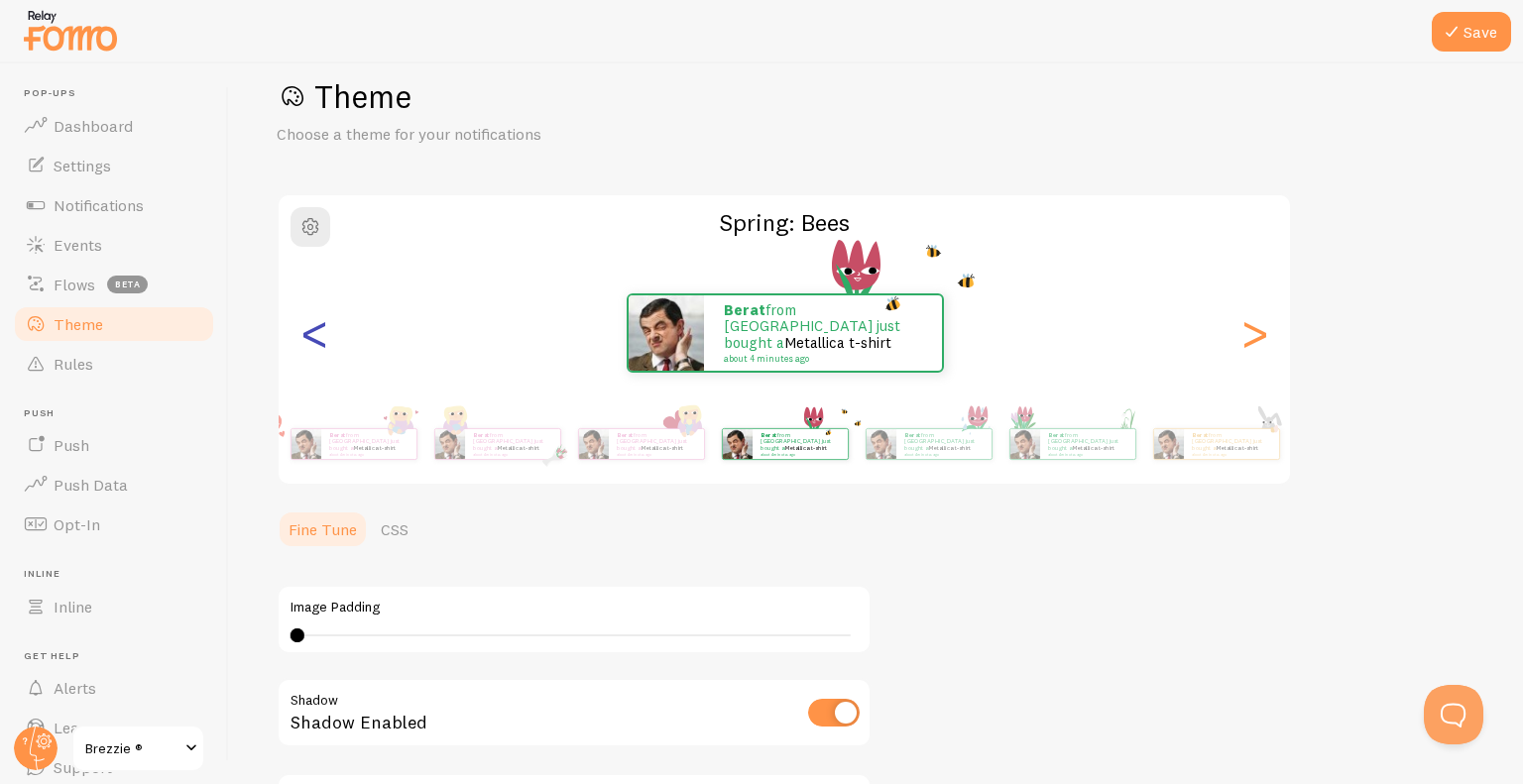 click on "<" at bounding box center [314, 333] 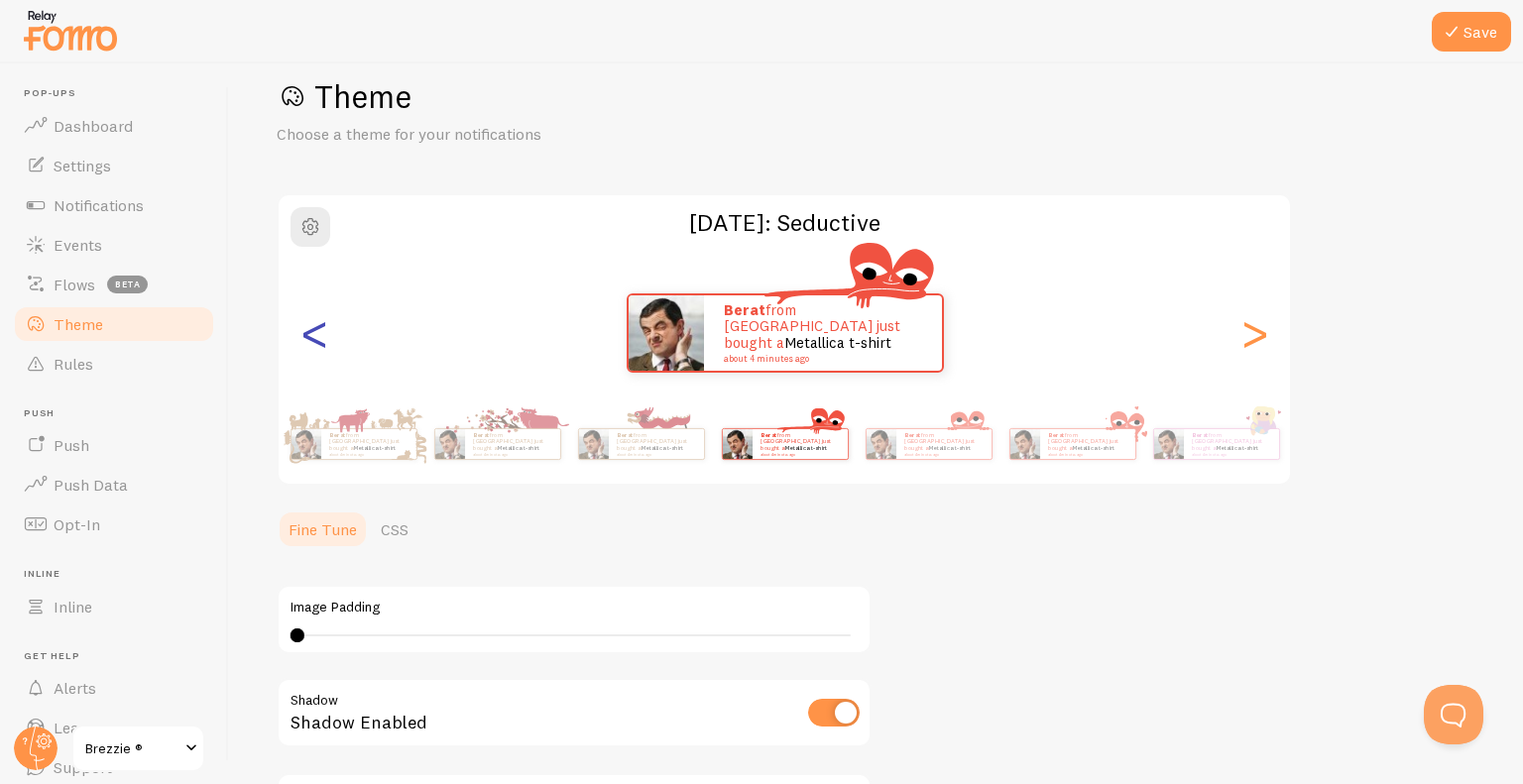 click on "[DATE]: Seductive
Berat  from [GEOGRAPHIC_DATA] just bought a  Metallica t-shirt   about 4 minutes ago Berat  from [GEOGRAPHIC_DATA] just bought a  Metallica t-shirt   about 4 minutes ago Berat  from [GEOGRAPHIC_DATA] just bought a  Metallica t-shirt   about 4 minutes ago Berat  from [GEOGRAPHIC_DATA] just bought a  Metallica t-shirt   about 4 minutes ago Berat  from [GEOGRAPHIC_DATA] just bought a  Metallica t-shirt   about 4 minutes ago Berat  from [GEOGRAPHIC_DATA] just bought a  Metallica t-shirt   about 4 minutes ago Berat  from [GEOGRAPHIC_DATA] just bought a  Metallica t-shirt   about 4 minutes ago Berat  from [GEOGRAPHIC_DATA] just bought a  Metallica t-shirt   about 4 minutes ago Berat  from [GEOGRAPHIC_DATA] just bought a  Metallica t-shirt   about 4 minutes ago Berat  from [GEOGRAPHIC_DATA] just bought a  Metallica t-shirt   about 4 minutes ago Berat  from [GEOGRAPHIC_DATA] just bought a  Metallica t-shirt   about 4 minutes ago Berat  from [GEOGRAPHIC_DATA] just bought a  Metallica t-shirt   about 4 minutes ago Berat  from [GEOGRAPHIC_DATA] just bought a  Metallica t-shirt" at bounding box center (784, 339) 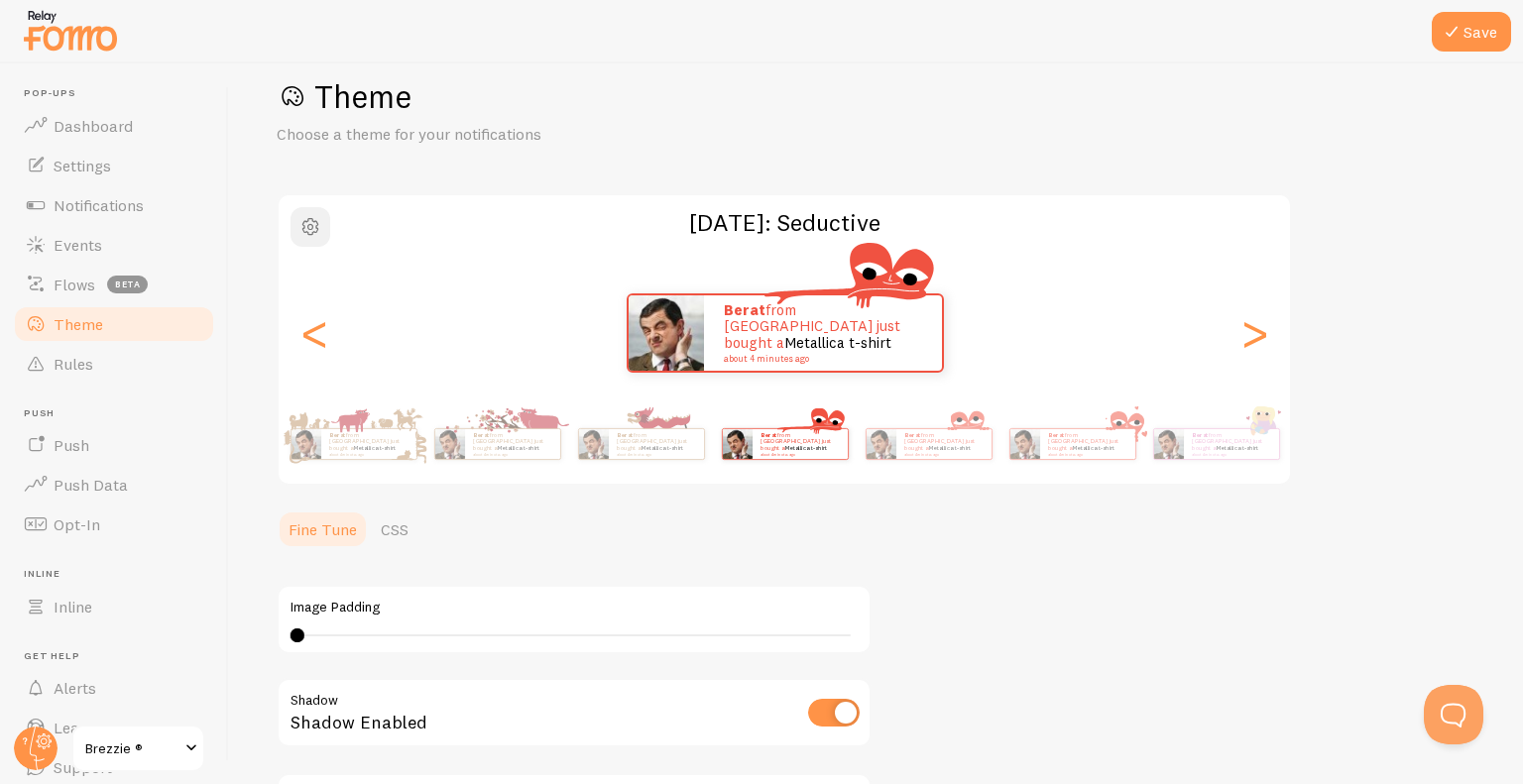 click at bounding box center (310, 227) 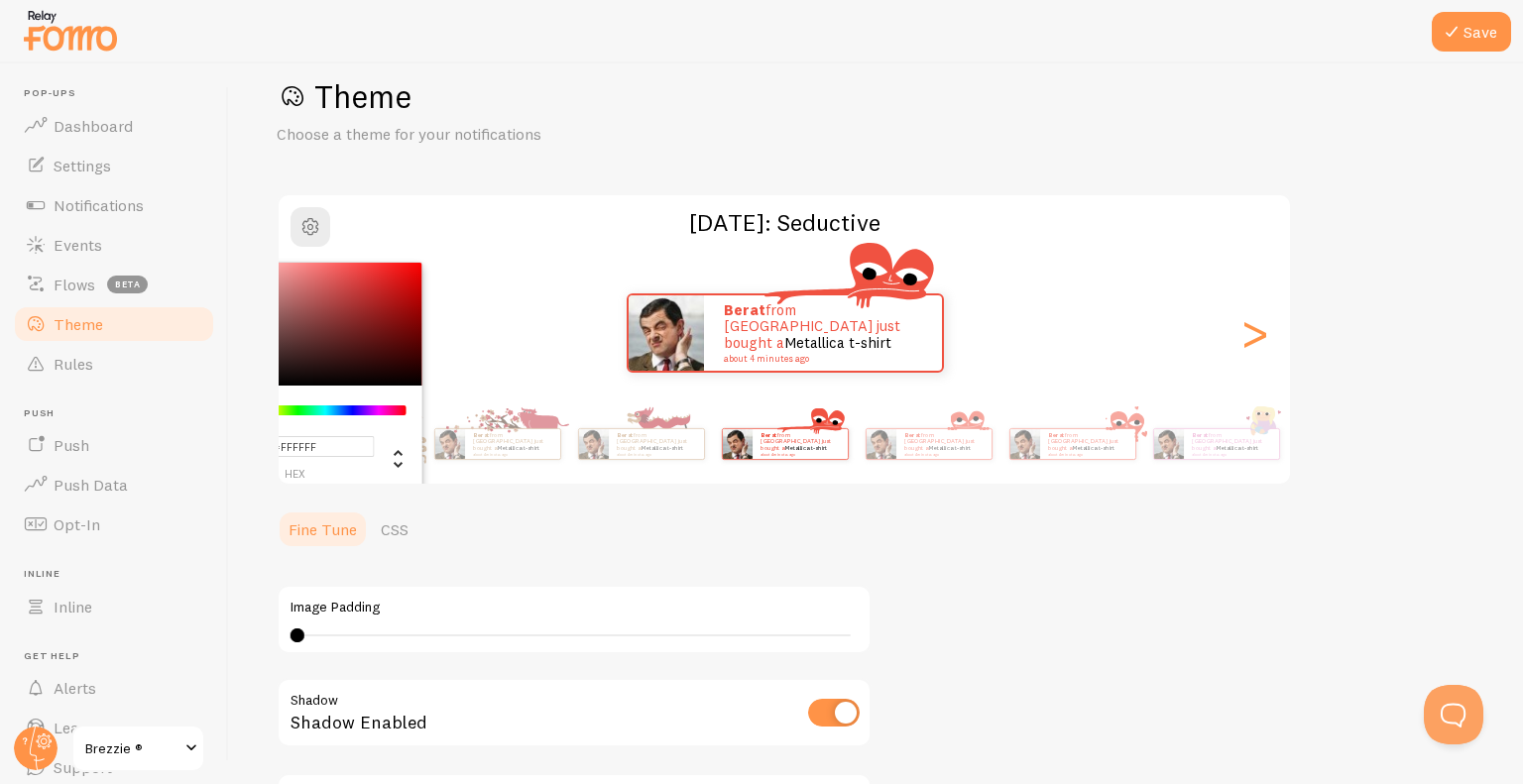 click on "Fine Tune
CSS" at bounding box center [574, 529] 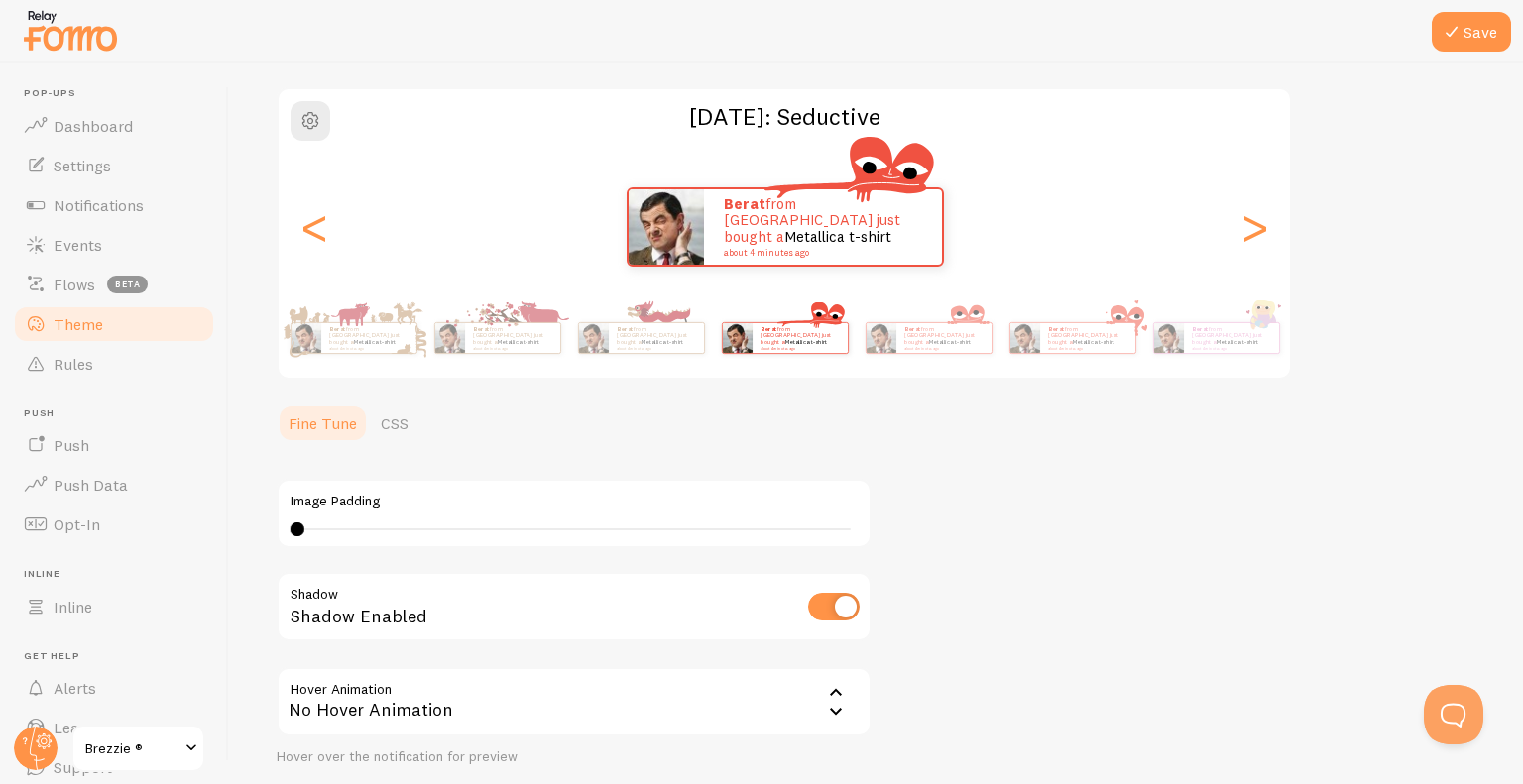 scroll, scrollTop: 143, scrollLeft: 0, axis: vertical 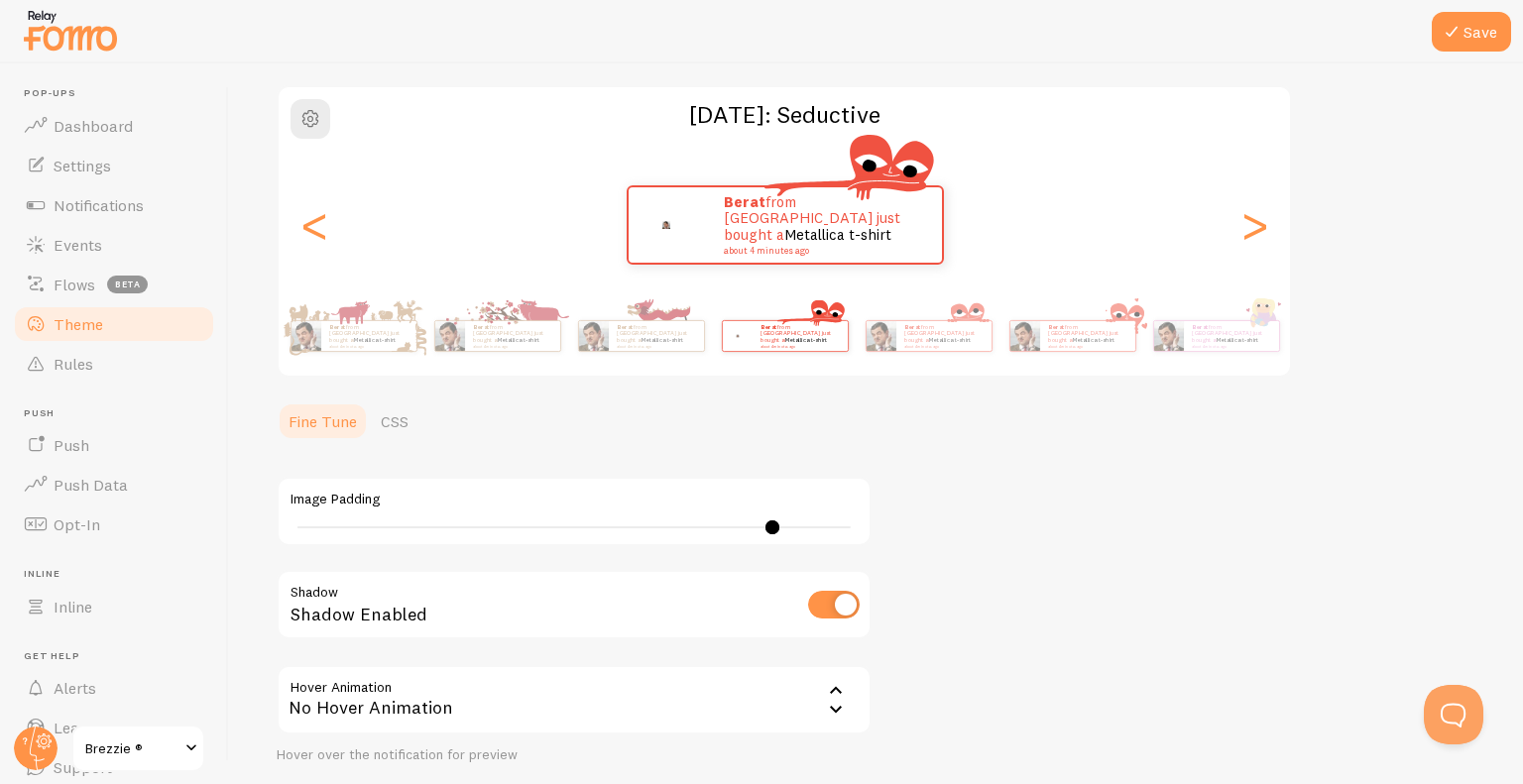 type on "0" 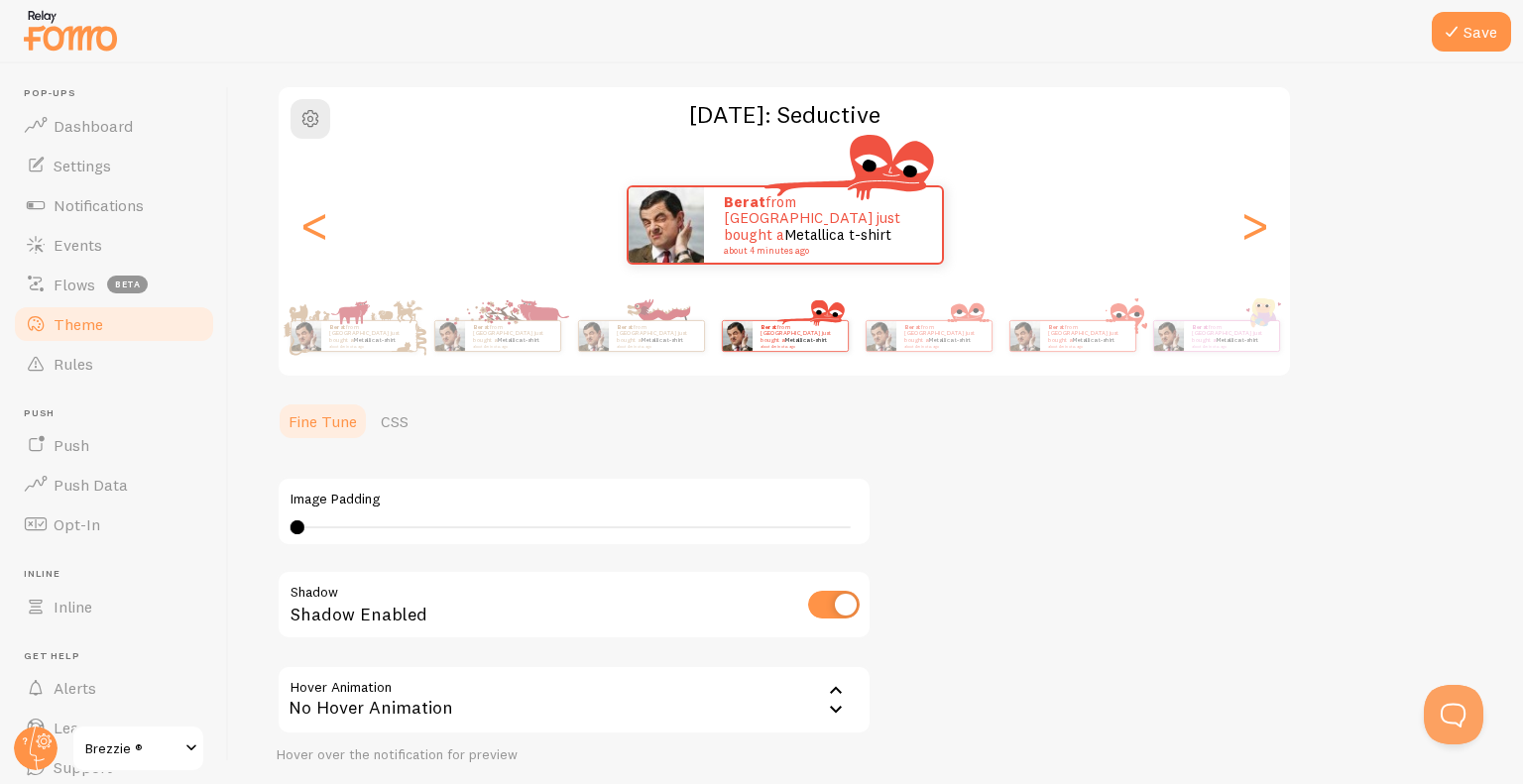 drag, startPoint x: 298, startPoint y: 529, endPoint x: 283, endPoint y: 514, distance: 21.213203 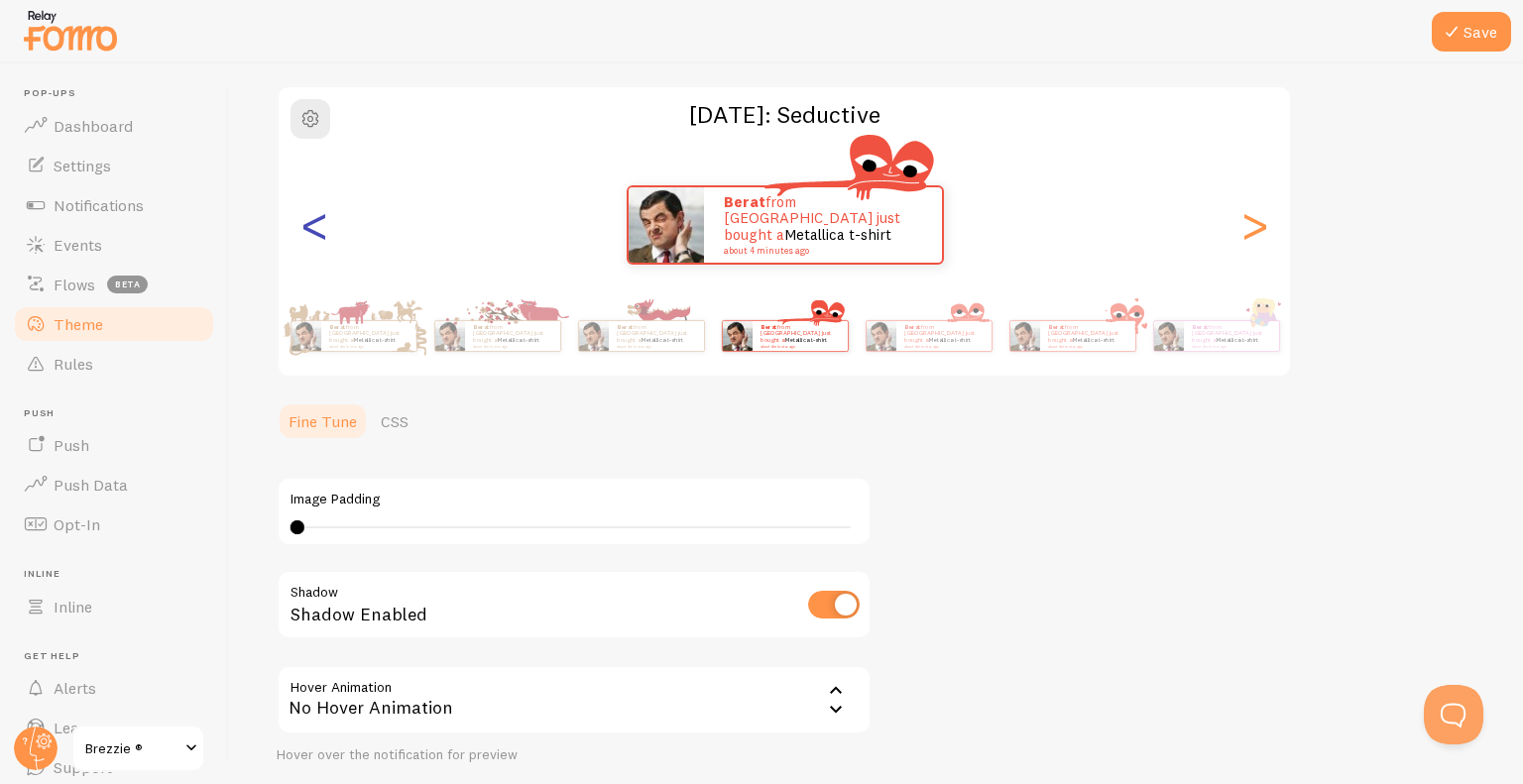click on "<" at bounding box center (314, 225) 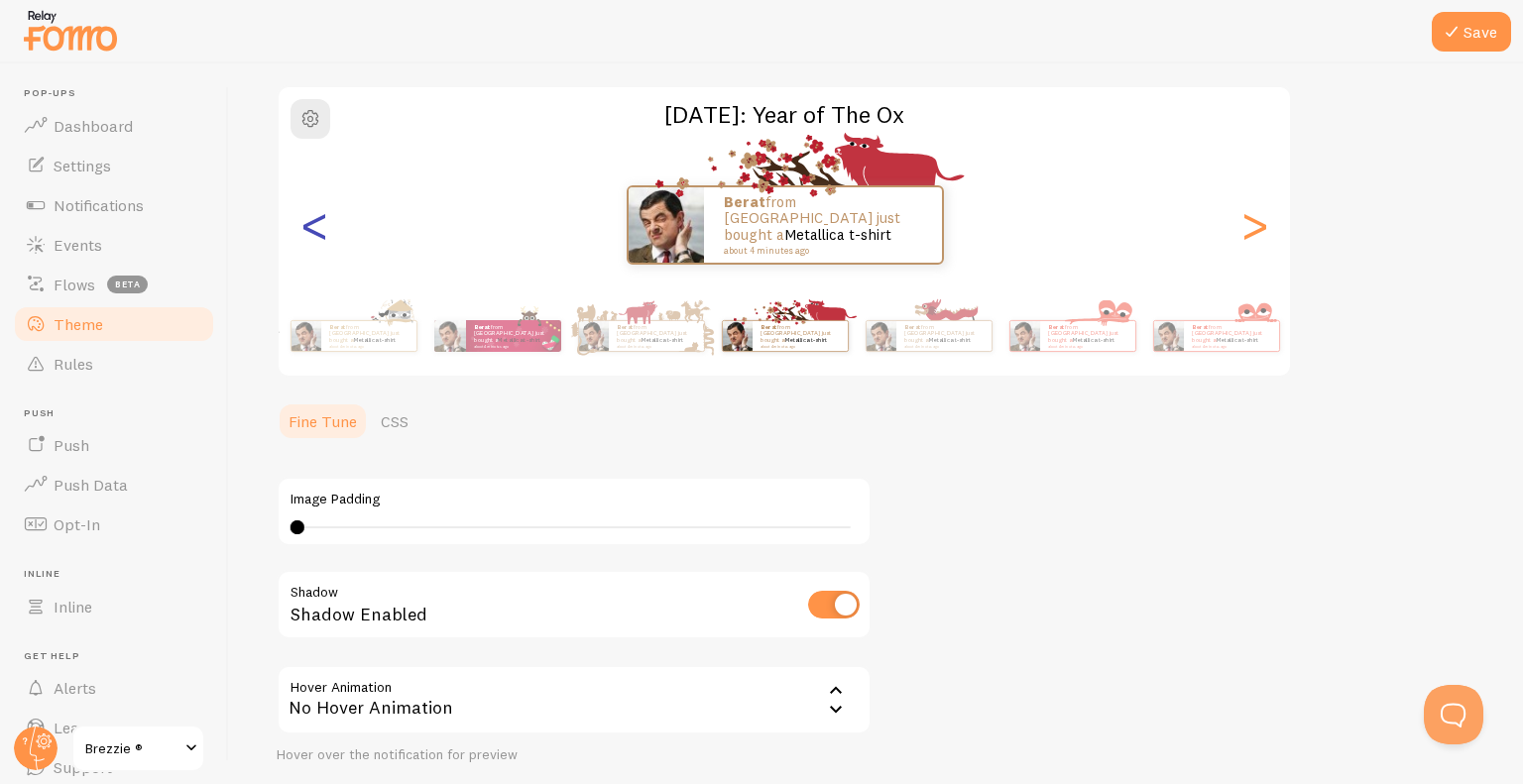 click on "<" at bounding box center (314, 225) 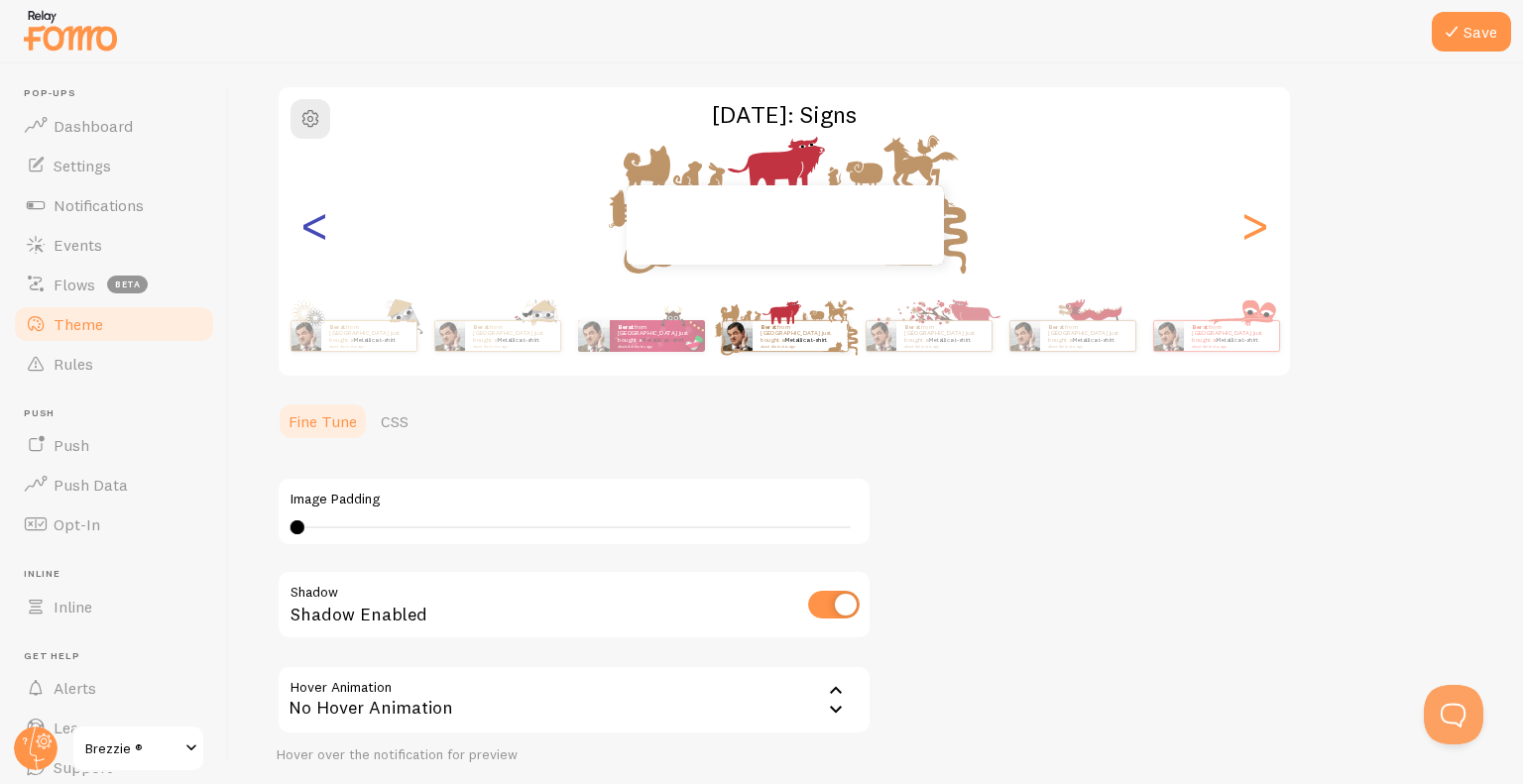 click on "<" at bounding box center (314, 225) 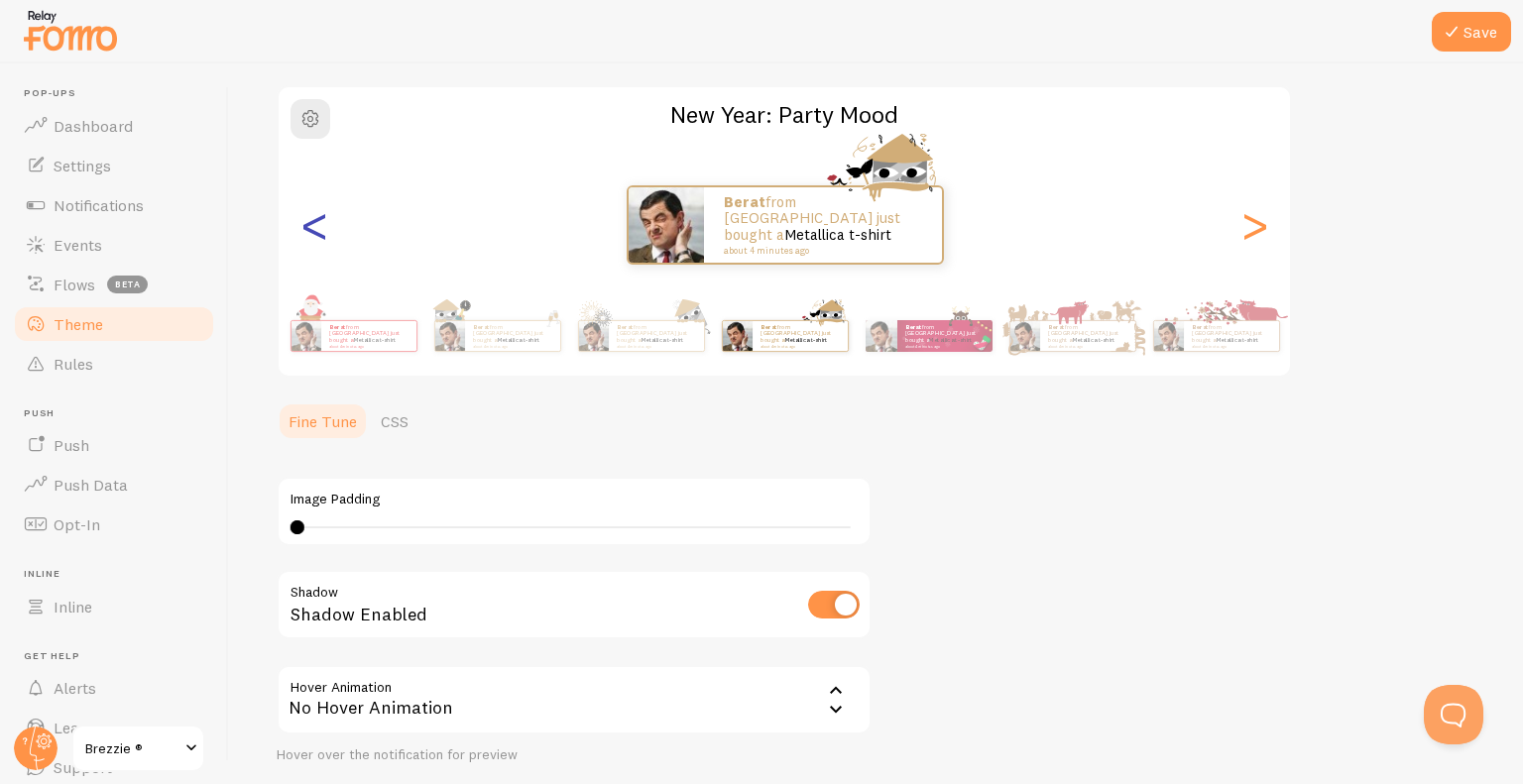 click on "<" at bounding box center (314, 225) 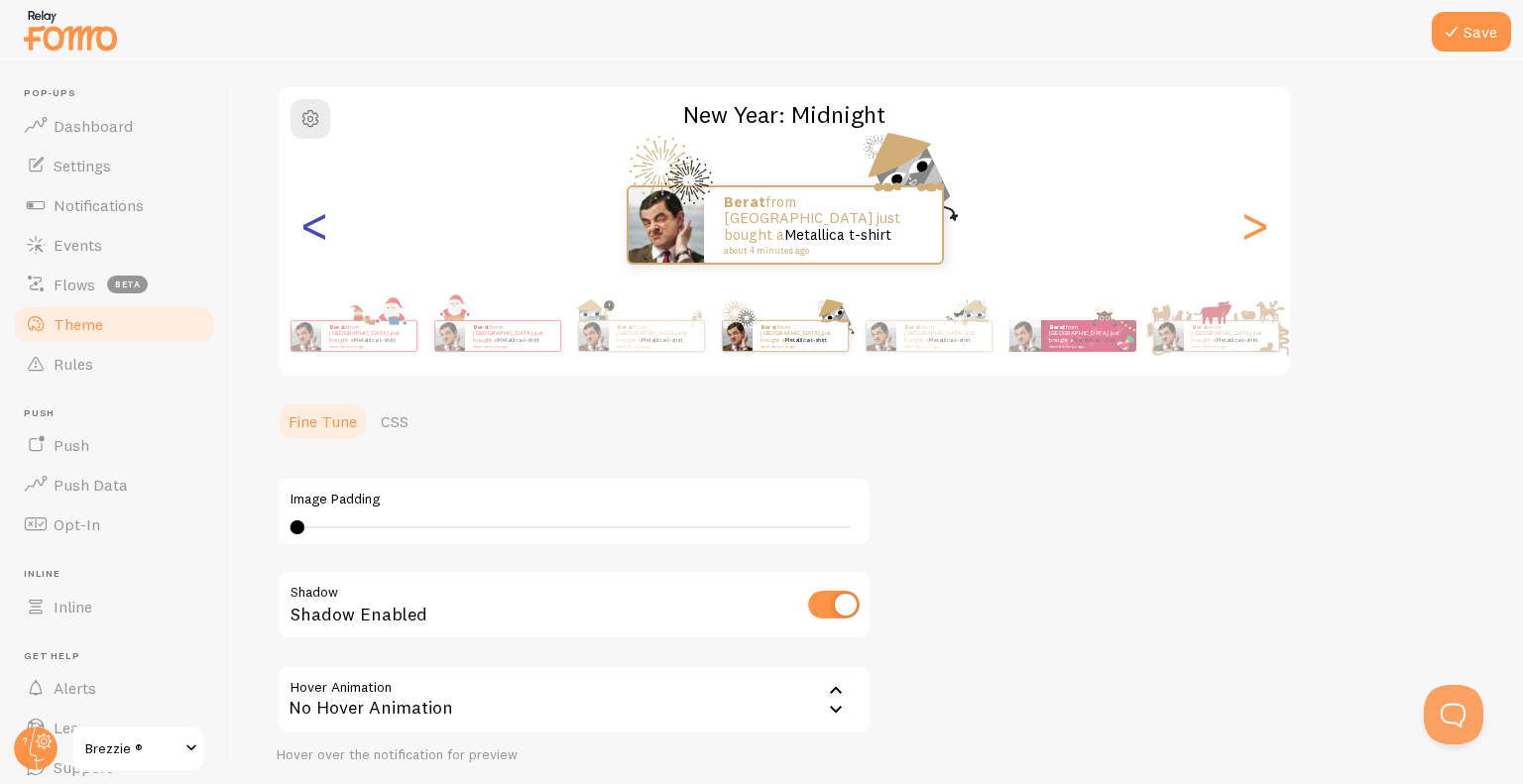 click on "<" at bounding box center (314, 225) 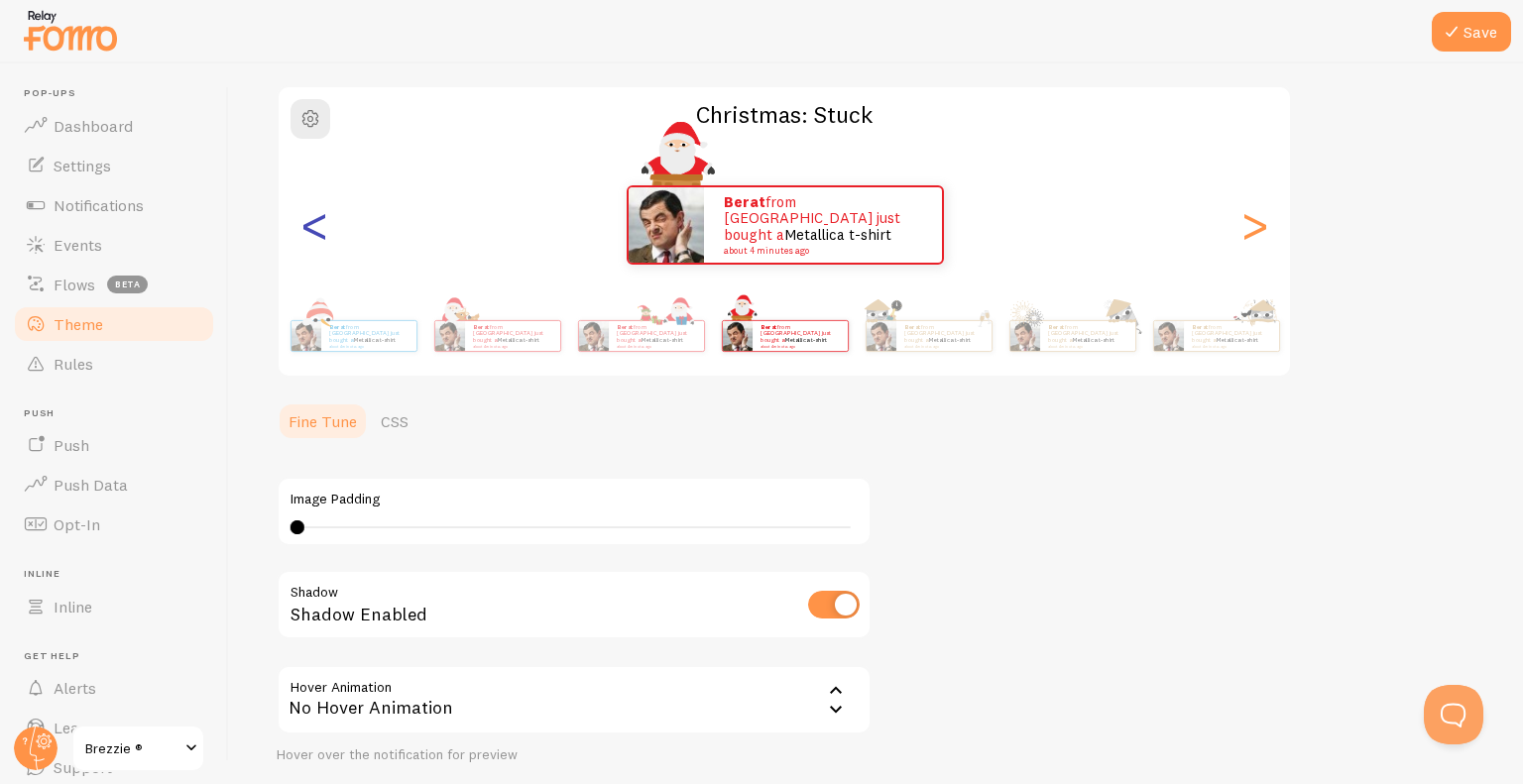 click on "<" at bounding box center [314, 225] 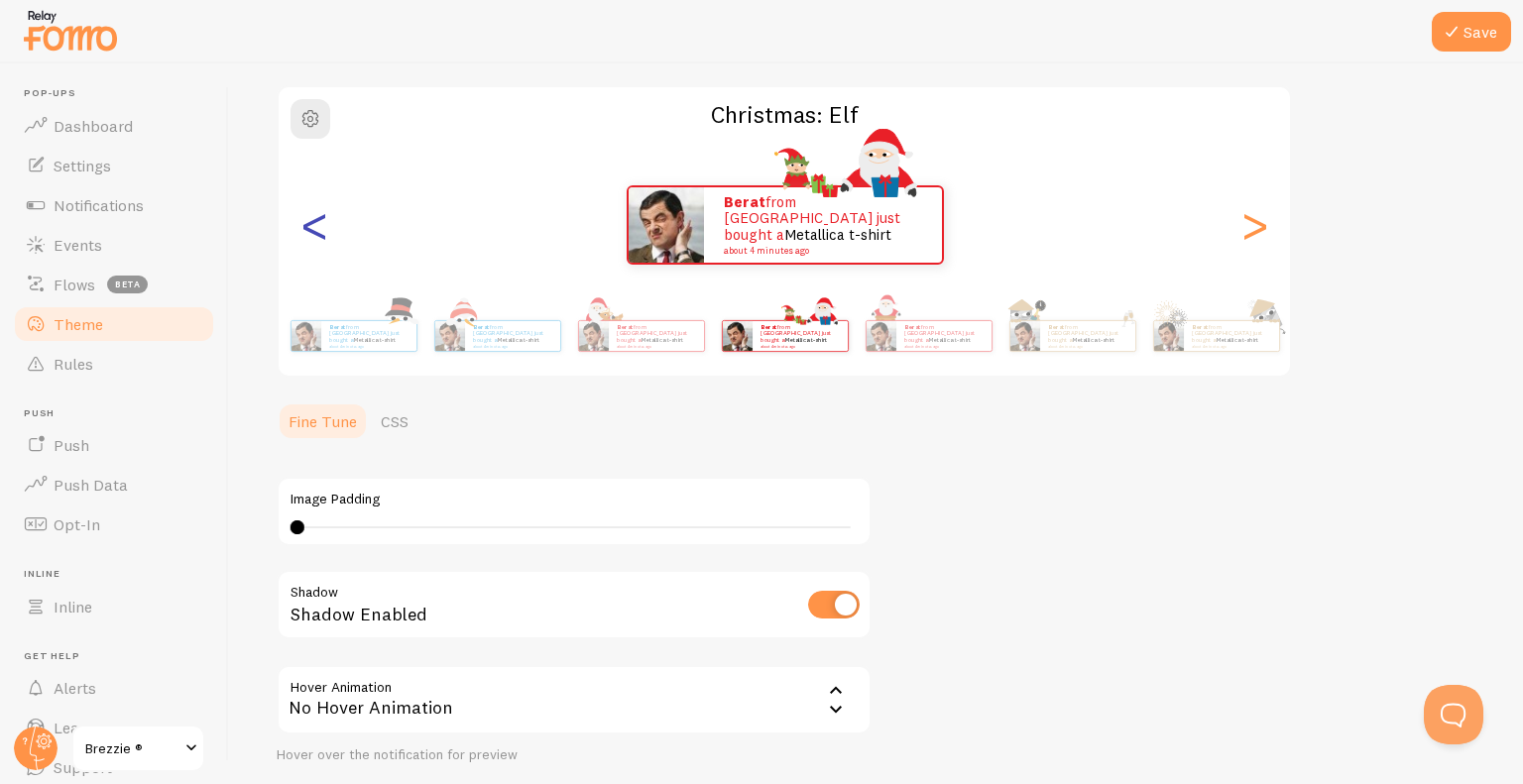 click on "<" at bounding box center (314, 225) 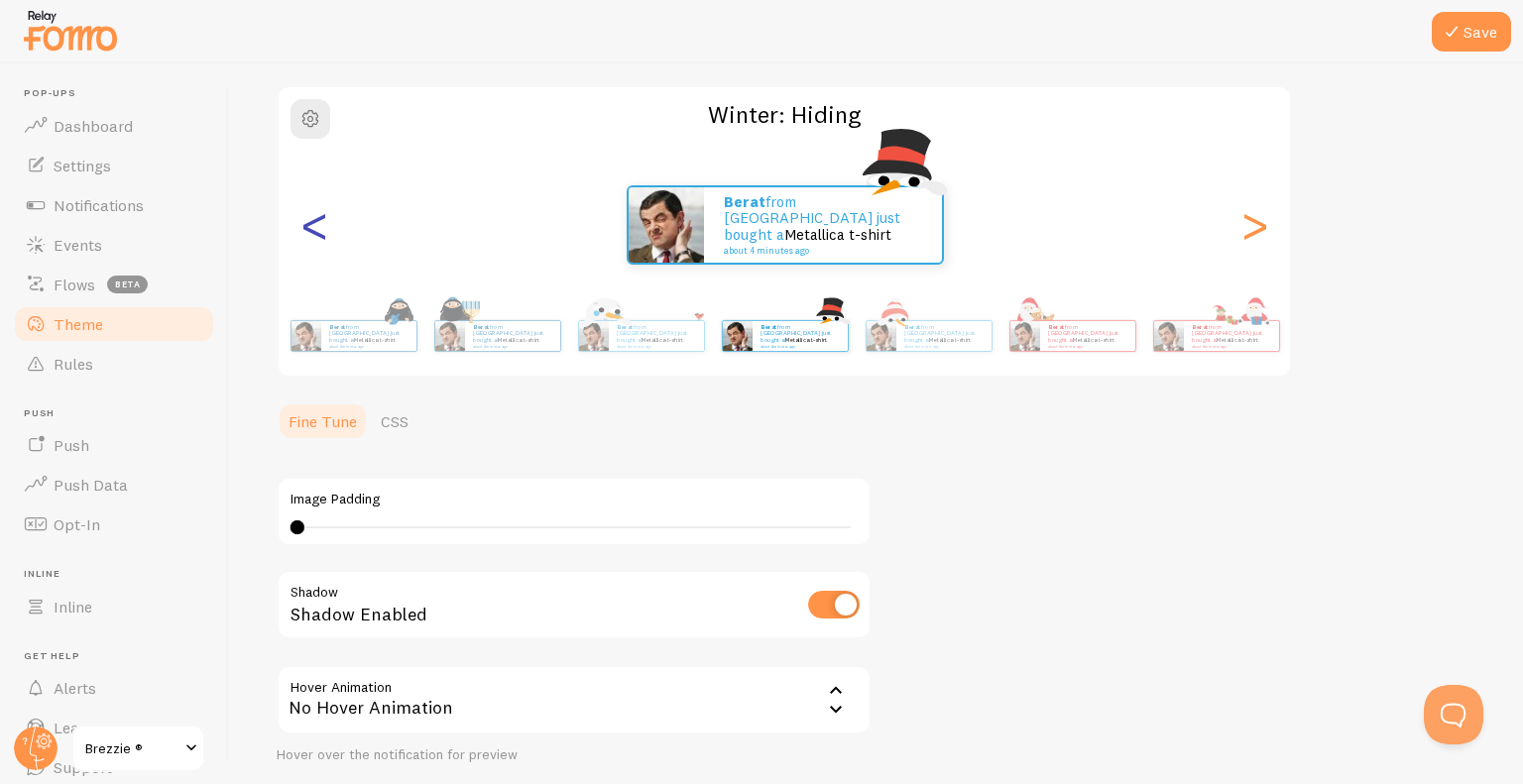 click on "<" at bounding box center [314, 225] 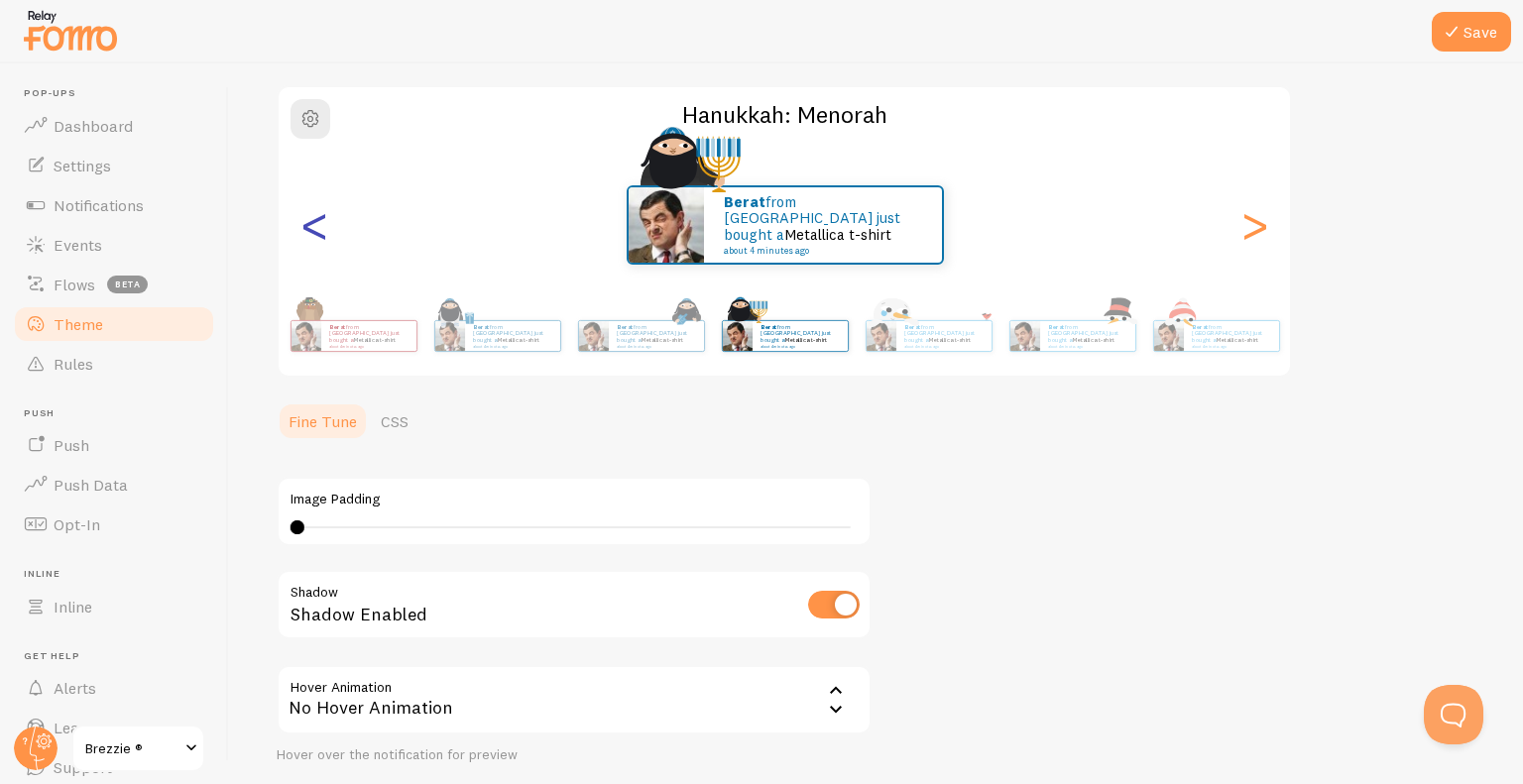 click on "<" at bounding box center (314, 225) 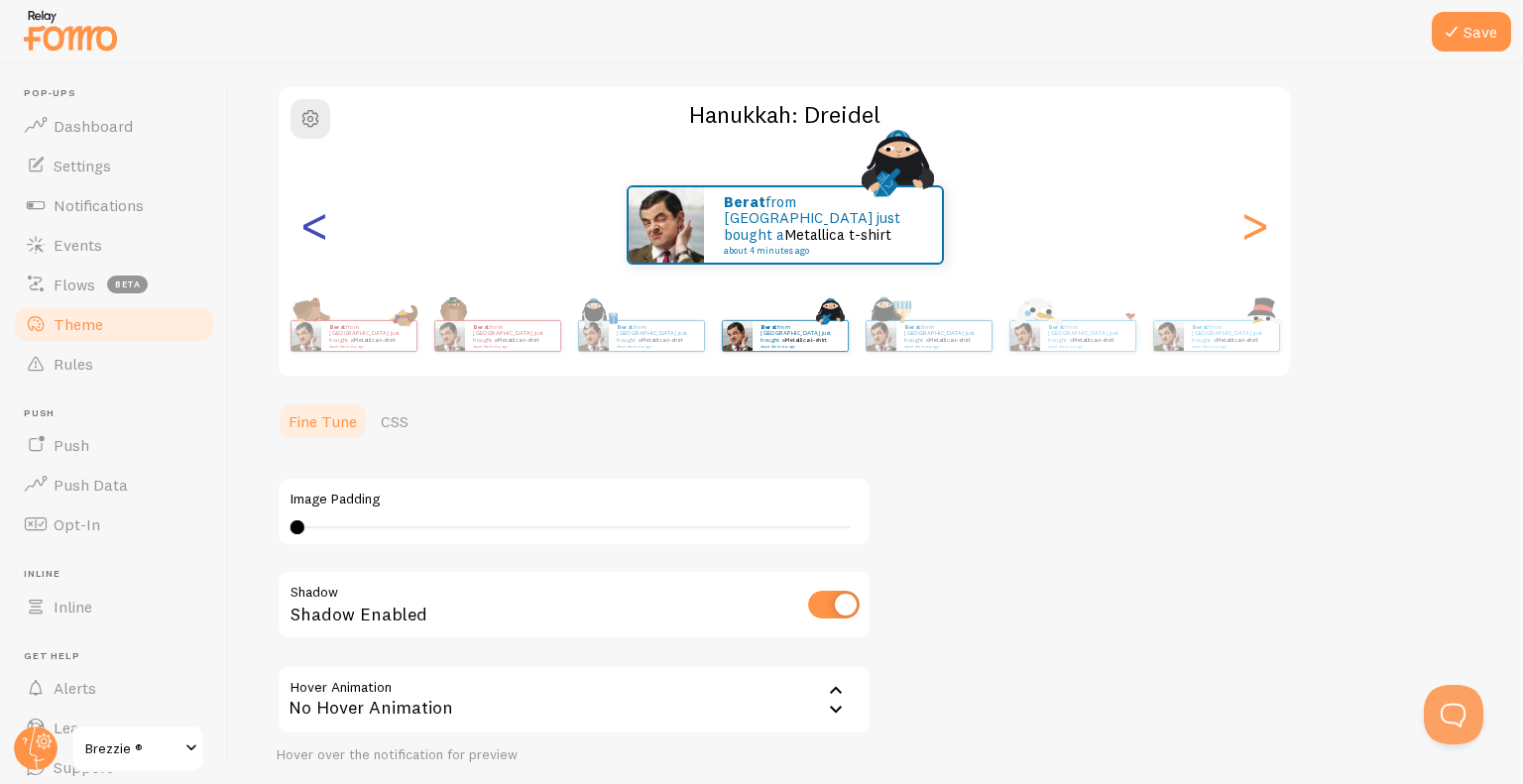 click on "<" at bounding box center [314, 225] 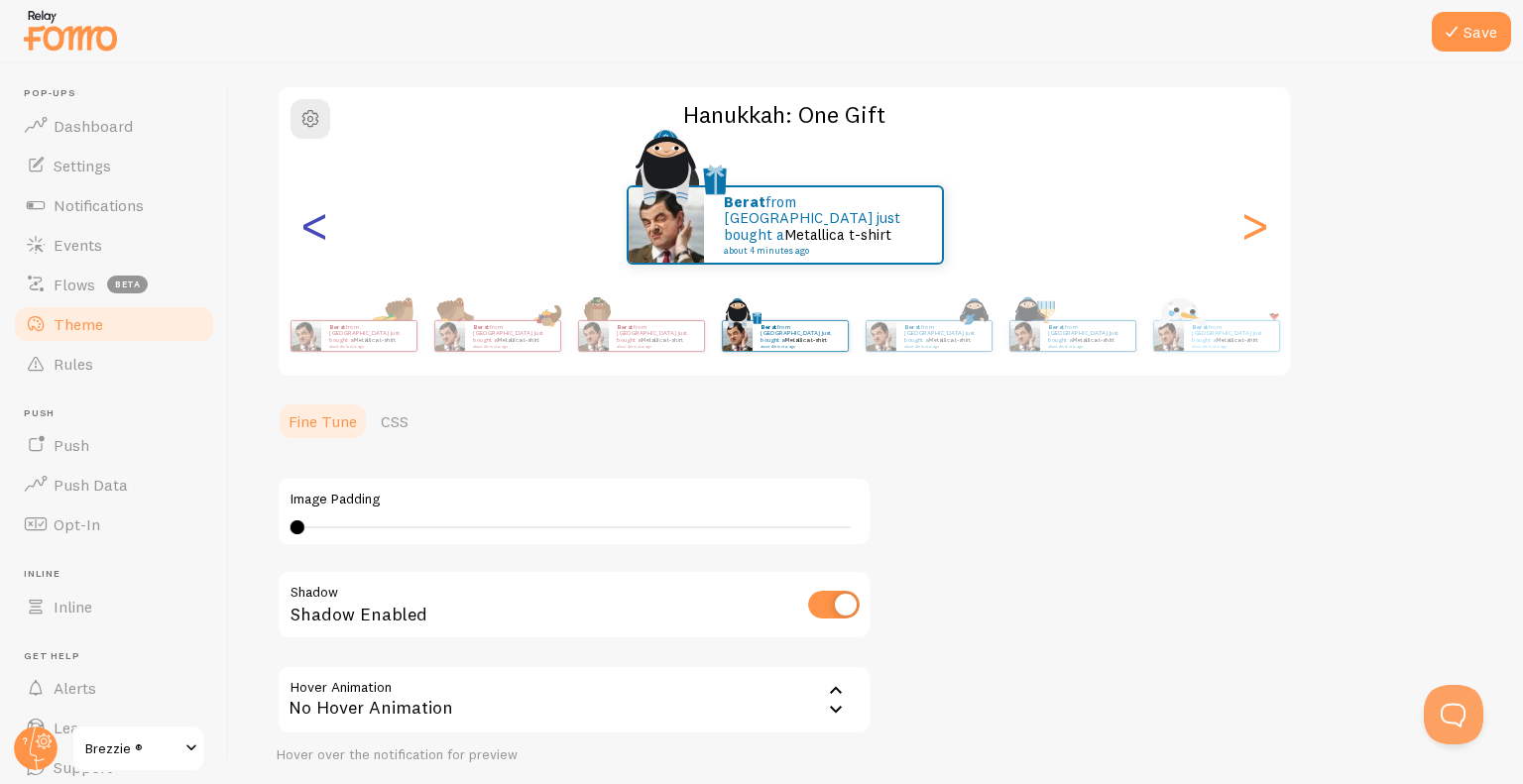 click on "<" at bounding box center (314, 225) 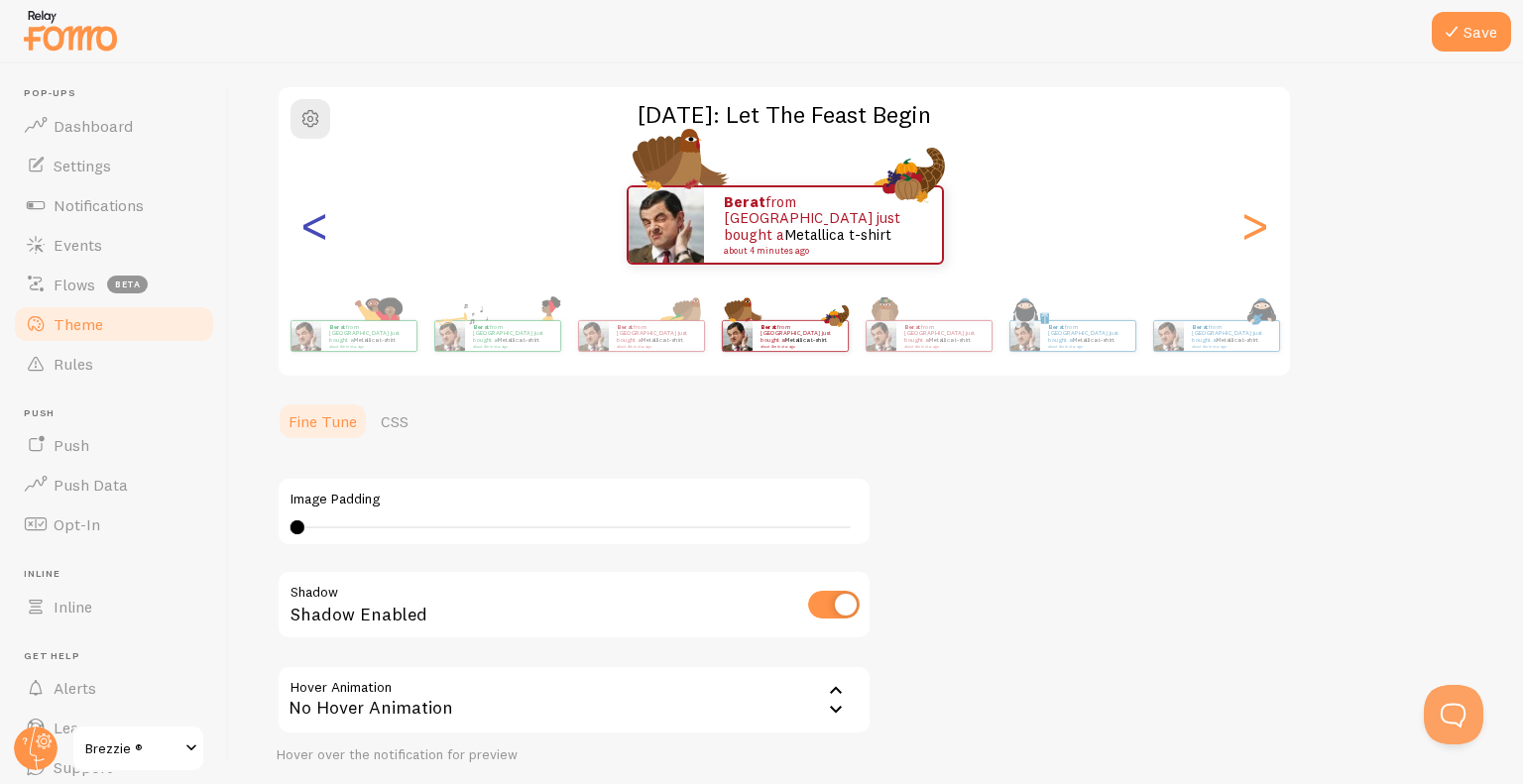 click on "<" at bounding box center (314, 225) 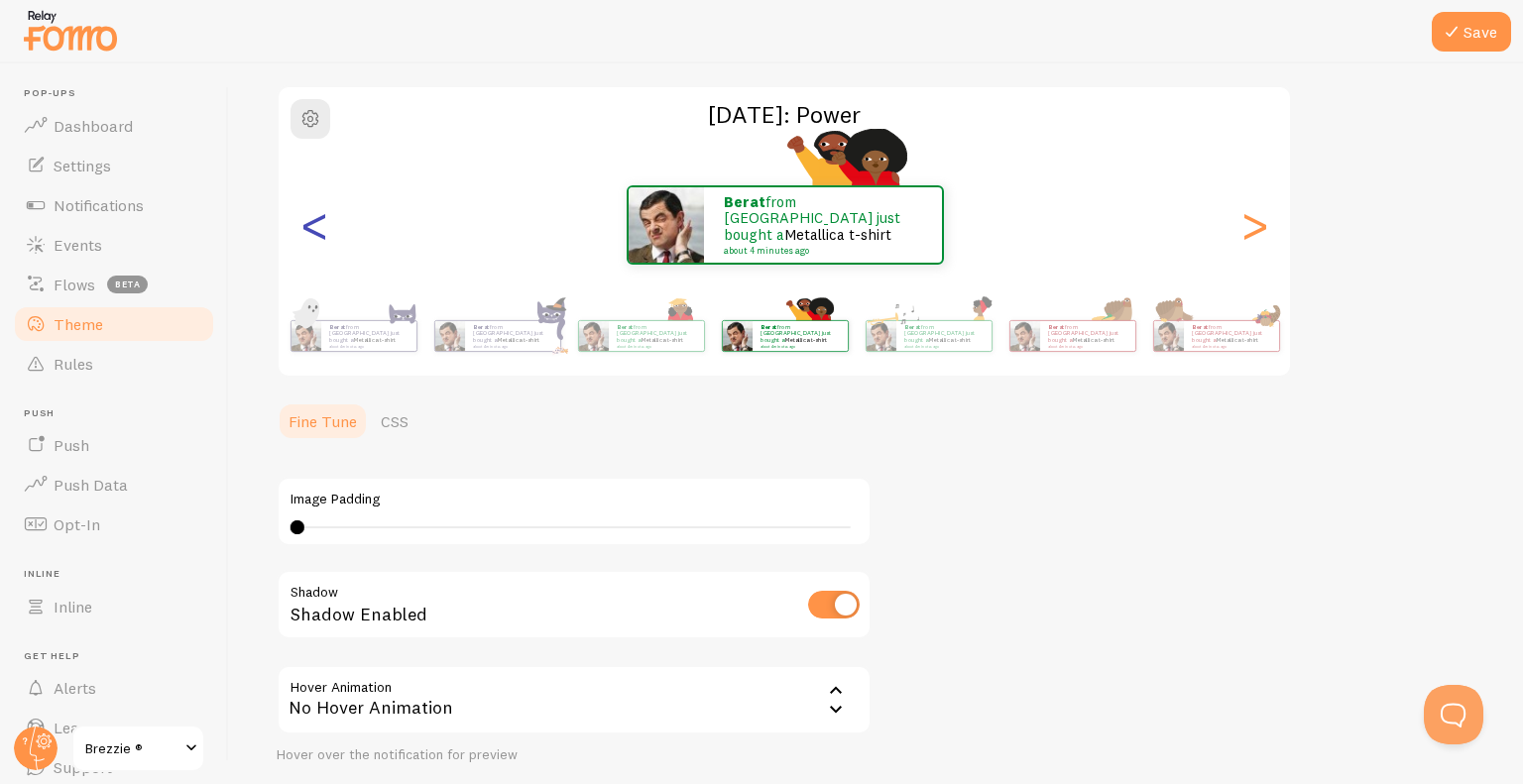 click on "<" at bounding box center [314, 225] 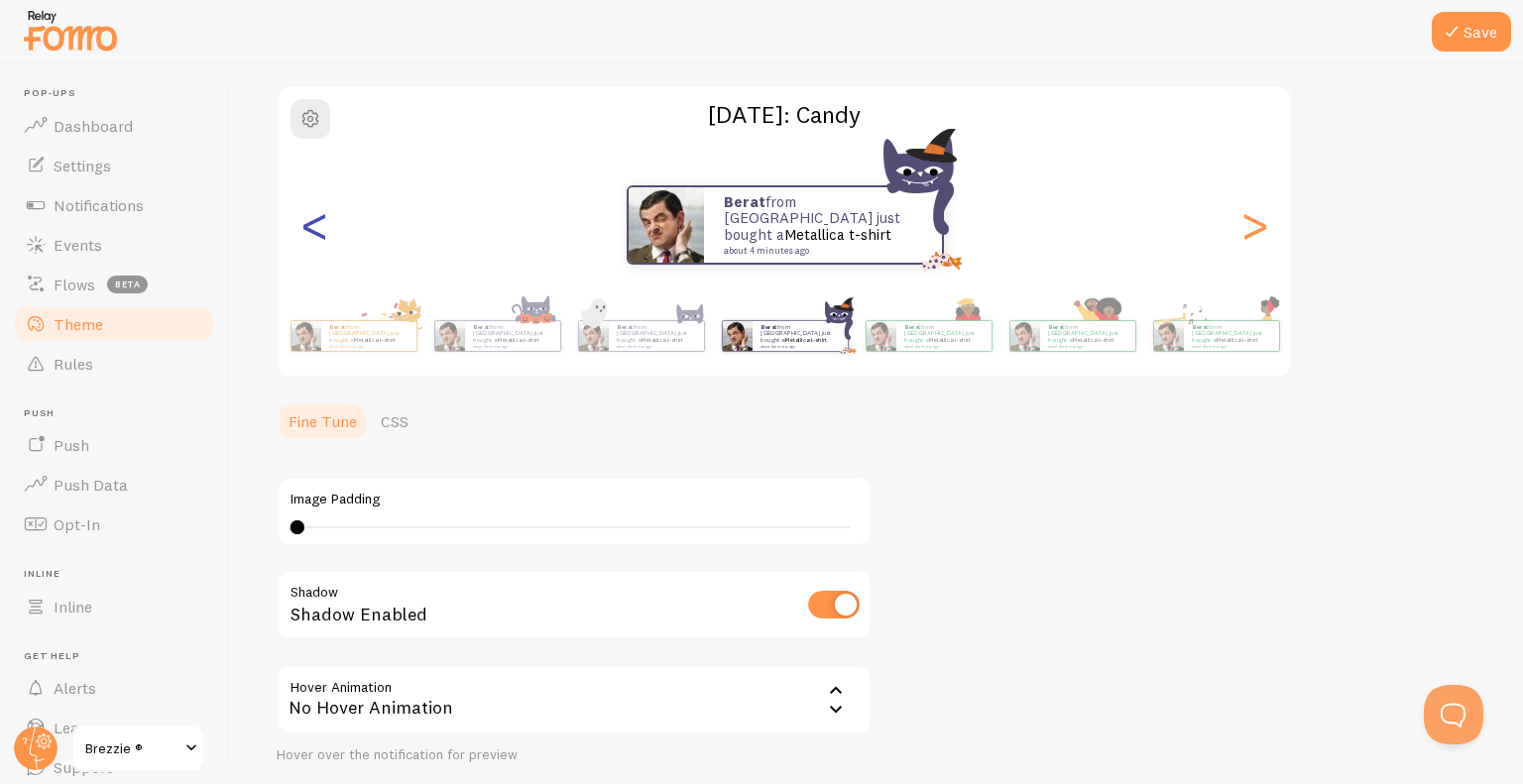 click on "<" at bounding box center [314, 225] 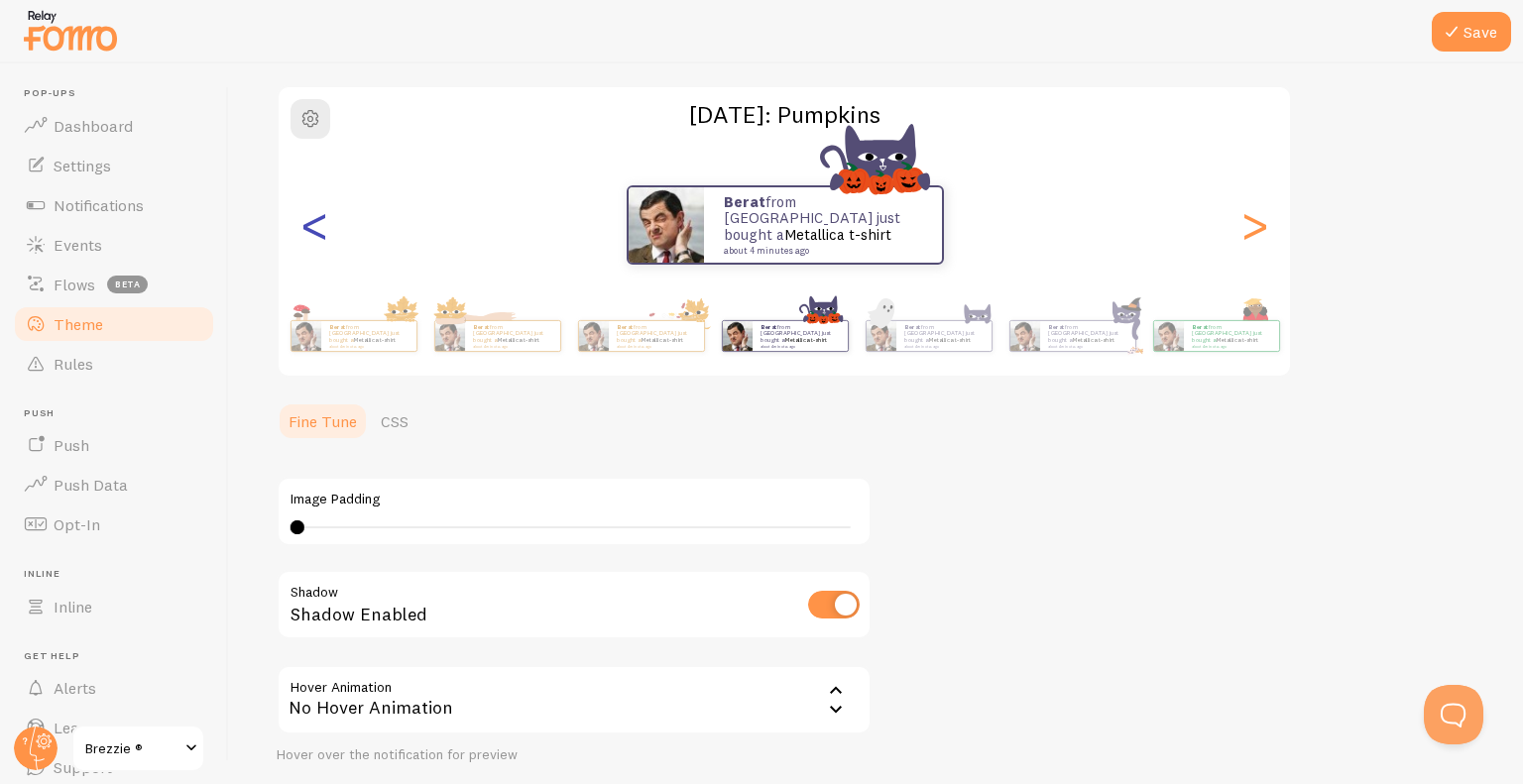 click on "<" at bounding box center [314, 225] 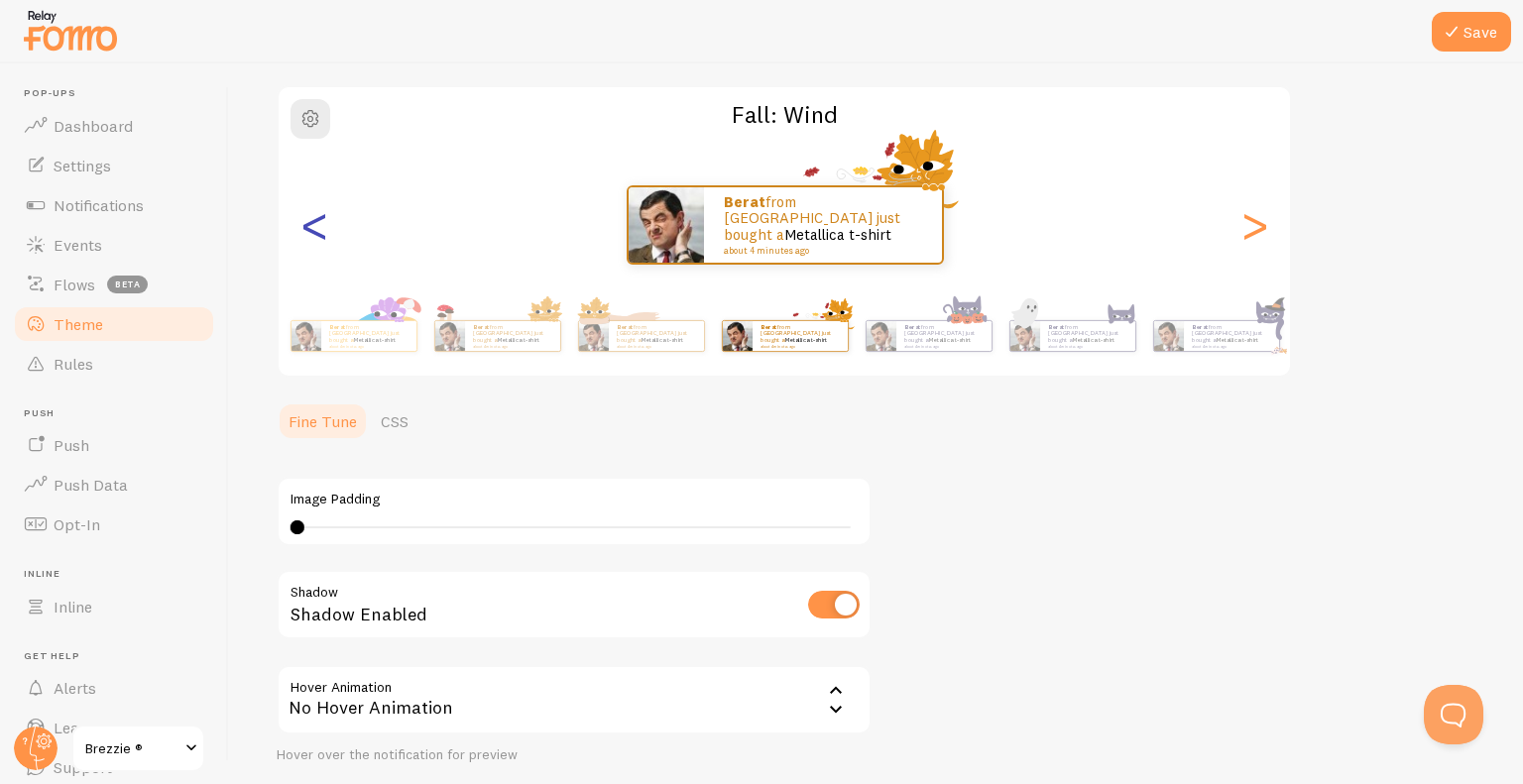 click on "<" at bounding box center [314, 225] 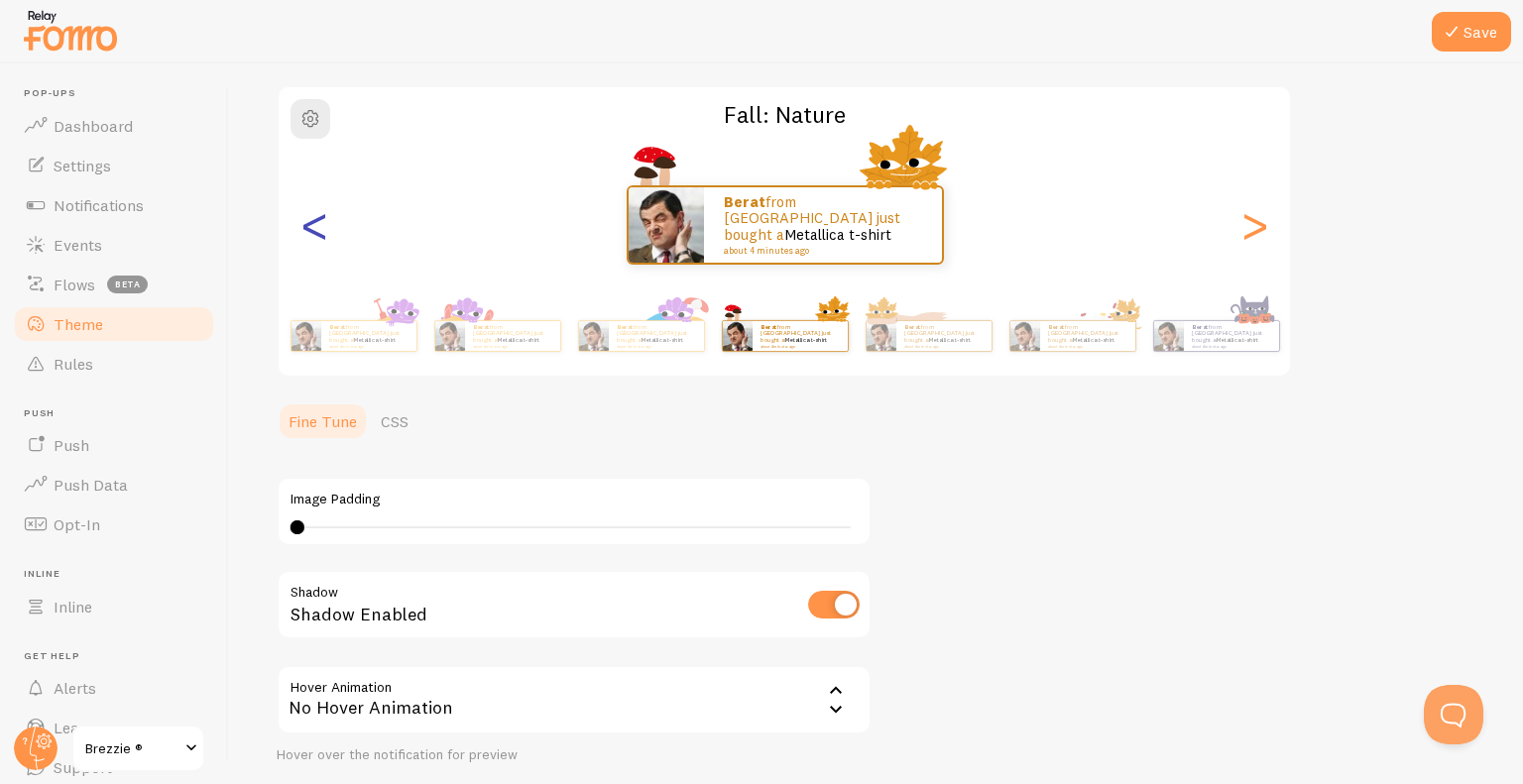 click on "<" at bounding box center (314, 225) 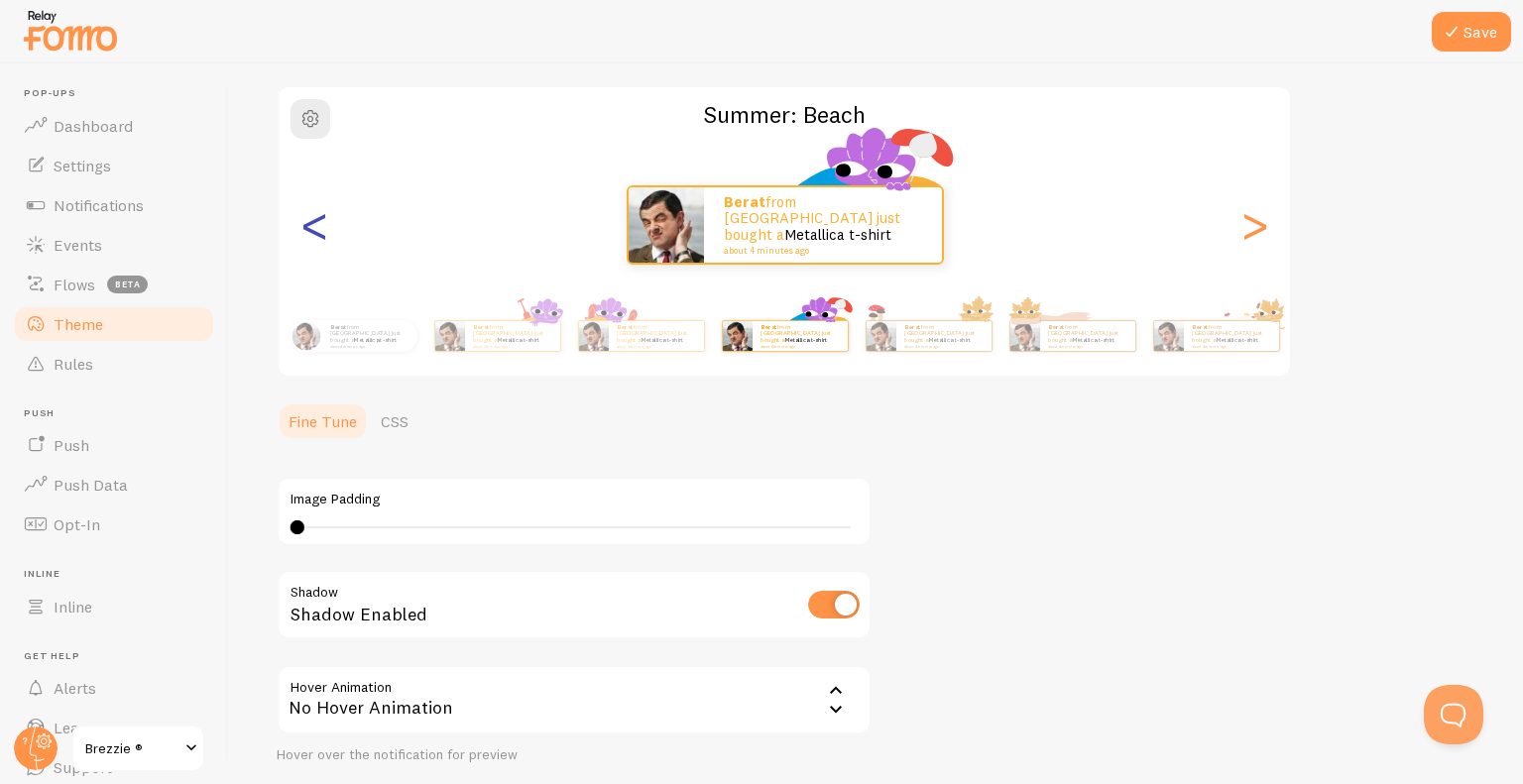 click on "<" at bounding box center [314, 225] 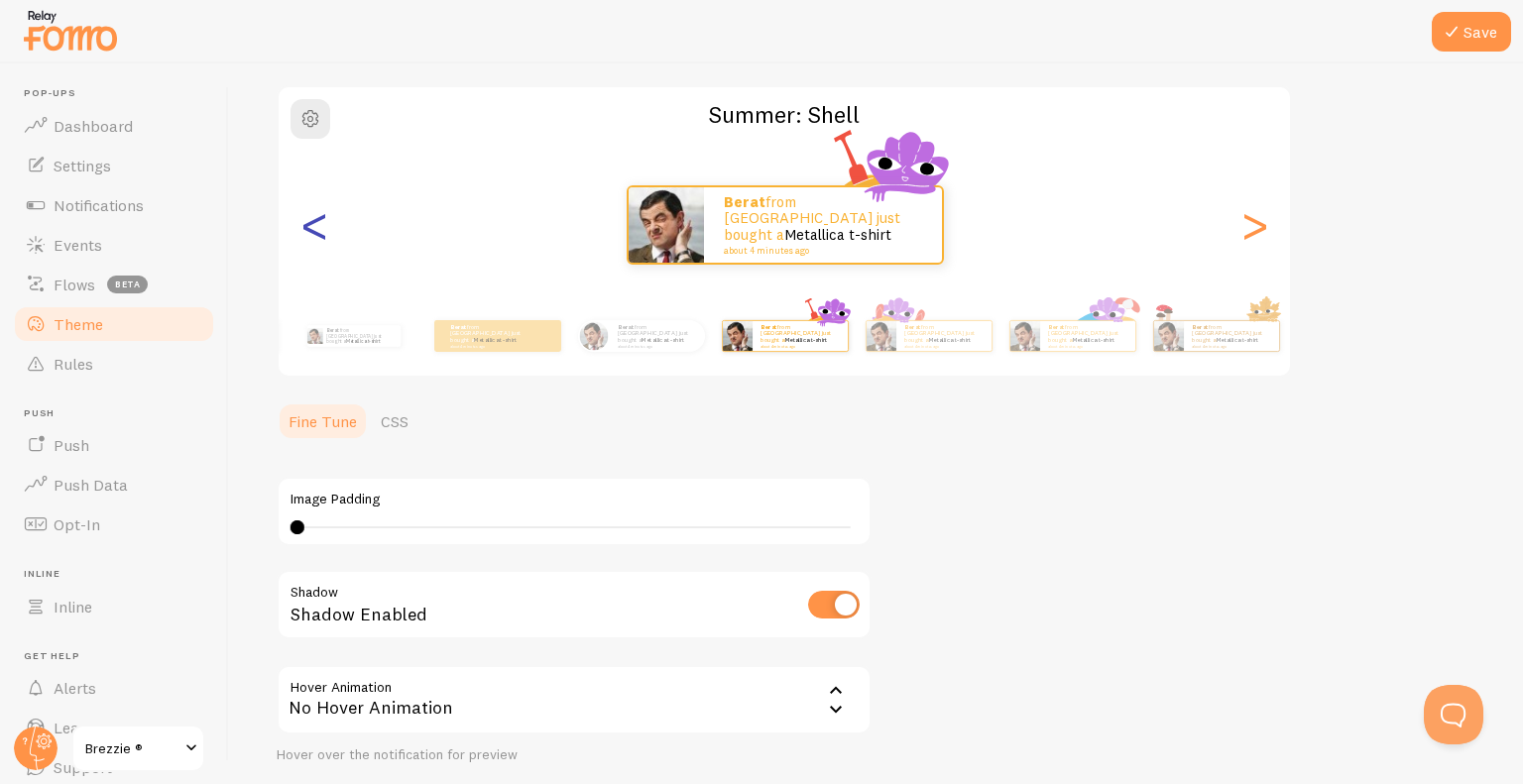 click on "<" at bounding box center (314, 225) 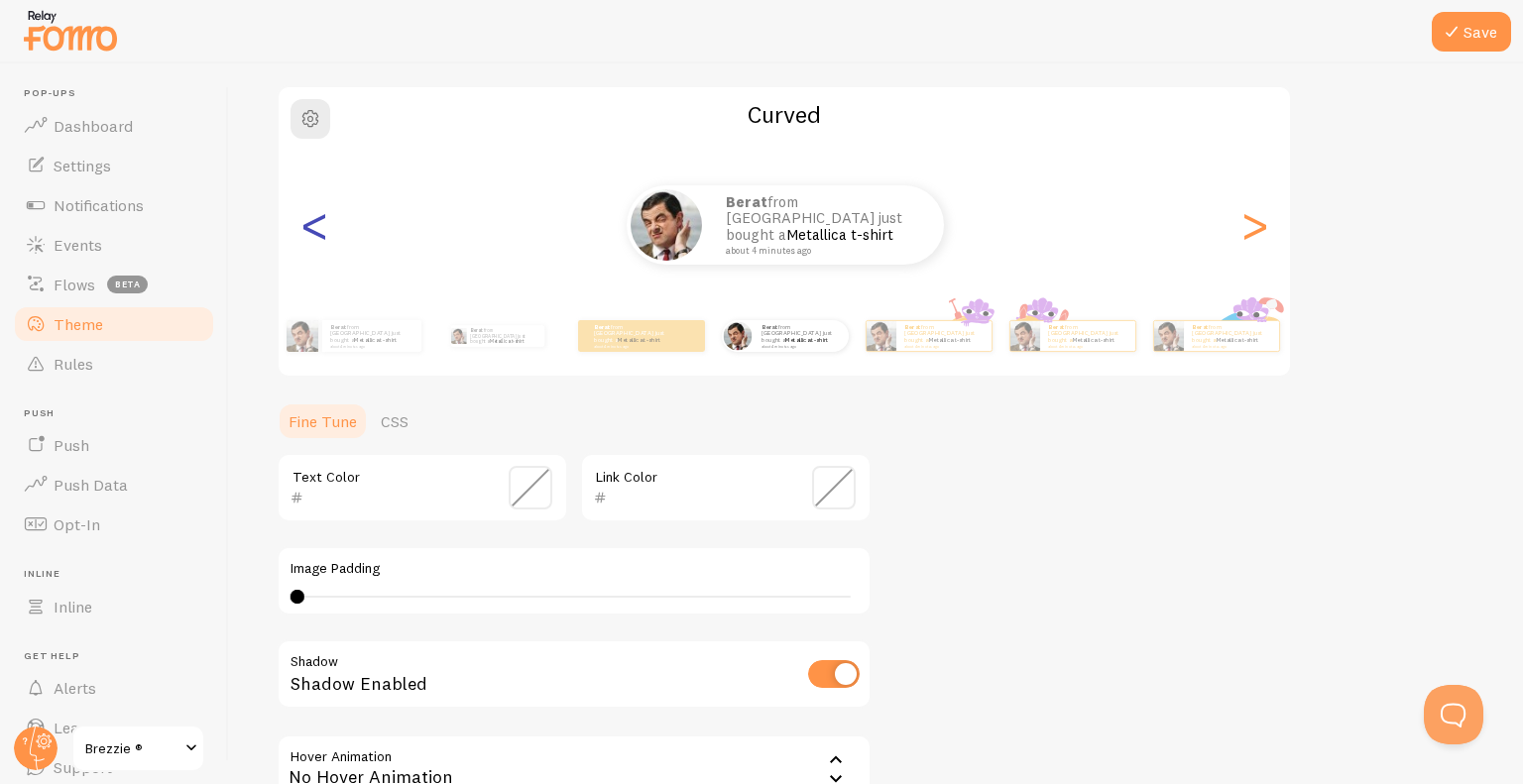 click on "<" at bounding box center [314, 225] 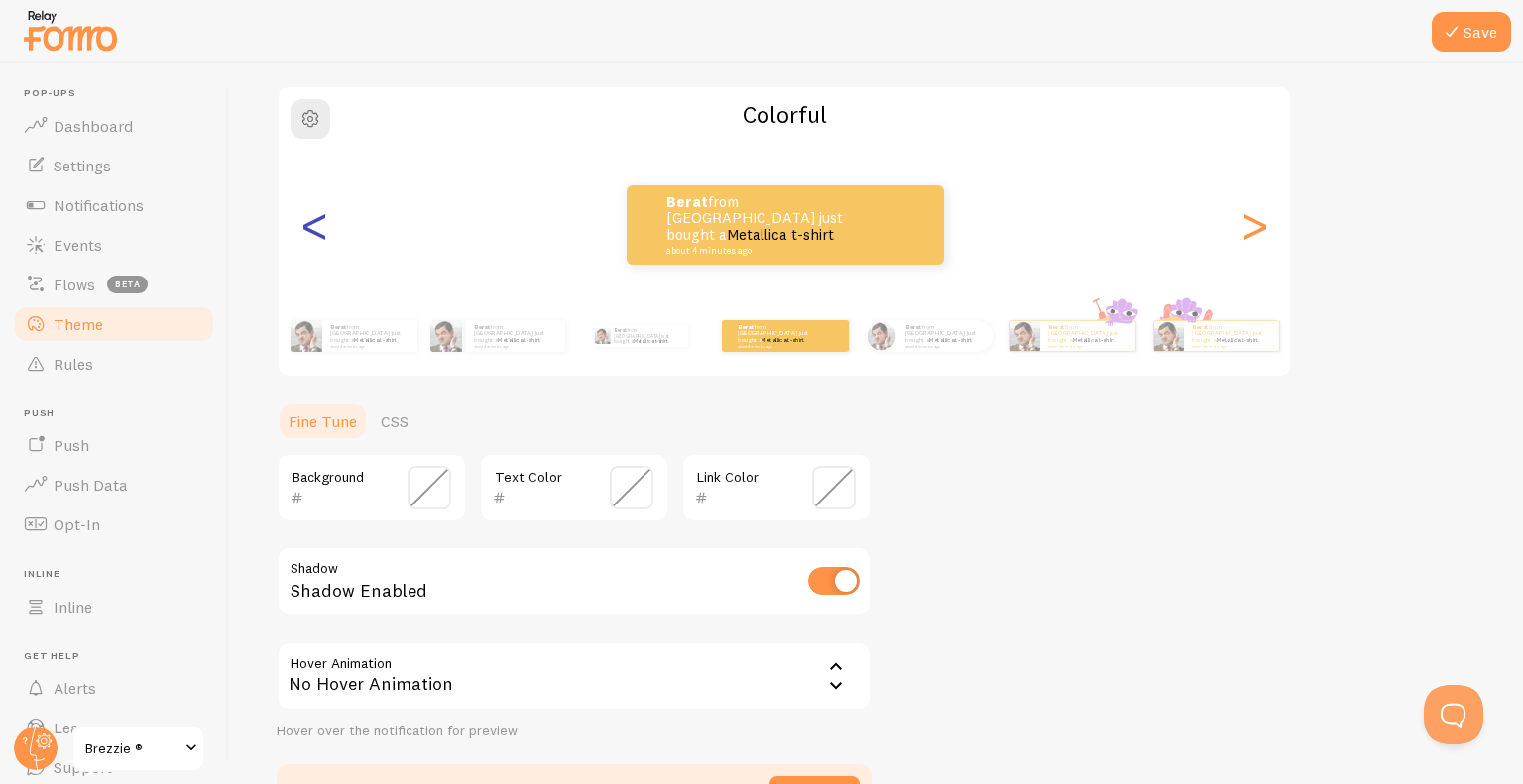 click on "<" at bounding box center (314, 225) 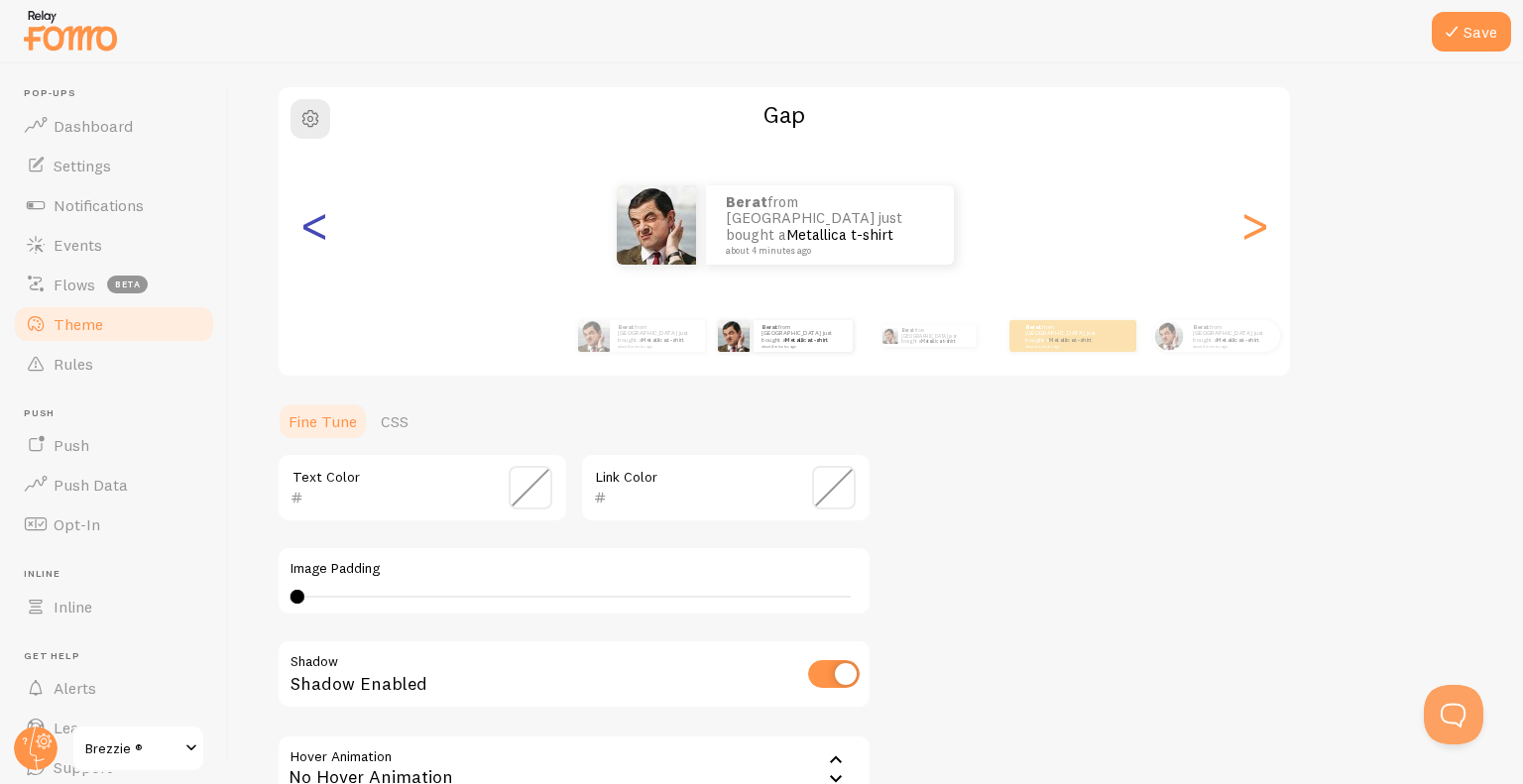 click on "<" at bounding box center (314, 225) 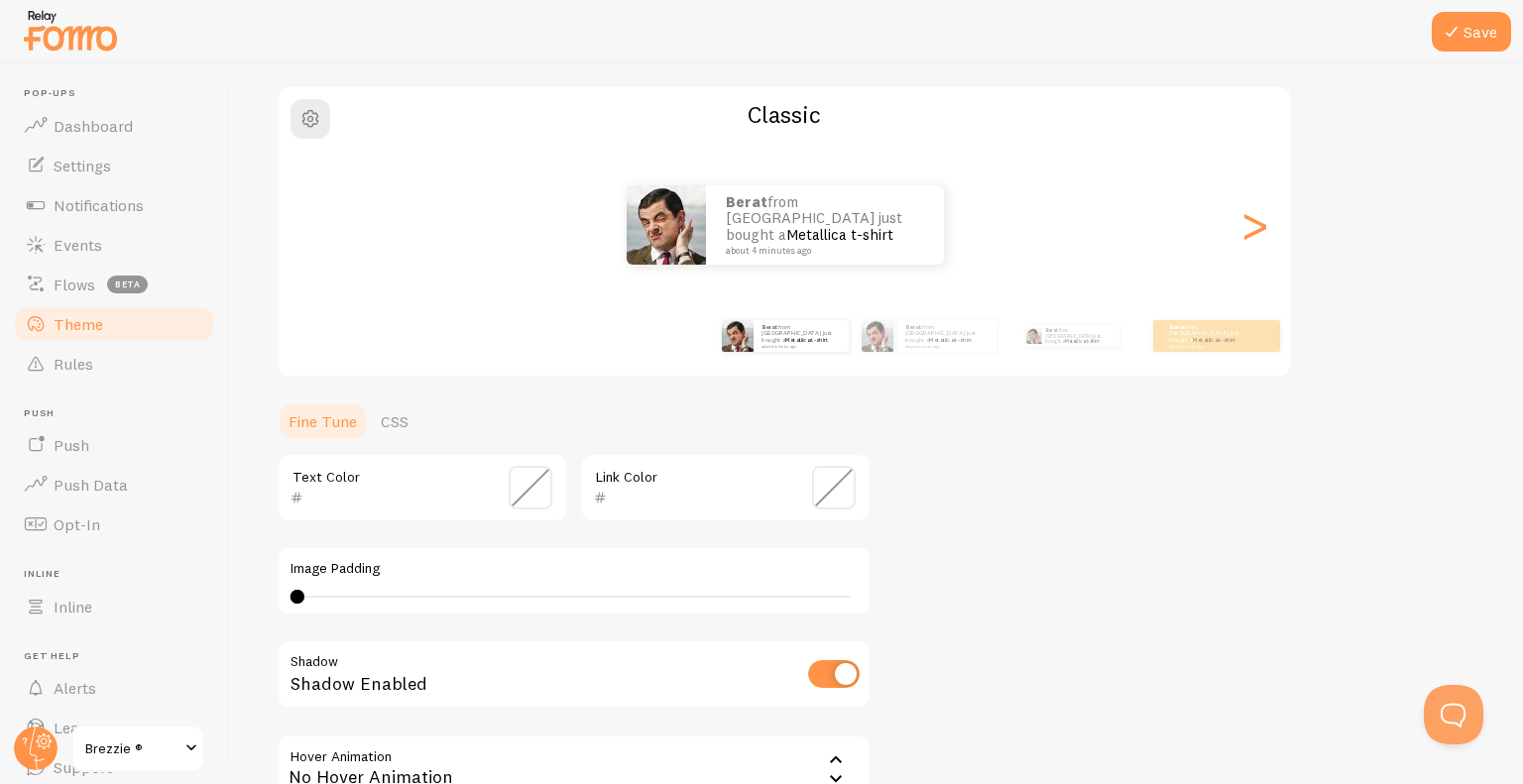 click on "<" at bounding box center (314, 225) 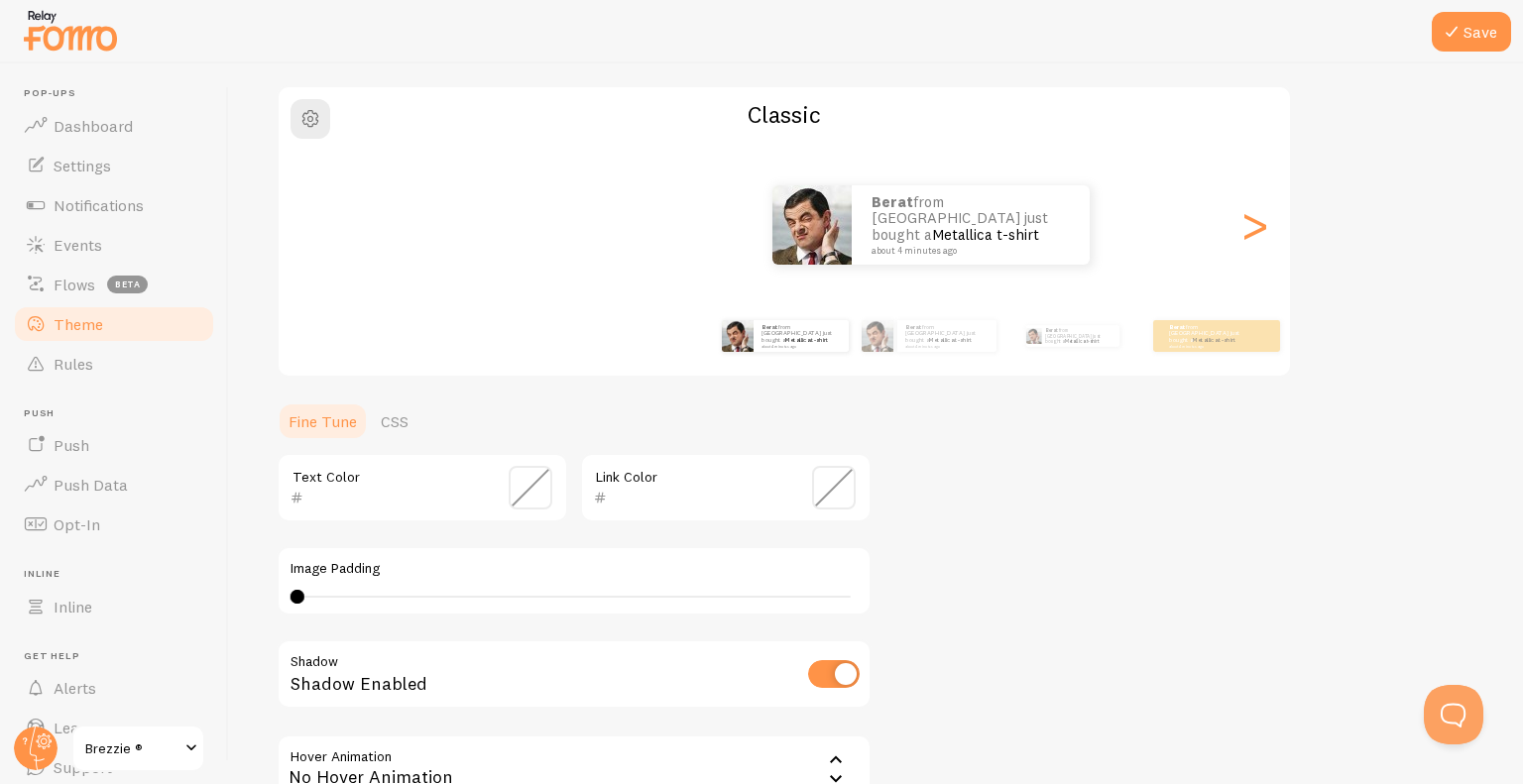 click on "Berat  from [GEOGRAPHIC_DATA] just bought a  Metallica t-shirt   about 4 minutes ago Berat  from [GEOGRAPHIC_DATA] just bought a  Metallica t-shirt   about 4 minutes ago Berat  from [GEOGRAPHIC_DATA] just bought a  Metallica t-shirt   about 4 minutes ago Berat  from [GEOGRAPHIC_DATA] just bought a  Metallica t-shirt   about 4 minutes ago Berat  from [GEOGRAPHIC_DATA] just bought a  Metallica t-shirt   about 4 minutes ago Berat  from [GEOGRAPHIC_DATA] just bought a  Metallica t-shirt   about 4 minutes ago Berat  from [GEOGRAPHIC_DATA] just bought a  Metallica t-shirt   about 4 minutes ago Berat  from [GEOGRAPHIC_DATA] just bought a  Metallica t-shirt   about 4 minutes ago Berat  from [GEOGRAPHIC_DATA] just bought a  Metallica t-shirt   about 4 minutes ago Berat  from [GEOGRAPHIC_DATA] just bought a  Metallica t-shirt   about 4 minutes ago Berat  from [GEOGRAPHIC_DATA] just bought a  Metallica t-shirt   about 4 minutes ago Berat  from [GEOGRAPHIC_DATA] just bought a  Metallica t-shirt   about 4 minutes ago Berat  from [GEOGRAPHIC_DATA] just bought a  Metallica t-shirt   about 4 minutes ago Berat  from [GEOGRAPHIC_DATA] just bought a" at bounding box center [930, 225] 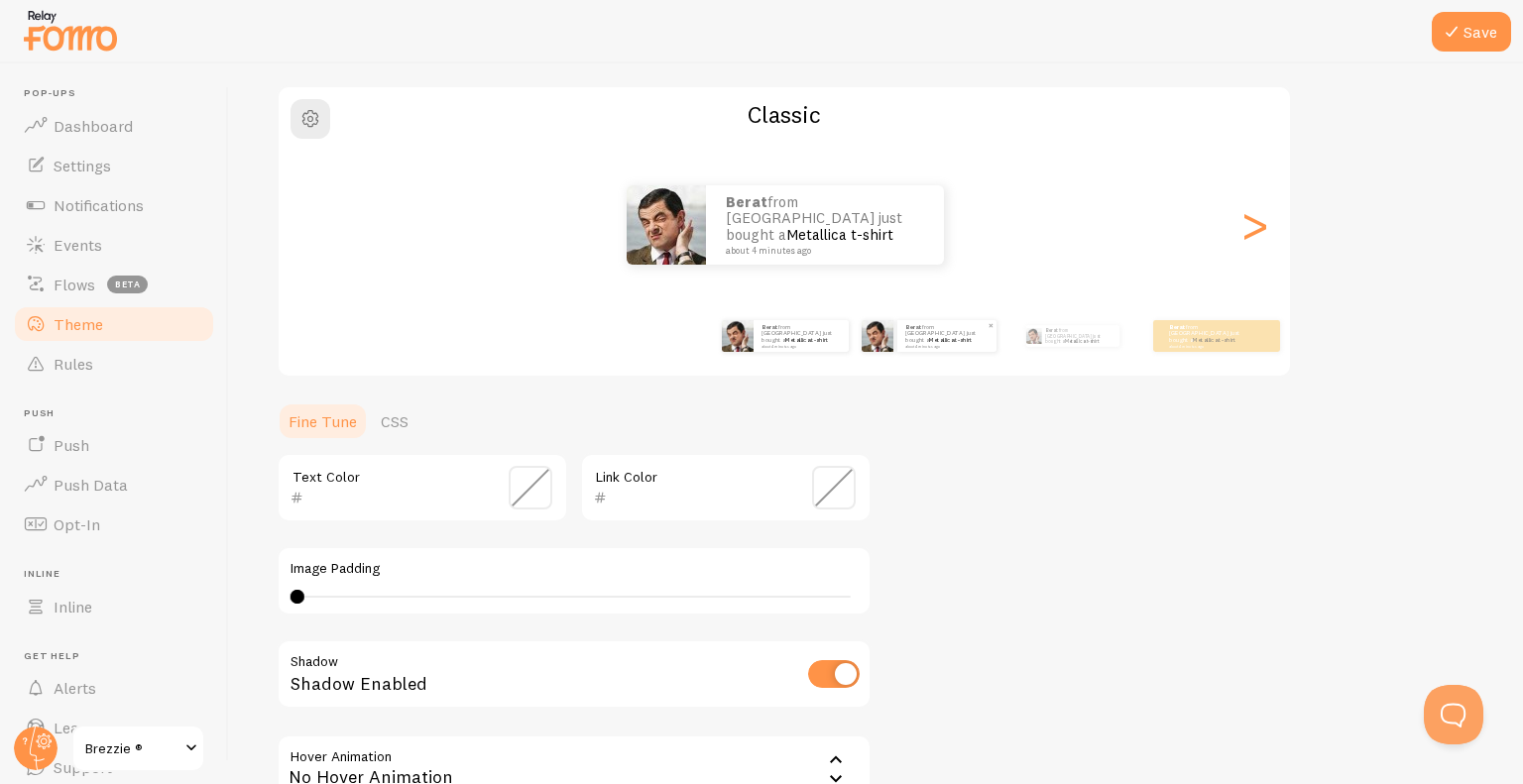click on "Metallica t-shirt" at bounding box center [950, 340] 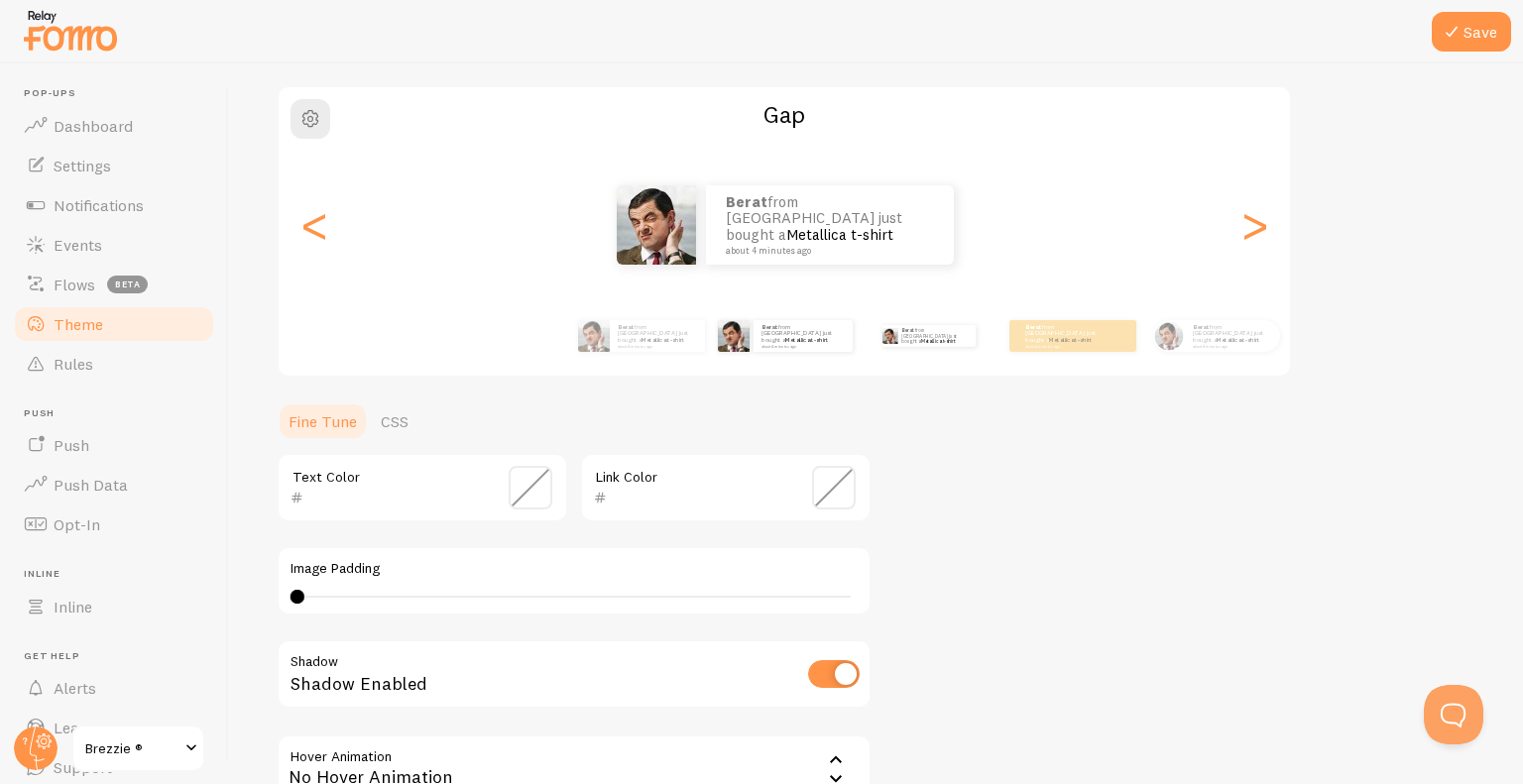 click on "Berat  from [GEOGRAPHIC_DATA] just bought a  Metallica t-shirt   about 4 minutes ago" at bounding box center (928, 336) 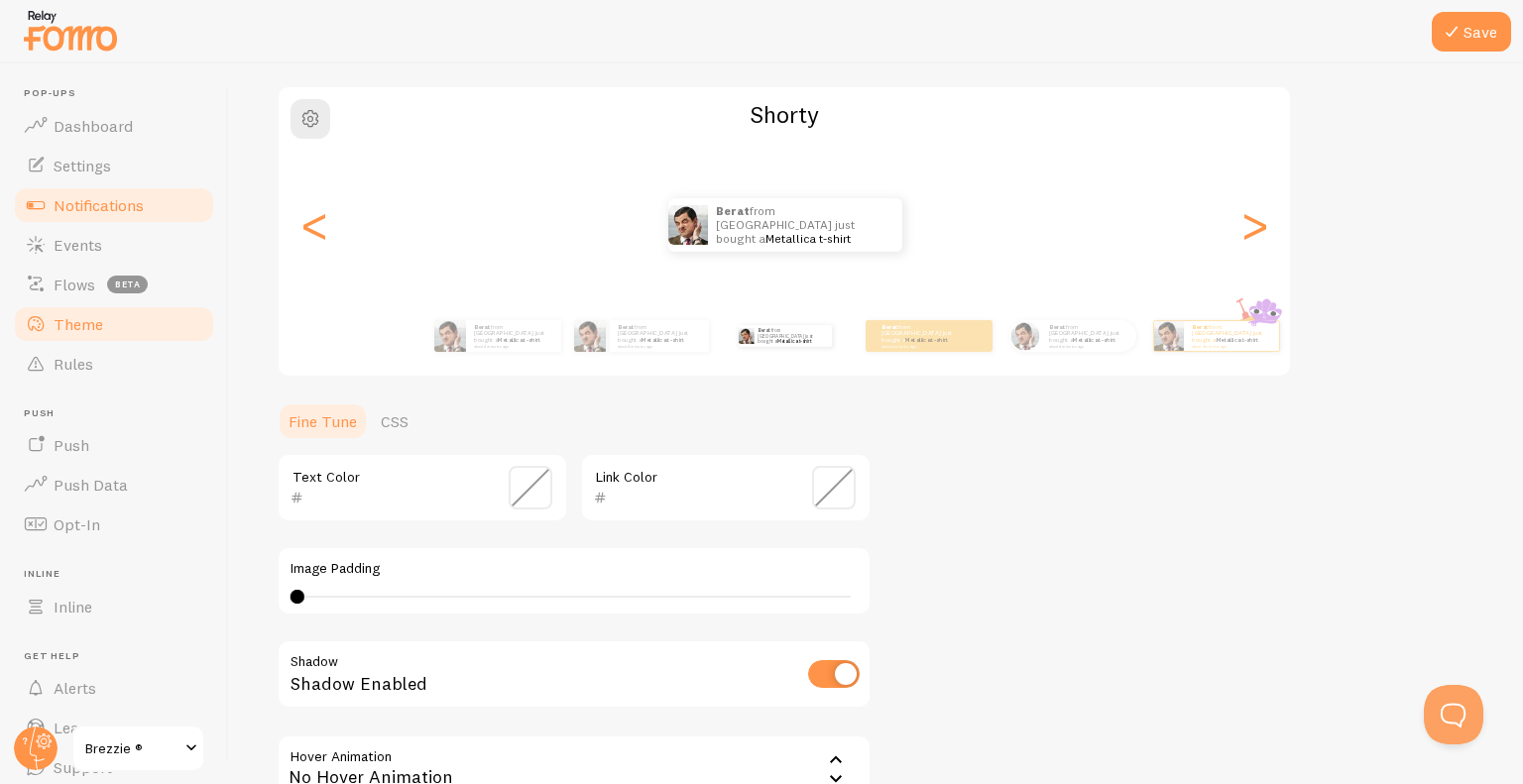 click on "Notifications" at bounding box center (114, 205) 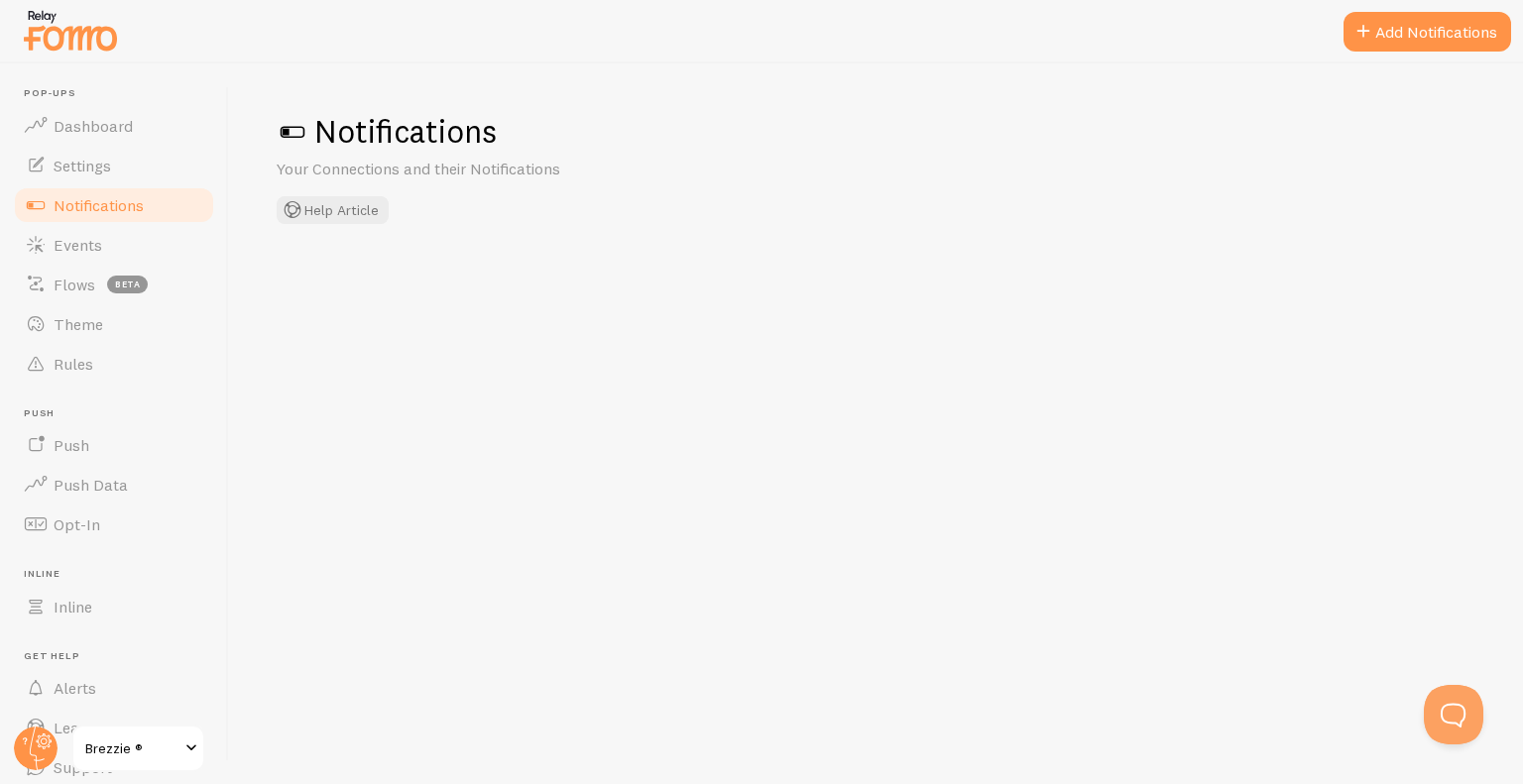 checkbox on "false" 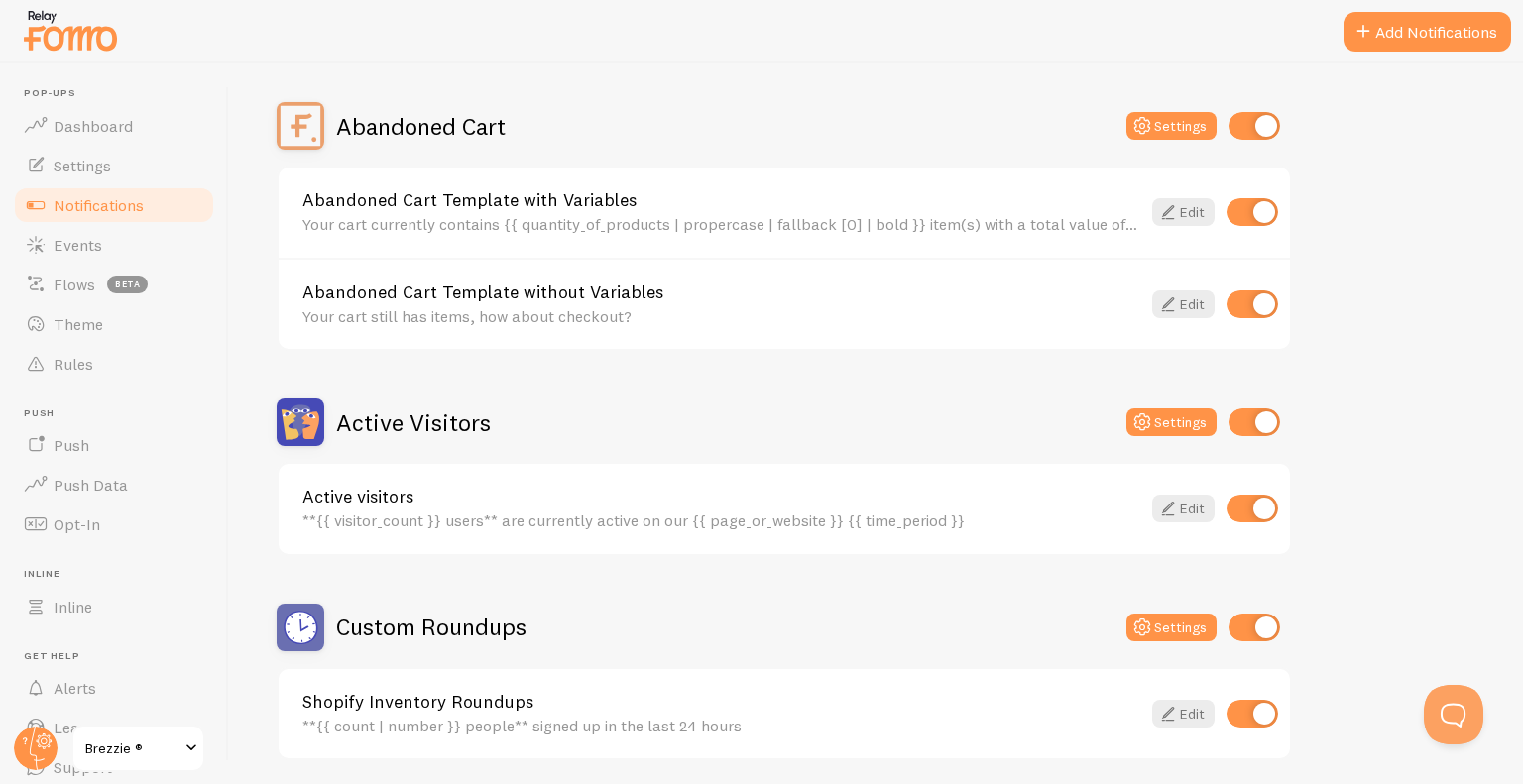scroll, scrollTop: 111, scrollLeft: 0, axis: vertical 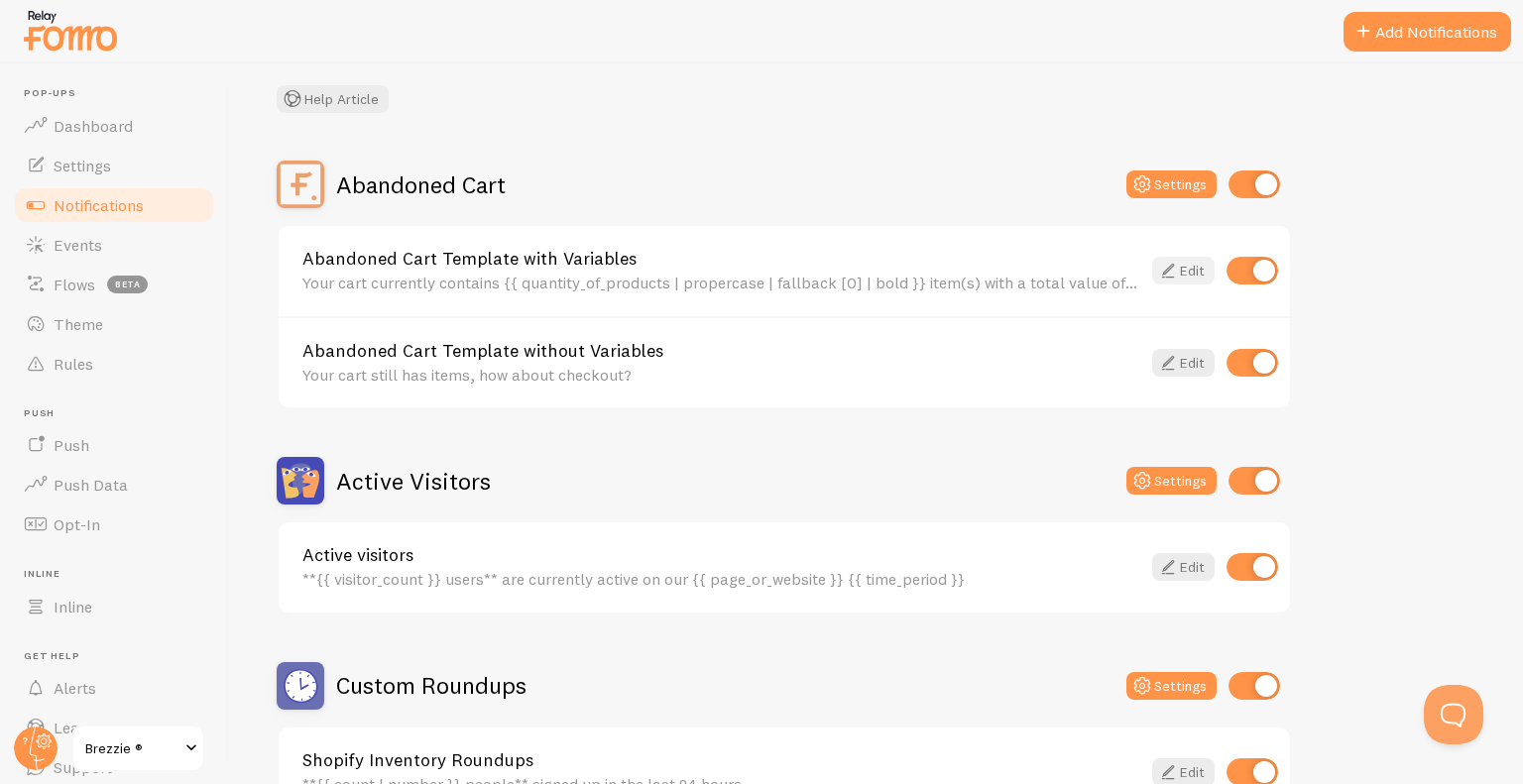 click on "Edit" at bounding box center [1183, 271] 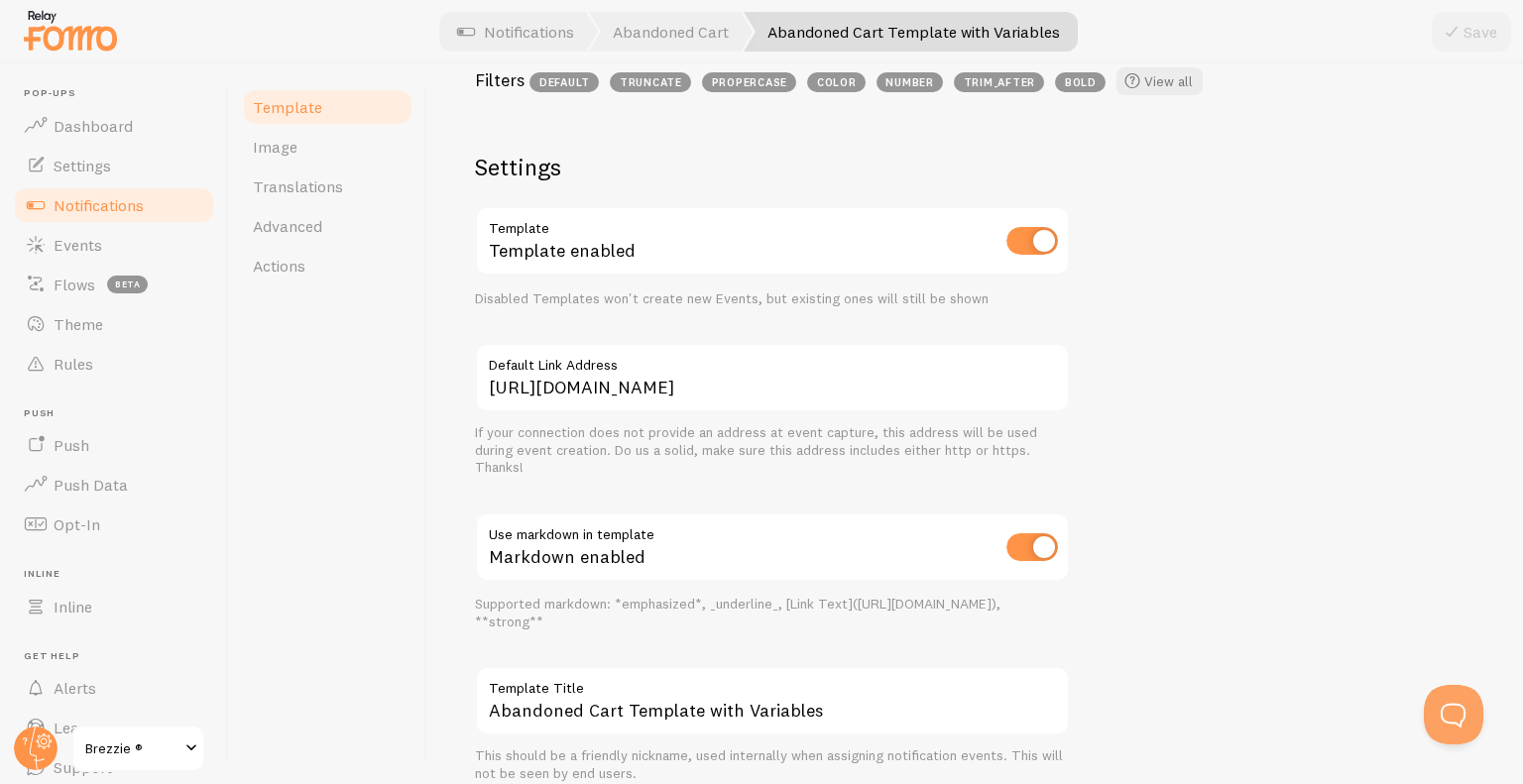 scroll, scrollTop: 696, scrollLeft: 0, axis: vertical 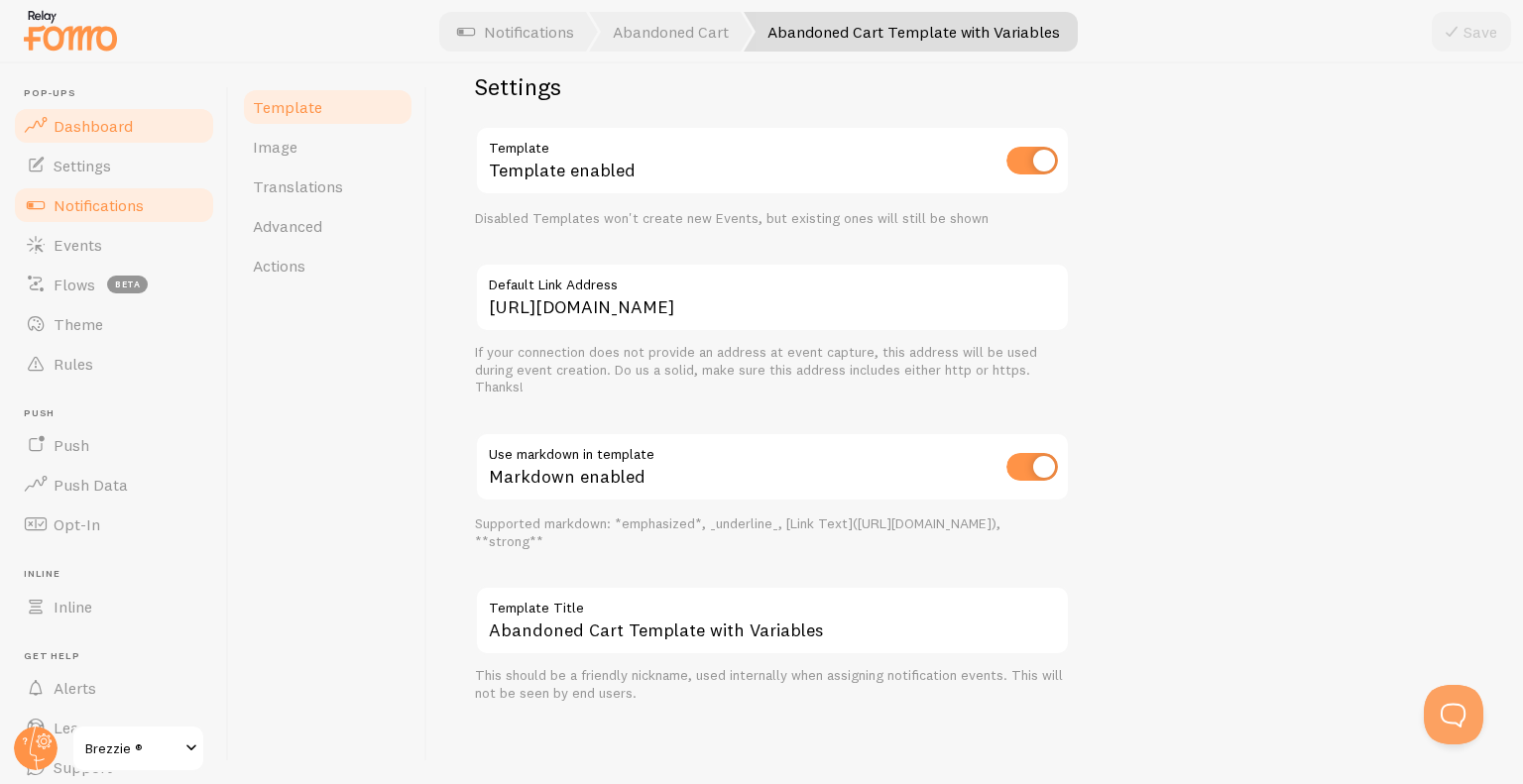 click on "Dashboard" at bounding box center (93, 126) 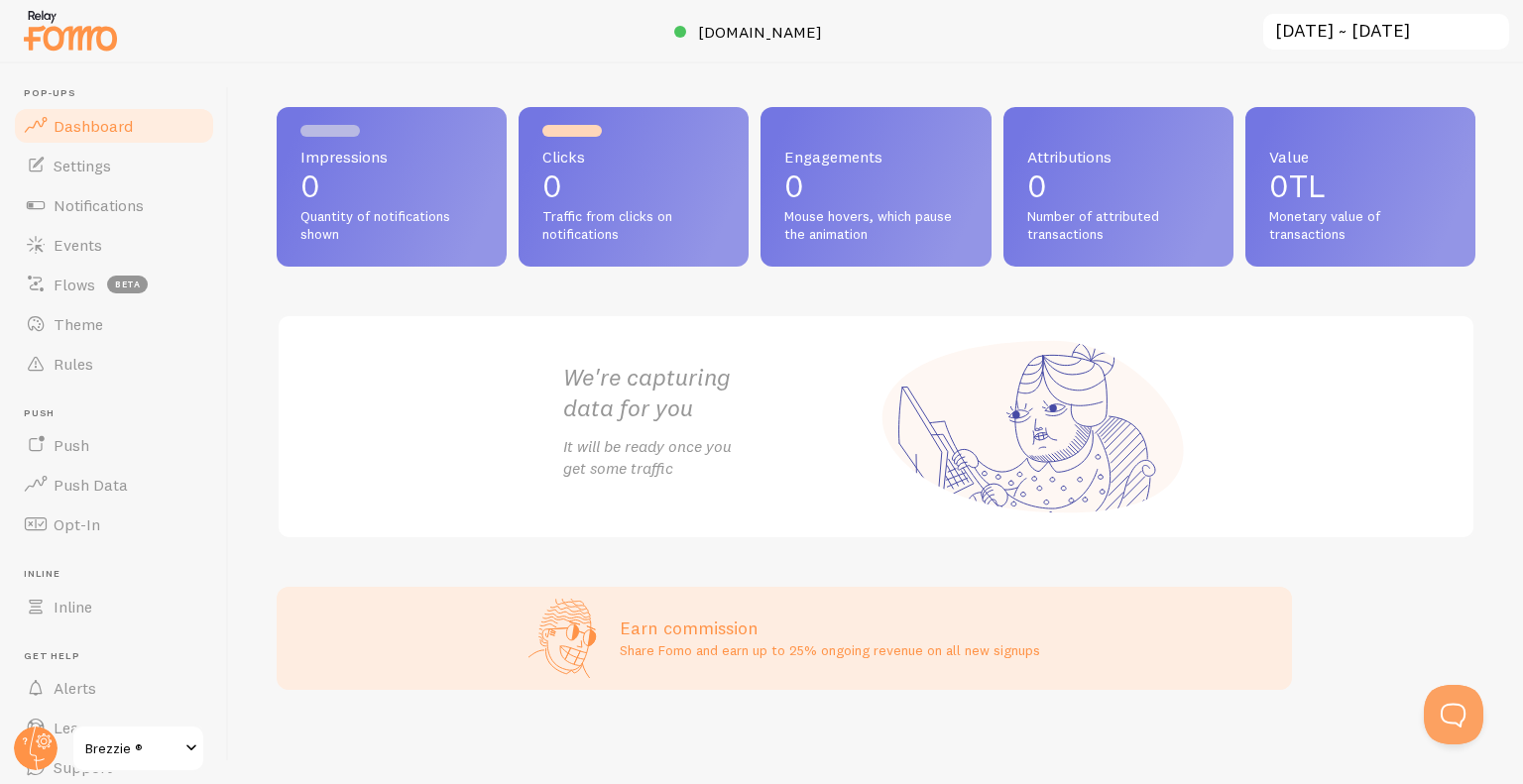 scroll, scrollTop: 0, scrollLeft: 0, axis: both 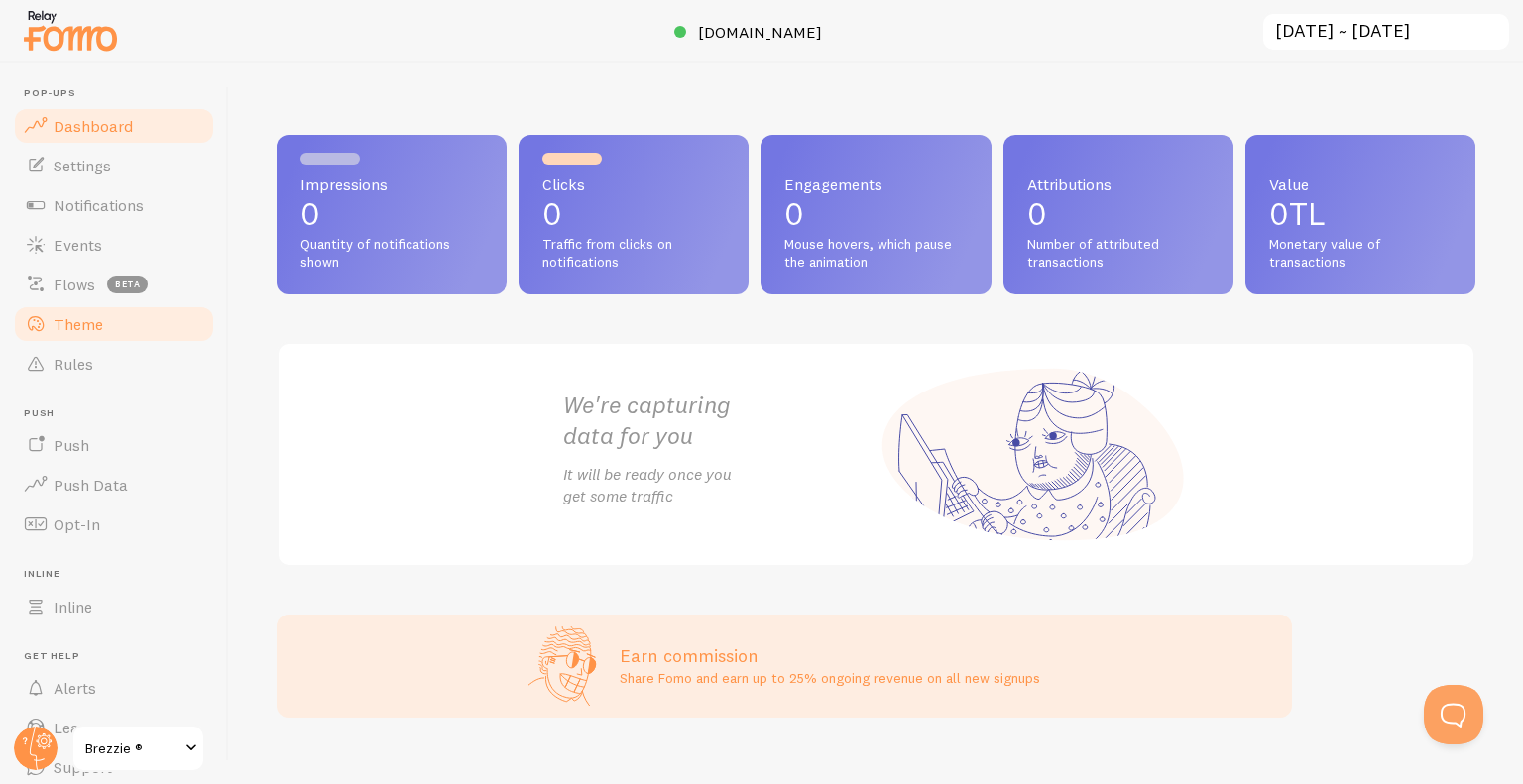 click on "Theme" at bounding box center [78, 324] 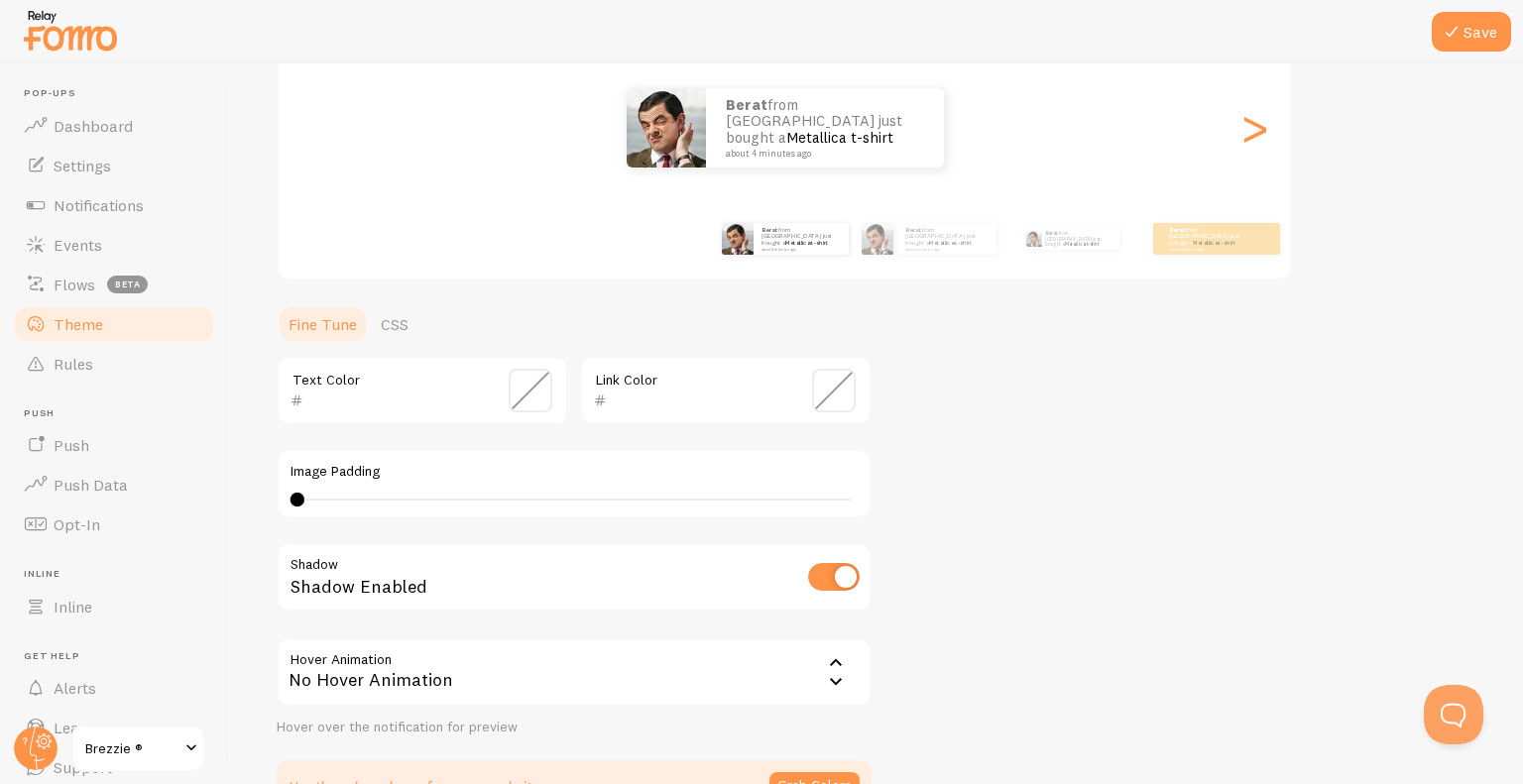 scroll, scrollTop: 361, scrollLeft: 0, axis: vertical 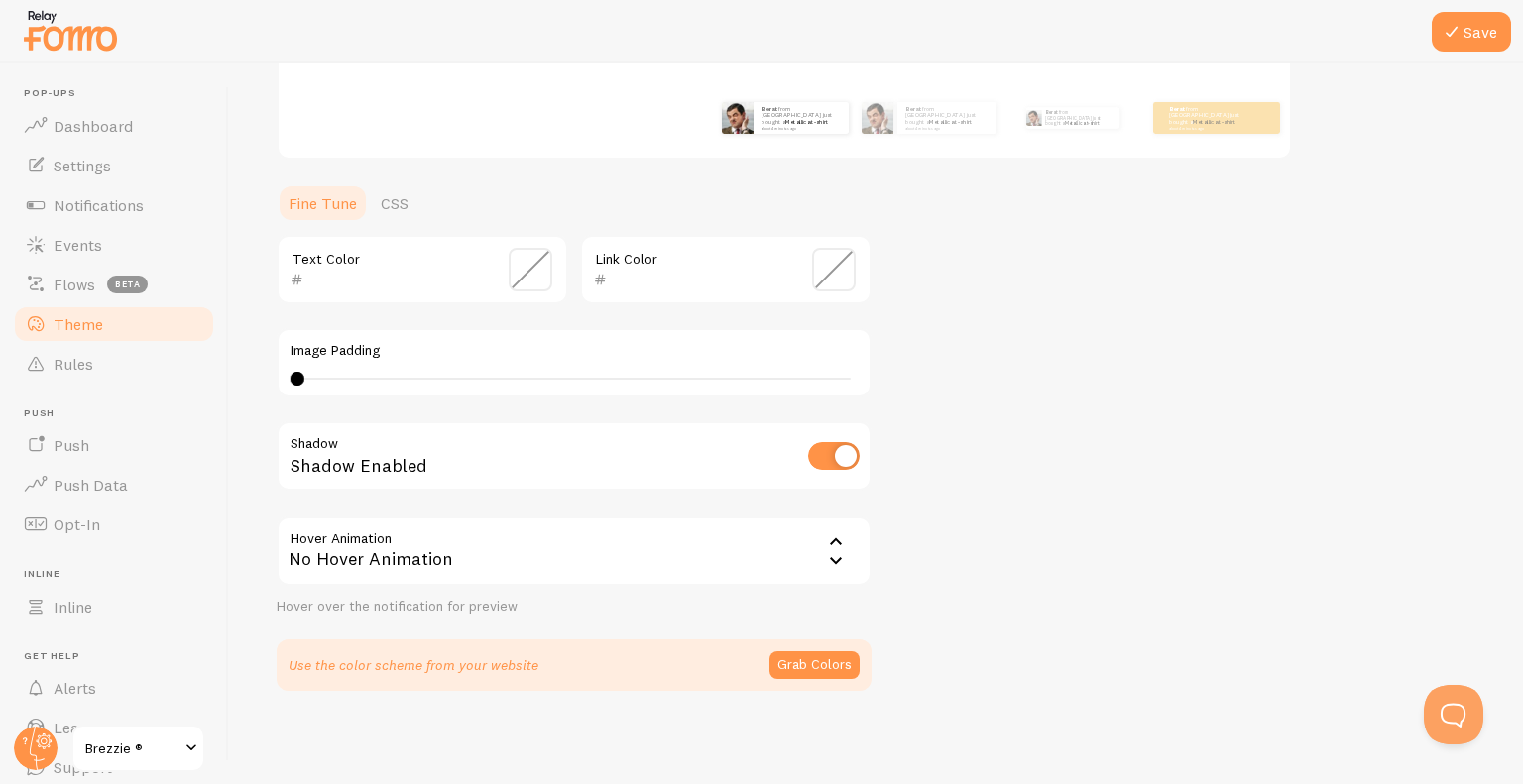 click on "No Hover Animation" at bounding box center (574, 551) 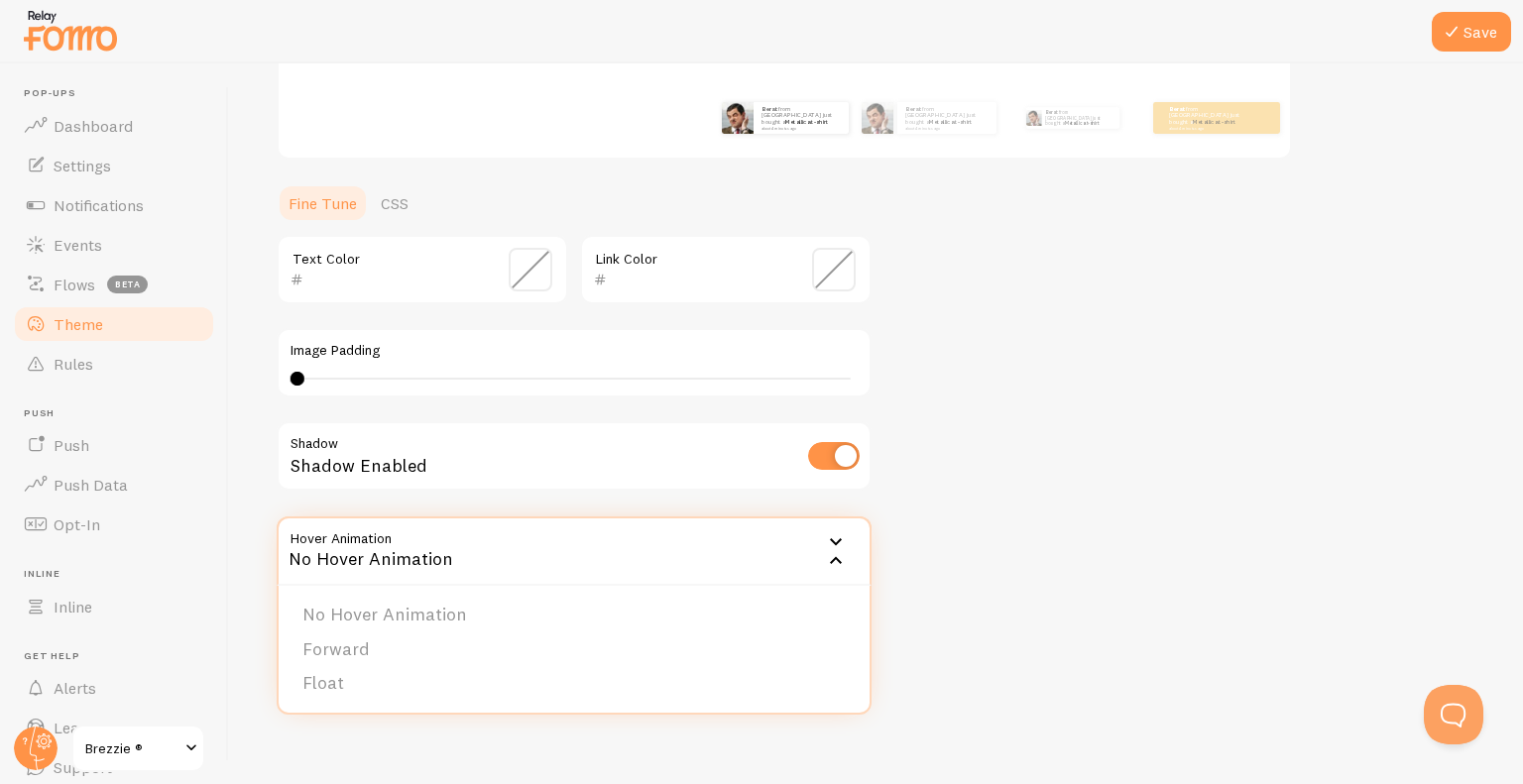click on "No Hover Animation" at bounding box center (574, 551) 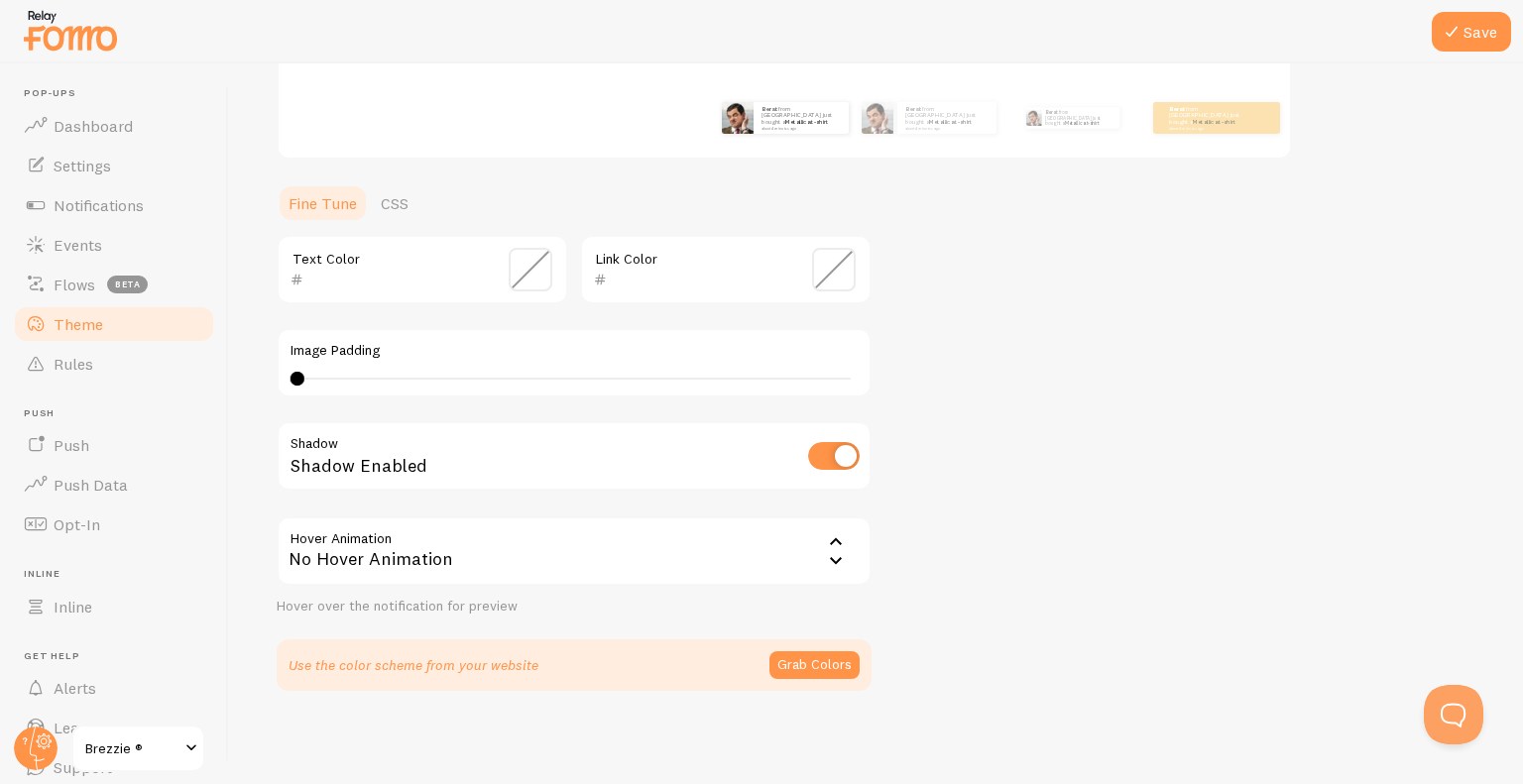 drag, startPoint x: 297, startPoint y: 385, endPoint x: 316, endPoint y: 388, distance: 19.235384 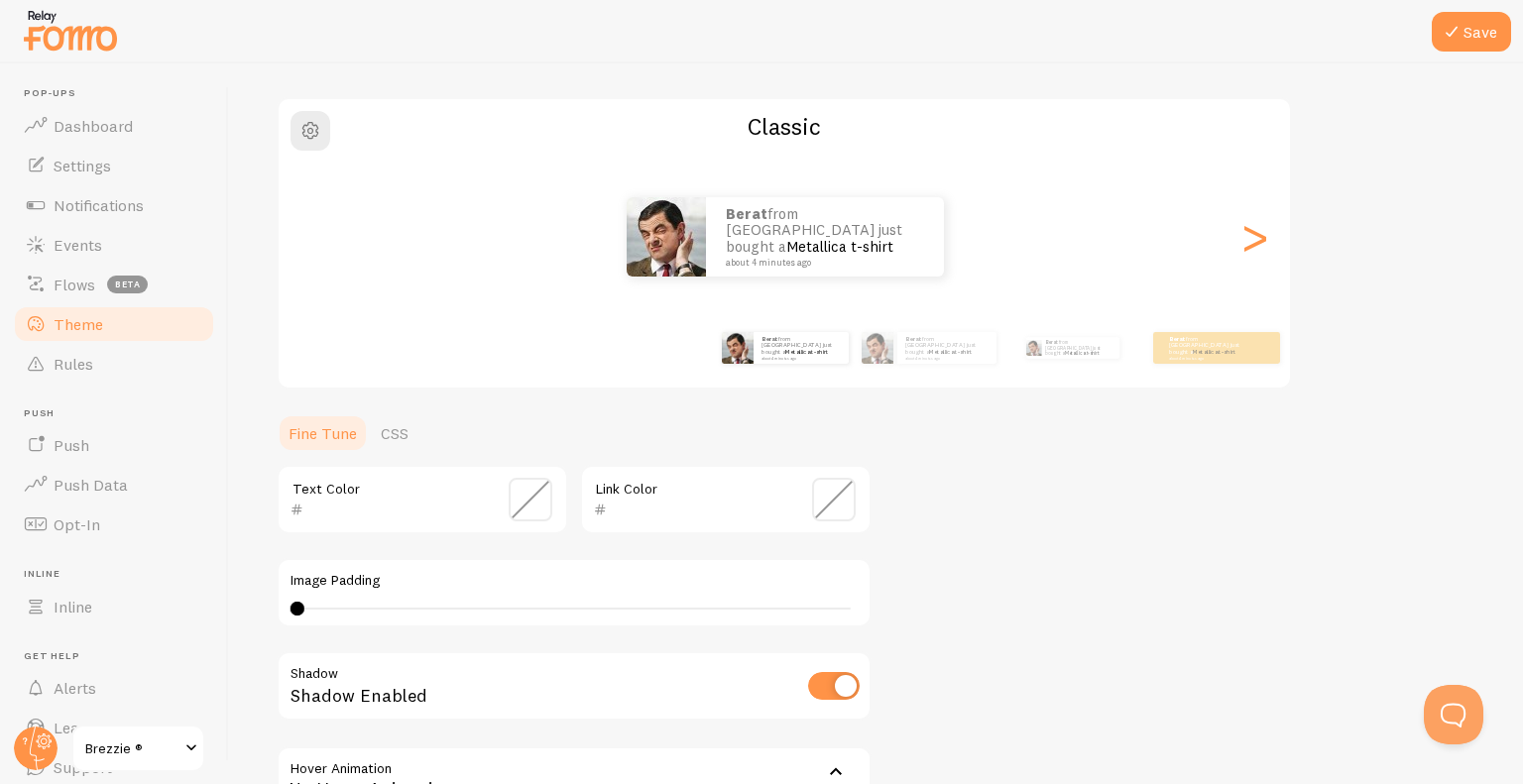 scroll, scrollTop: 123, scrollLeft: 0, axis: vertical 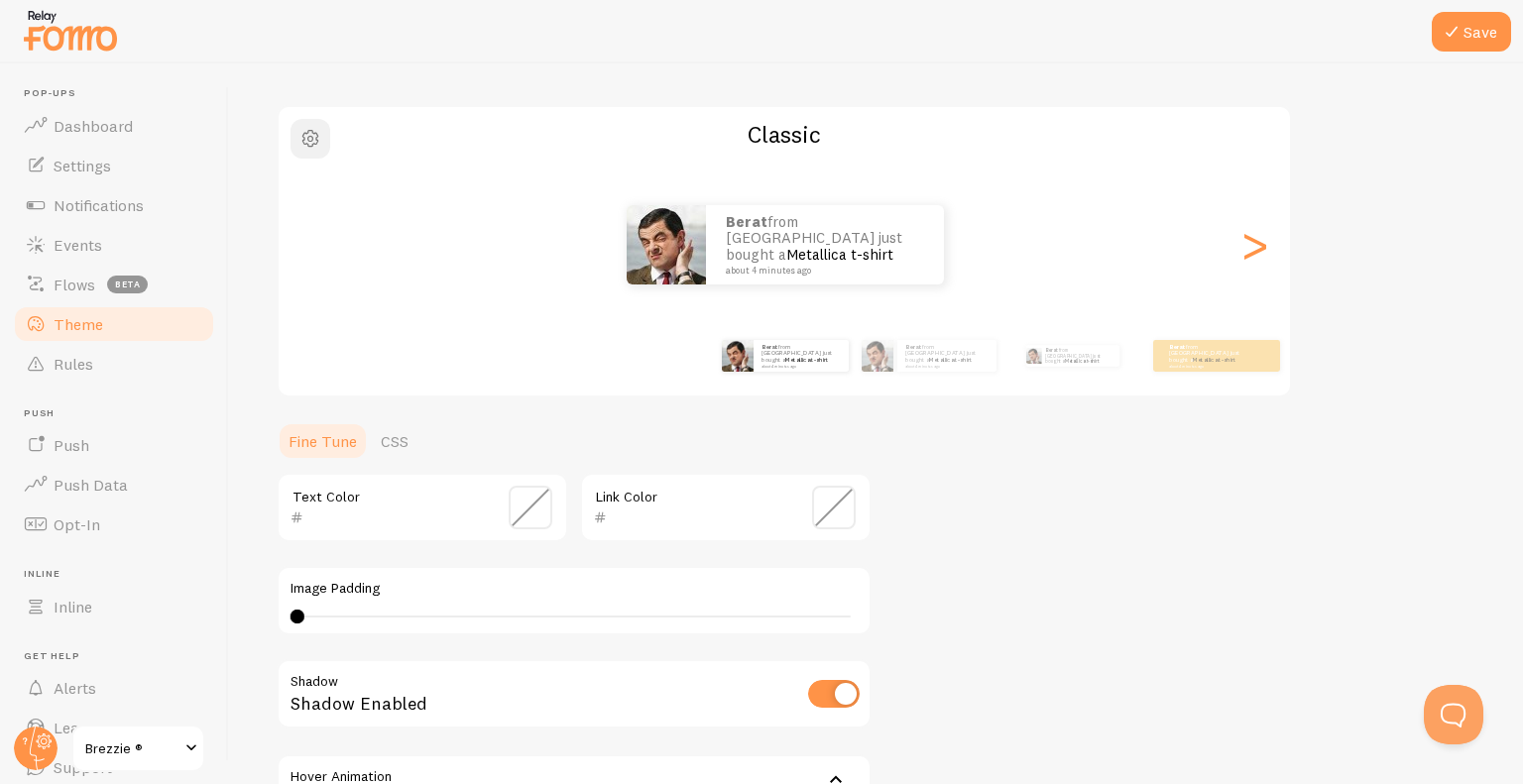 click at bounding box center [310, 139] 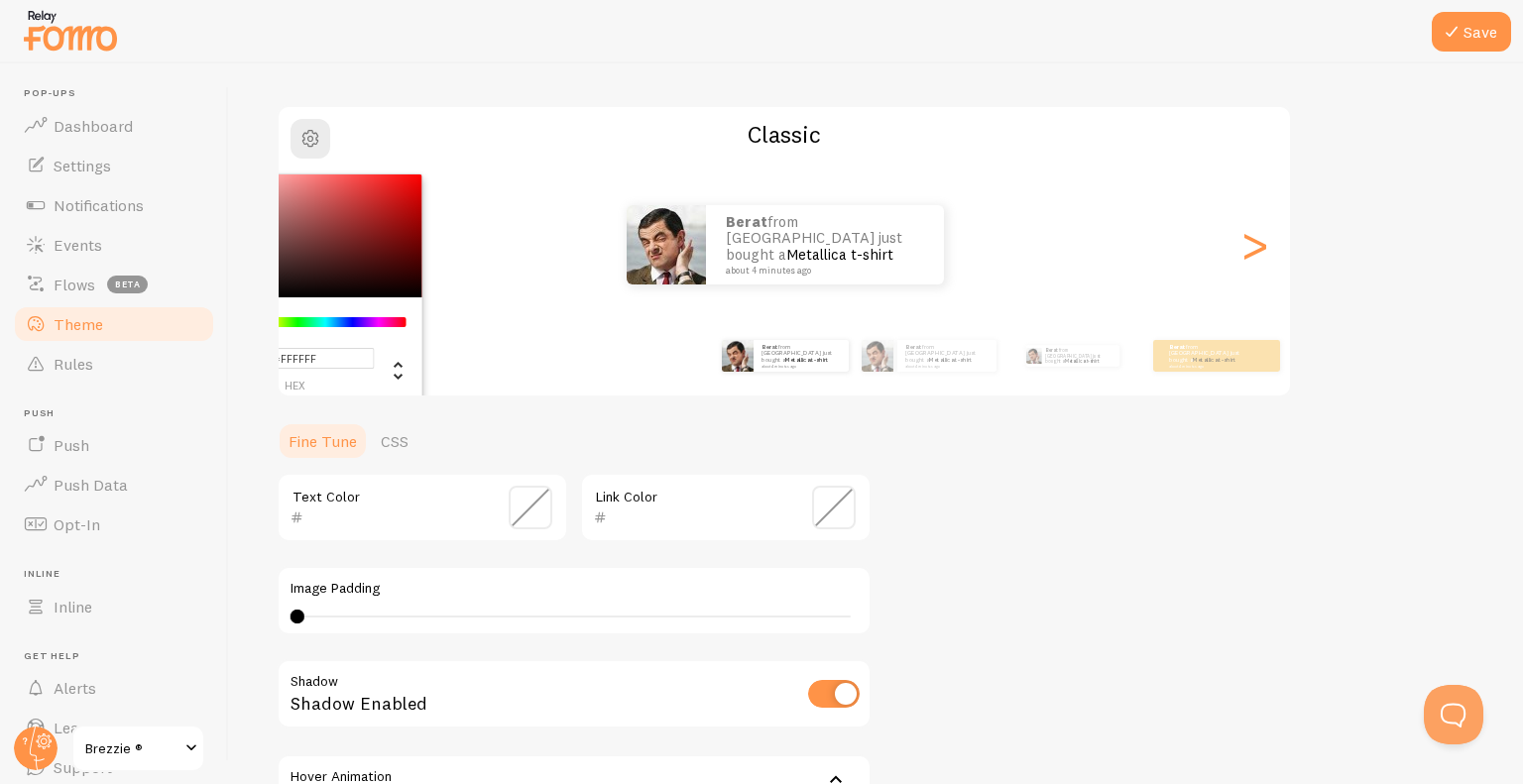 click on "Save
Theme
Choose a theme for your notifications                   #FFFFFF   hex       255   r     255   g     255   b       0   h     0%   s     100%   l
Classic
Berat  from [GEOGRAPHIC_DATA] just bought a  Metallica t-shirt   about 4 minutes ago Berat  from [GEOGRAPHIC_DATA] just bought a  Metallica t-shirt   about 4 minutes ago Berat  from [GEOGRAPHIC_DATA] just bought a  Metallica t-shirt   about 4 minutes ago Berat  from [GEOGRAPHIC_DATA] just bought a  Metallica t-shirt   about 4 minutes ago Berat  from [GEOGRAPHIC_DATA] just bought a  Metallica t-shirt   about 4 minutes ago Berat  from [GEOGRAPHIC_DATA] just bought a  Metallica t-shirt   about 4 minutes ago Berat  from [GEOGRAPHIC_DATA] just bought a  Metallica t-shirt   about 4 minutes ago Berat  from [GEOGRAPHIC_DATA] just bought a  Metallica t-shirt   about 4 minutes ago Berat  from [GEOGRAPHIC_DATA] just bought a  Metallica t-shirt   about 4 minutes ago Berat  from [GEOGRAPHIC_DATA] just bought a  Metallica t-shirt   about 4 minutes ago Berat   Berat   Berat" at bounding box center (876, 423) 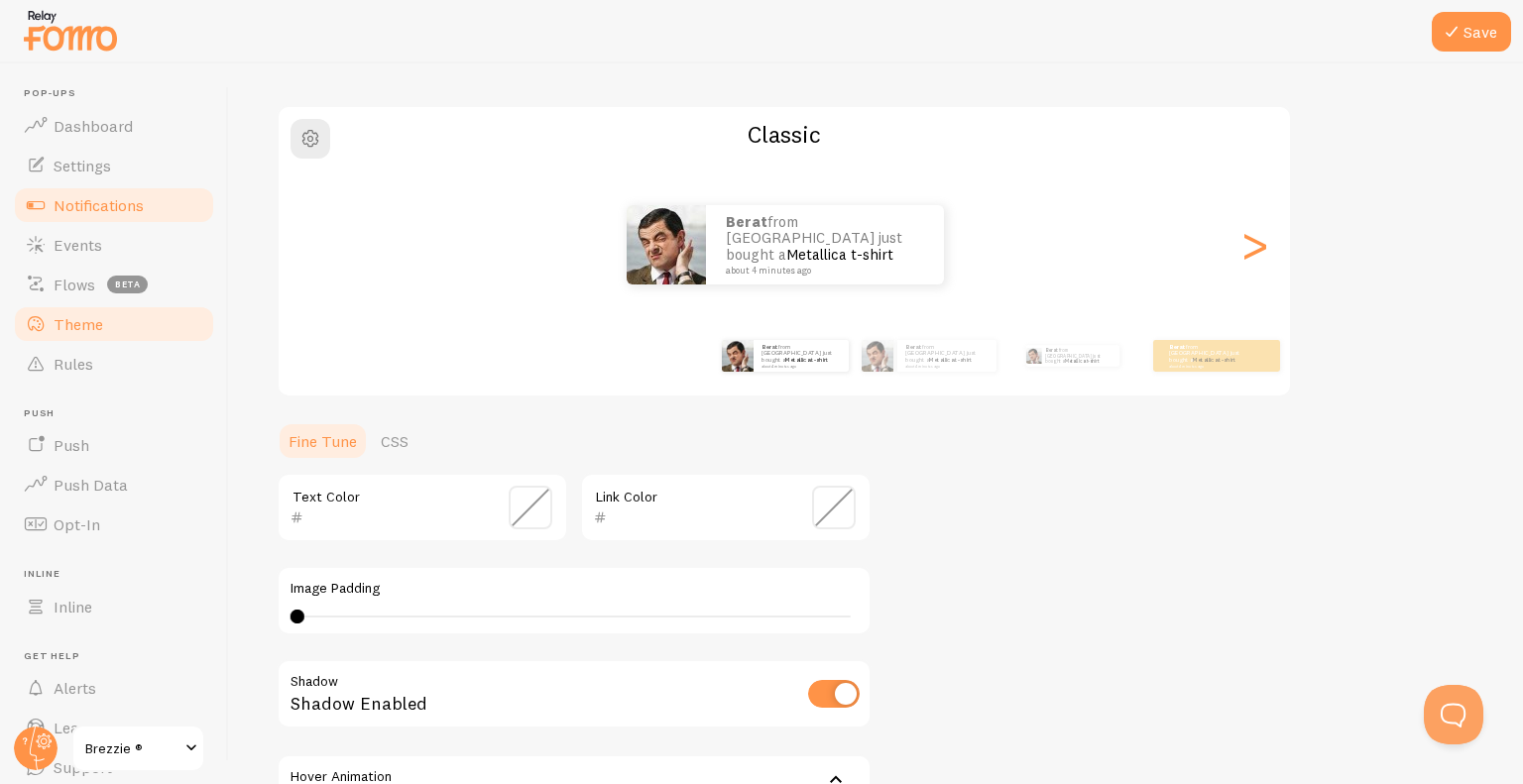 click on "Notifications" at bounding box center (114, 205) 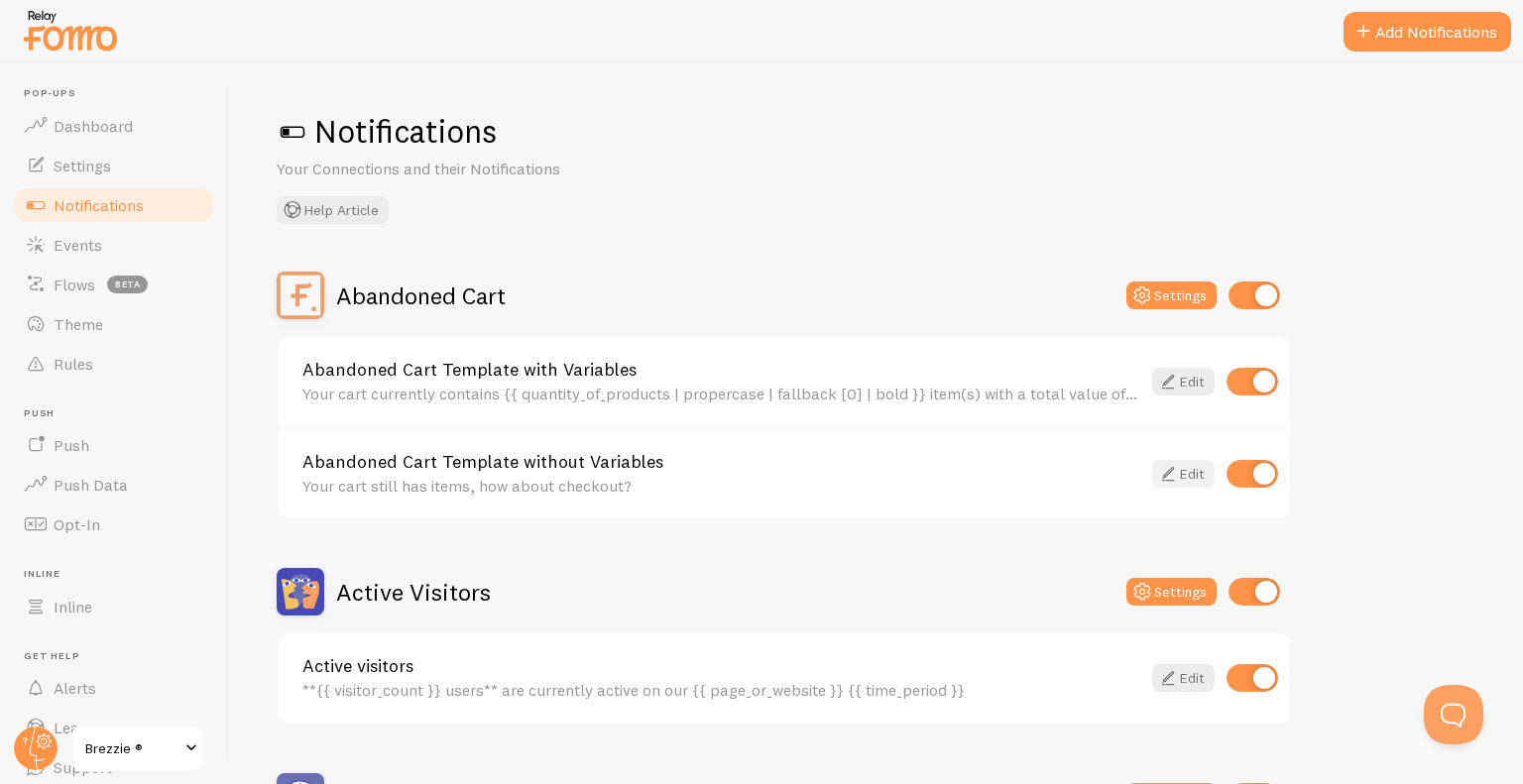 click at bounding box center (1168, 474) 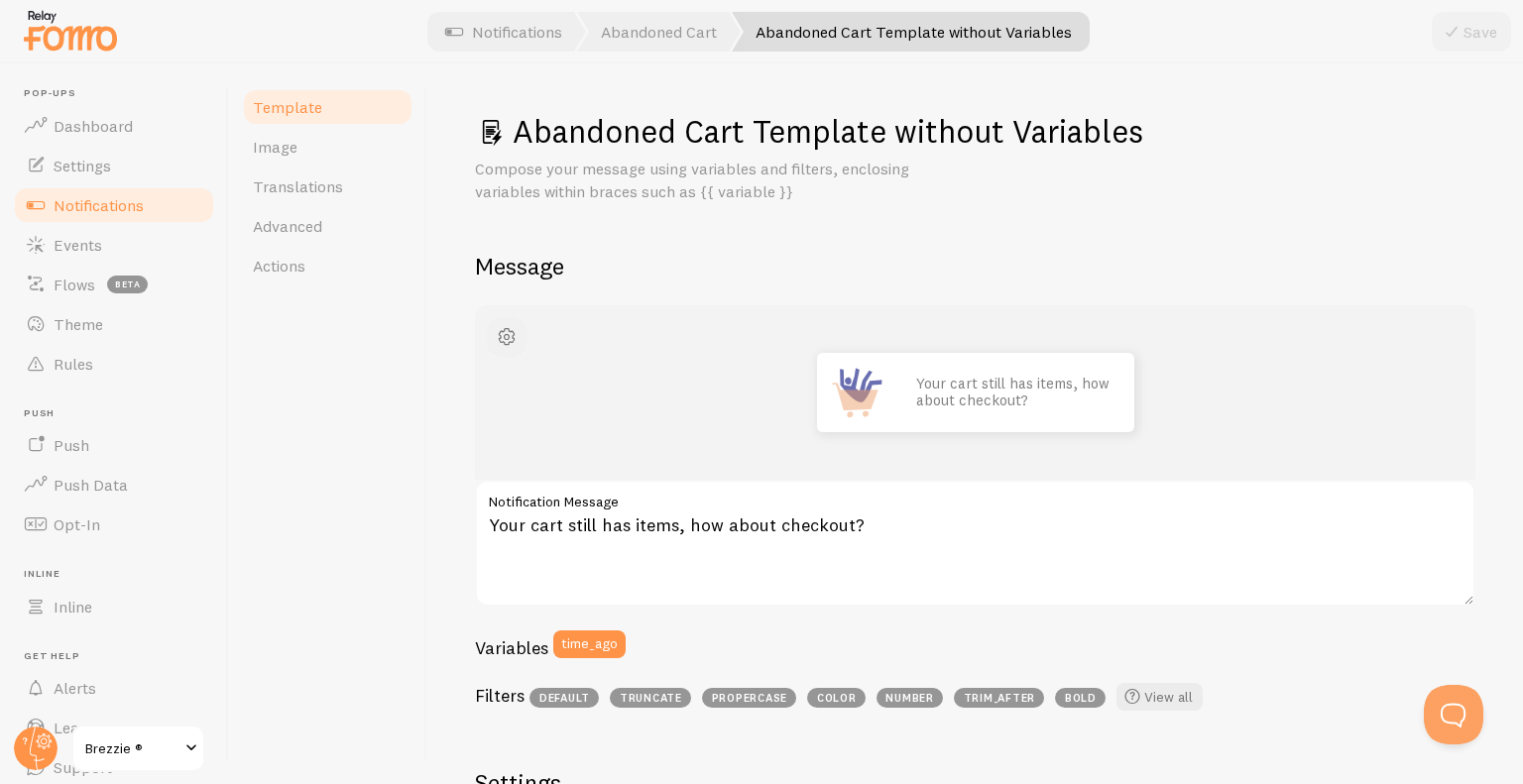 scroll, scrollTop: 0, scrollLeft: 0, axis: both 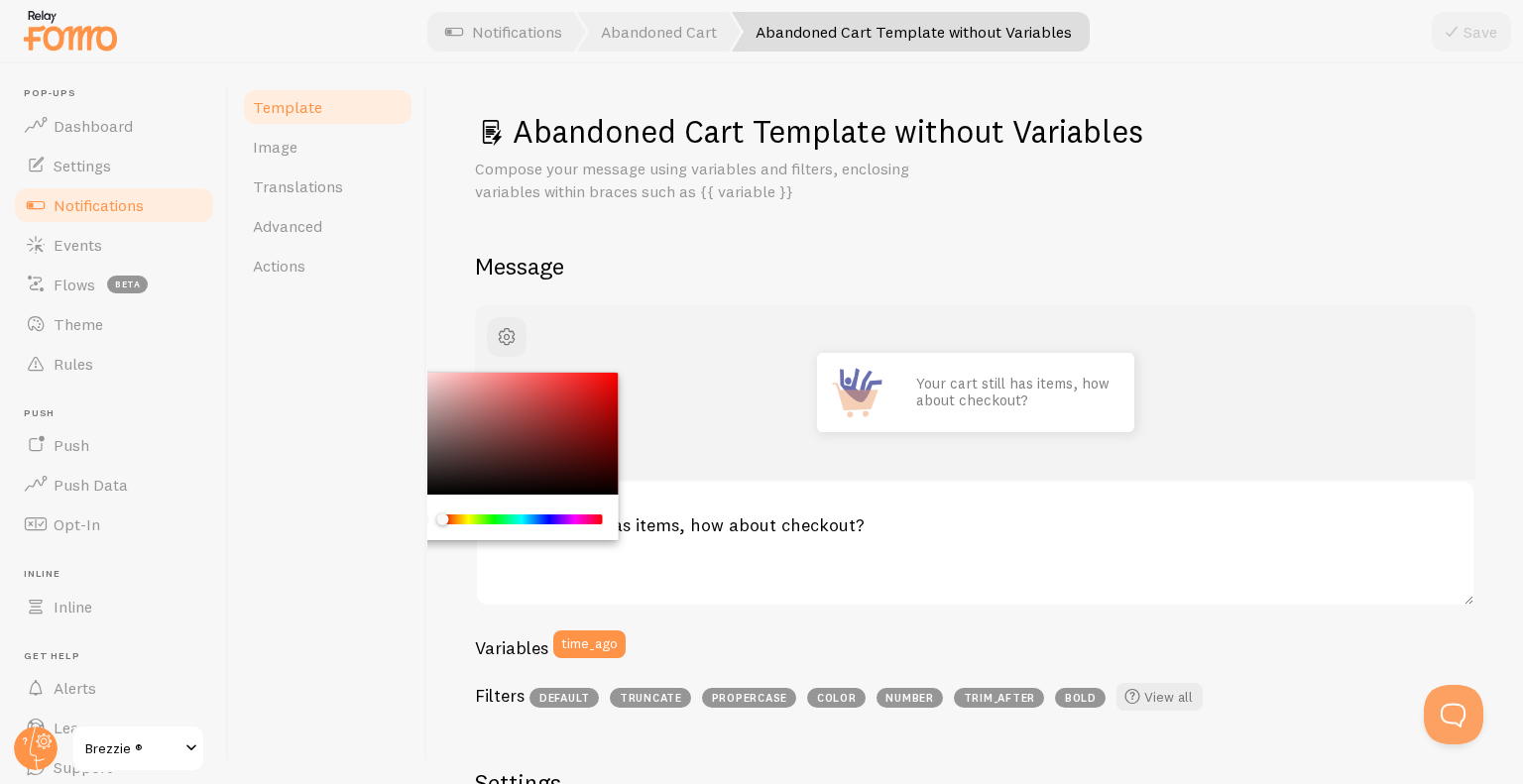 click on "Template
Image
Translations
Advanced
Actions" at bounding box center [328, 423] 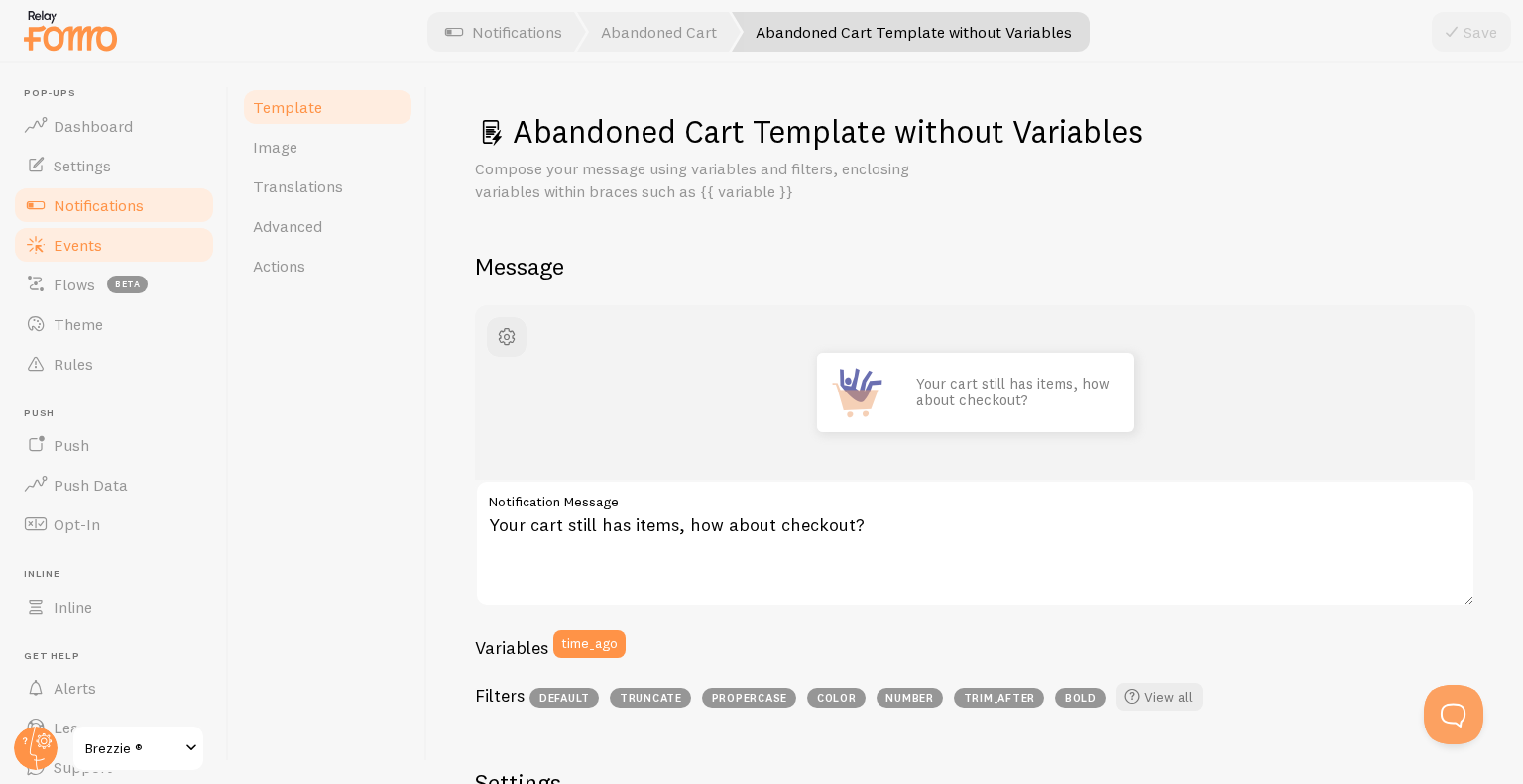 click on "Events" at bounding box center [77, 245] 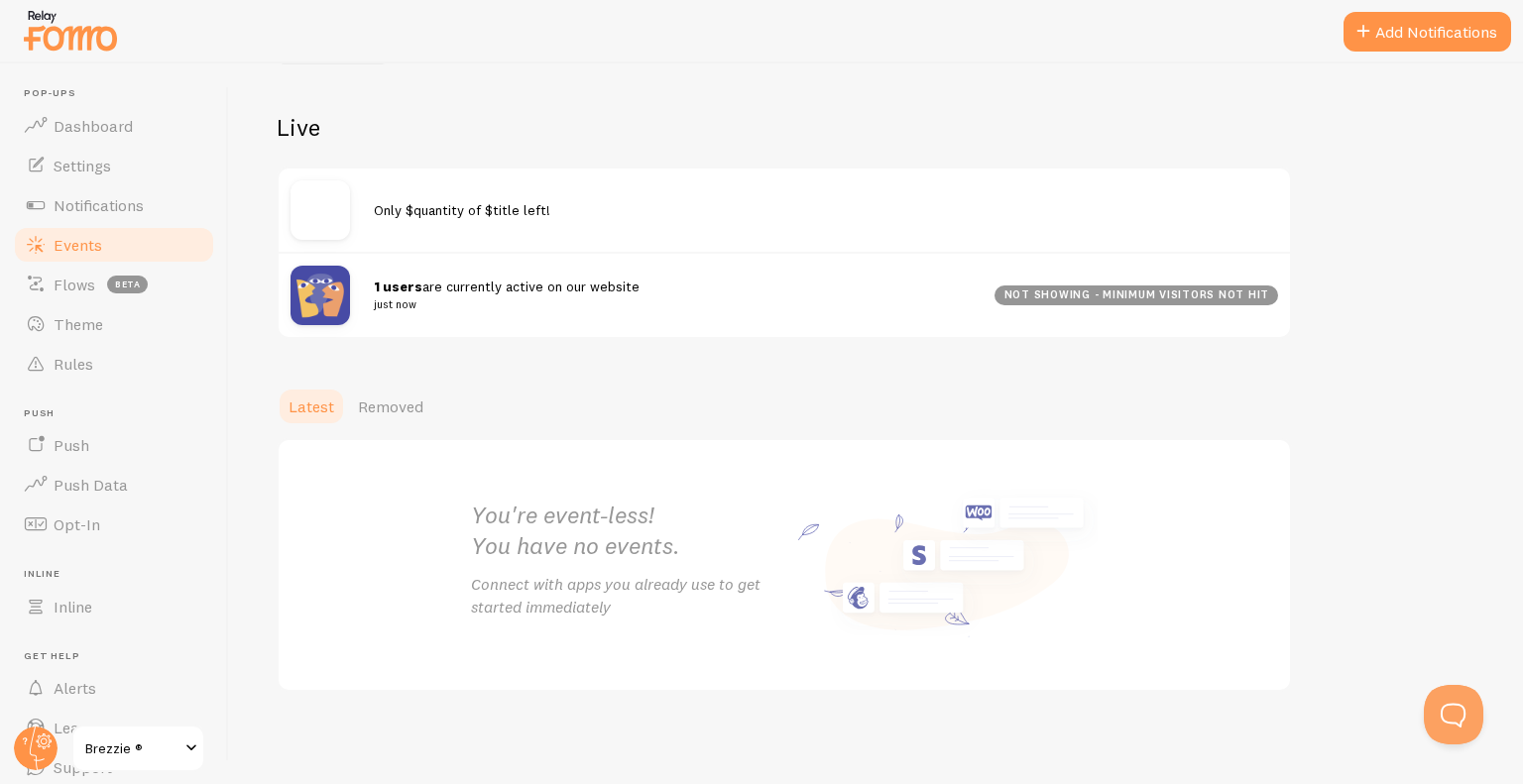 scroll, scrollTop: 0, scrollLeft: 0, axis: both 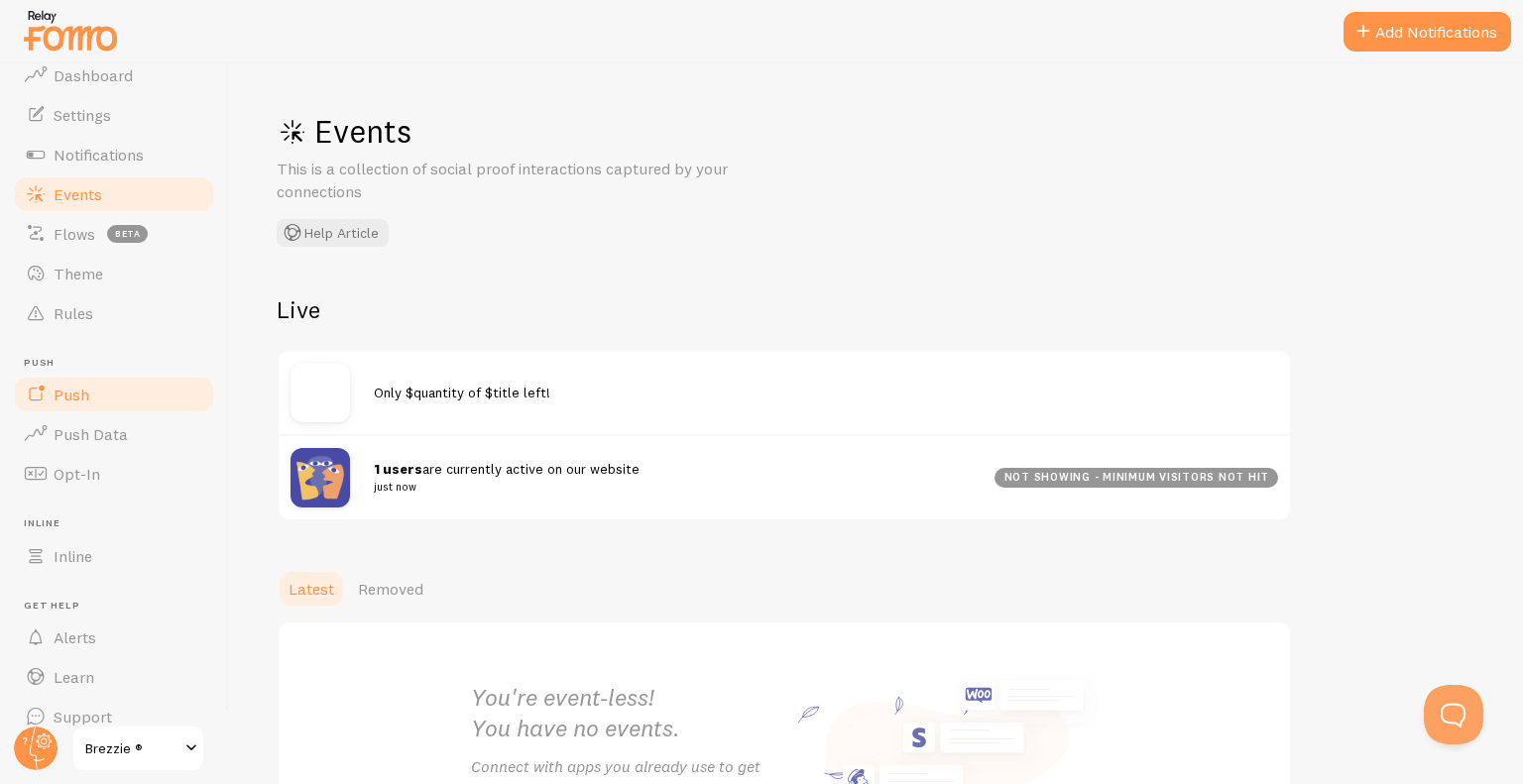 click on "Push" at bounding box center (114, 394) 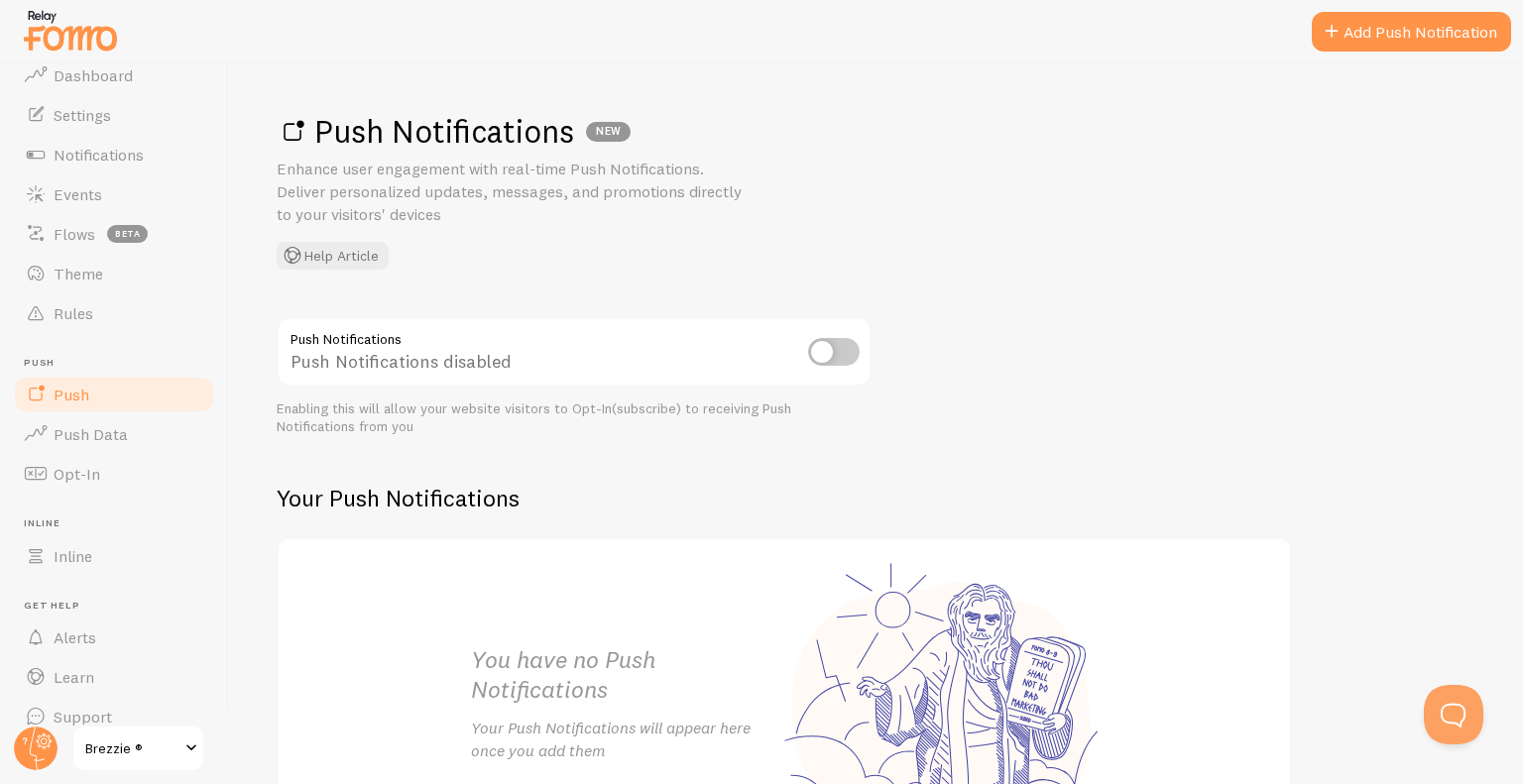 scroll, scrollTop: 0, scrollLeft: 0, axis: both 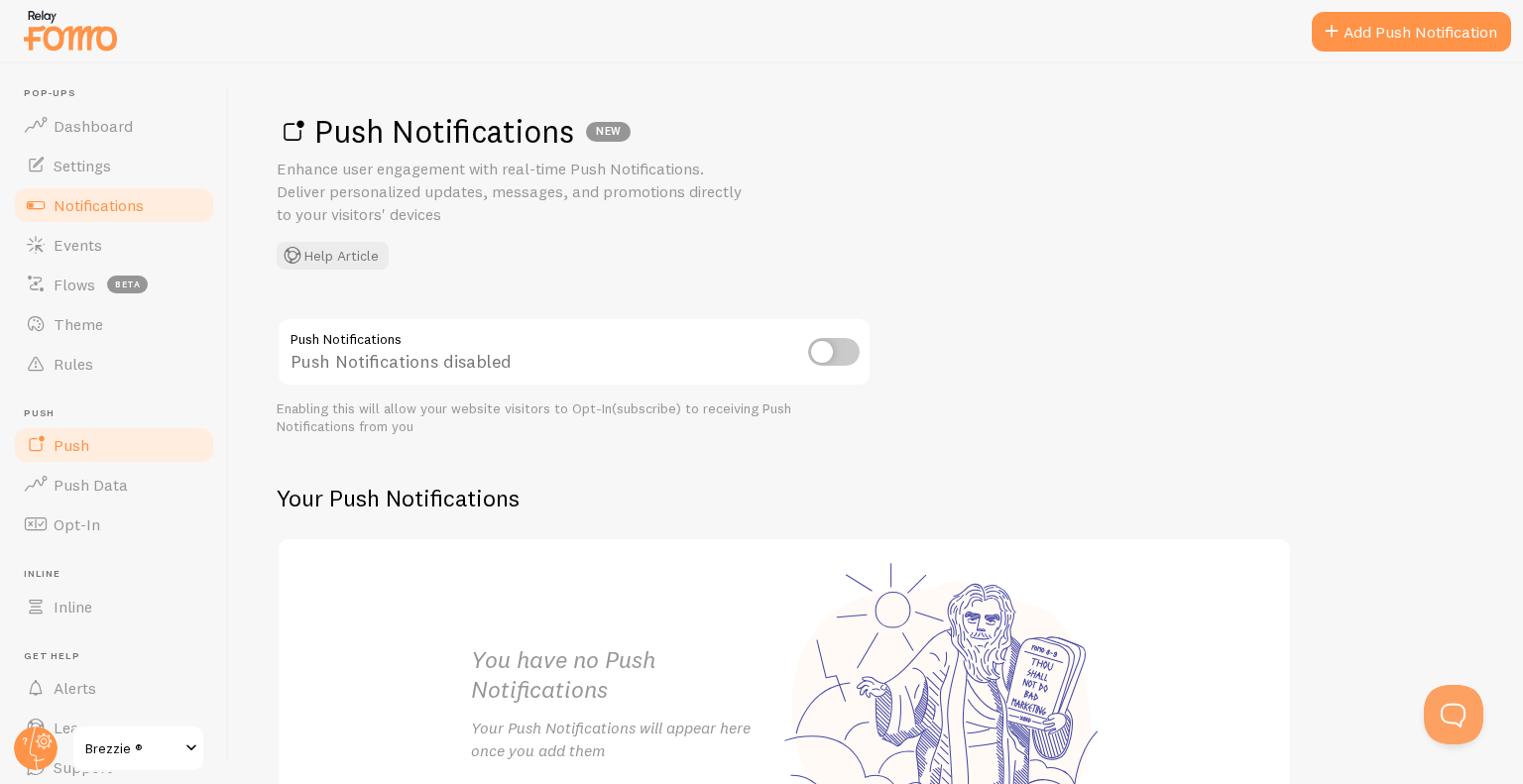 click on "Notifications" at bounding box center [98, 205] 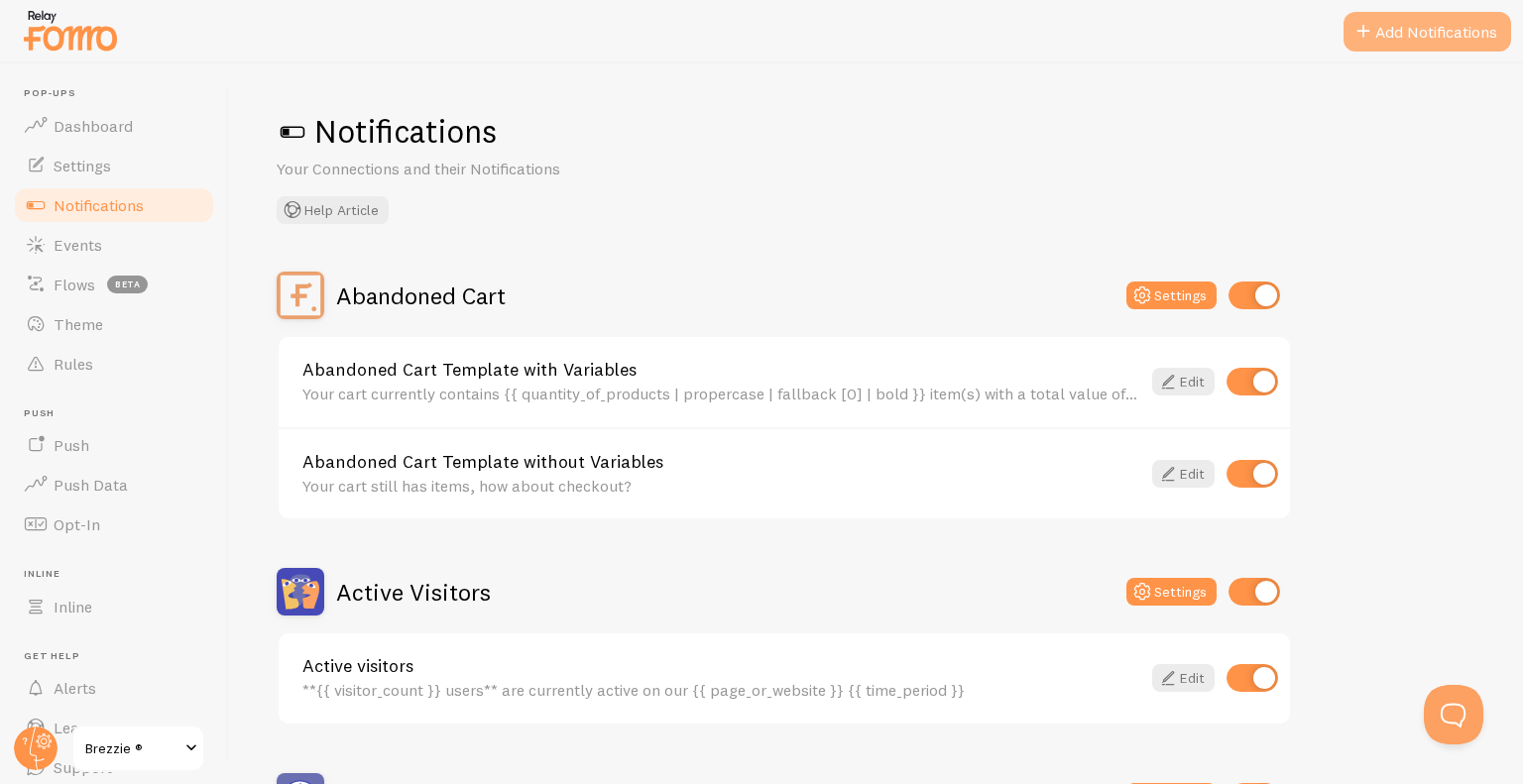 click on "Add Notifications" at bounding box center [1427, 32] 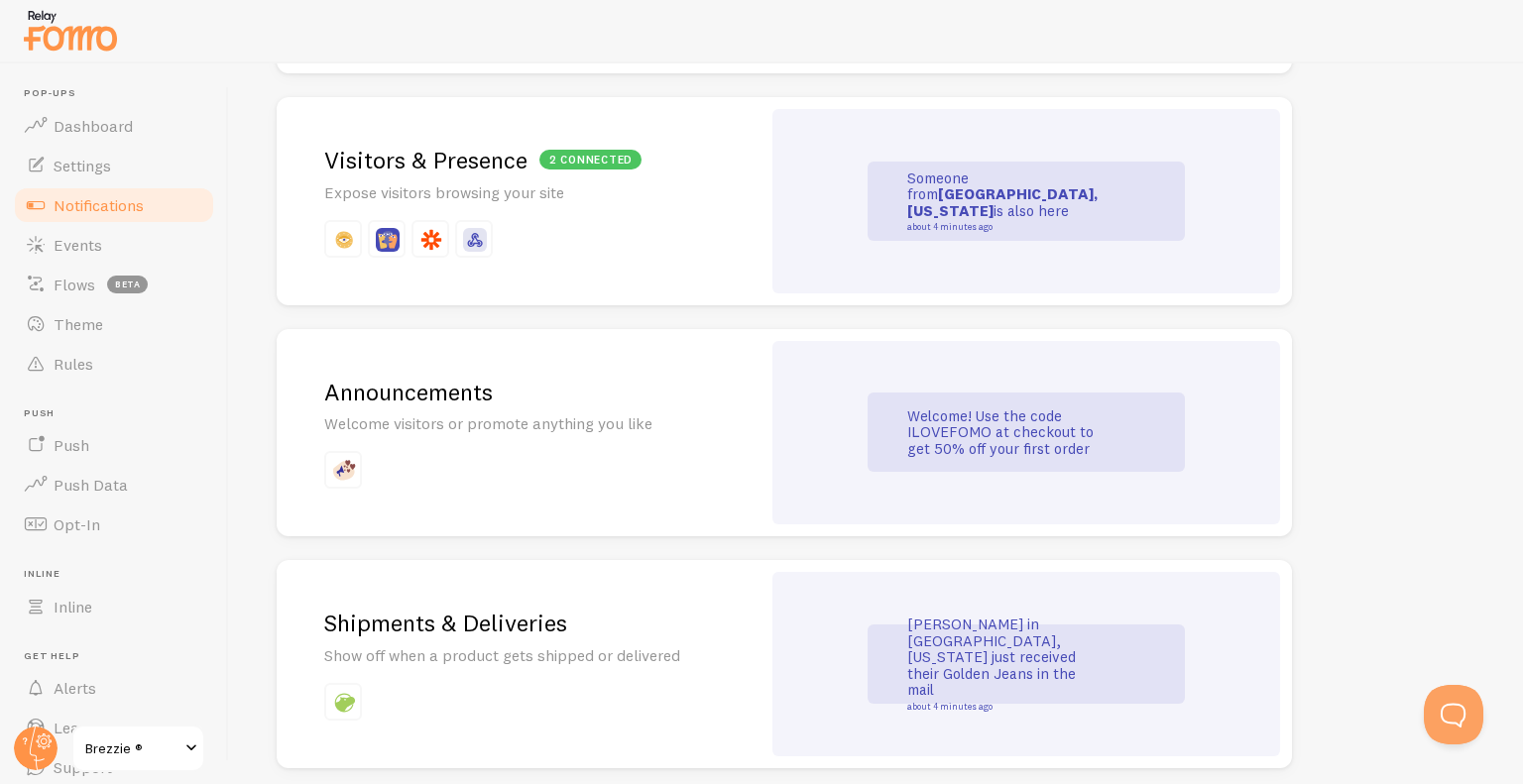 scroll, scrollTop: 1162, scrollLeft: 0, axis: vertical 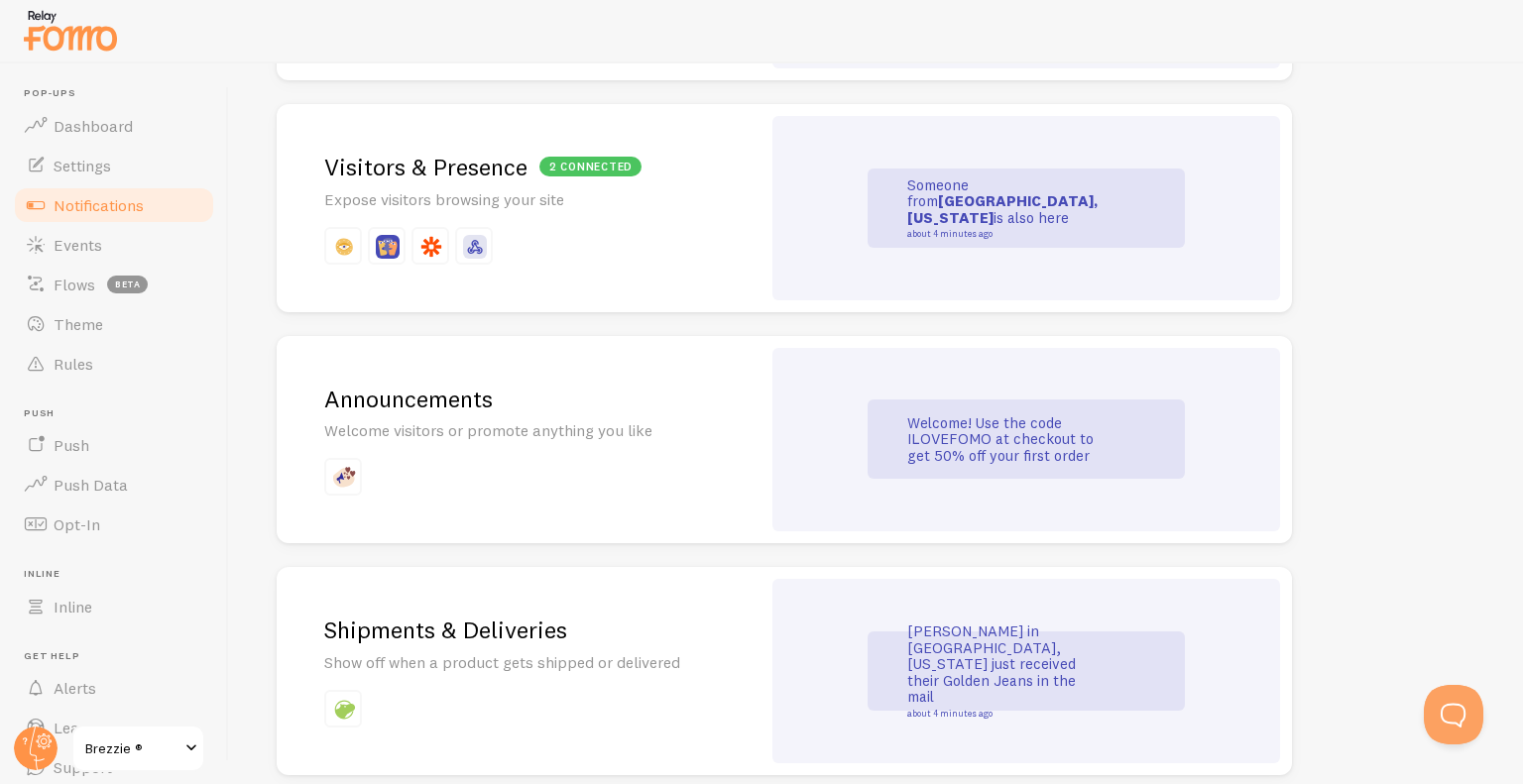 click on "2
connected
Visitors & Presence
Expose visitors browsing your site" at bounding box center (519, 208) 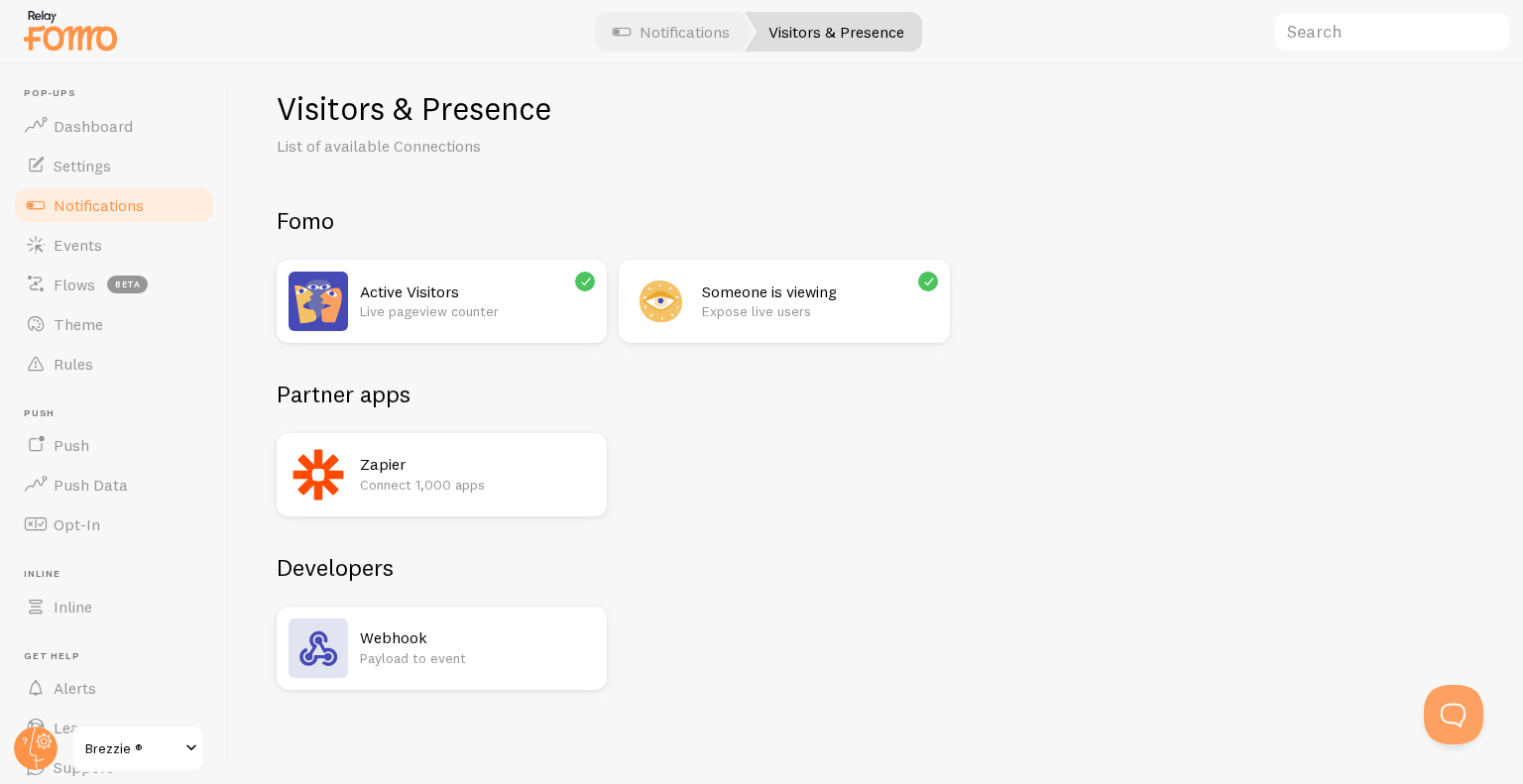 scroll, scrollTop: 0, scrollLeft: 0, axis: both 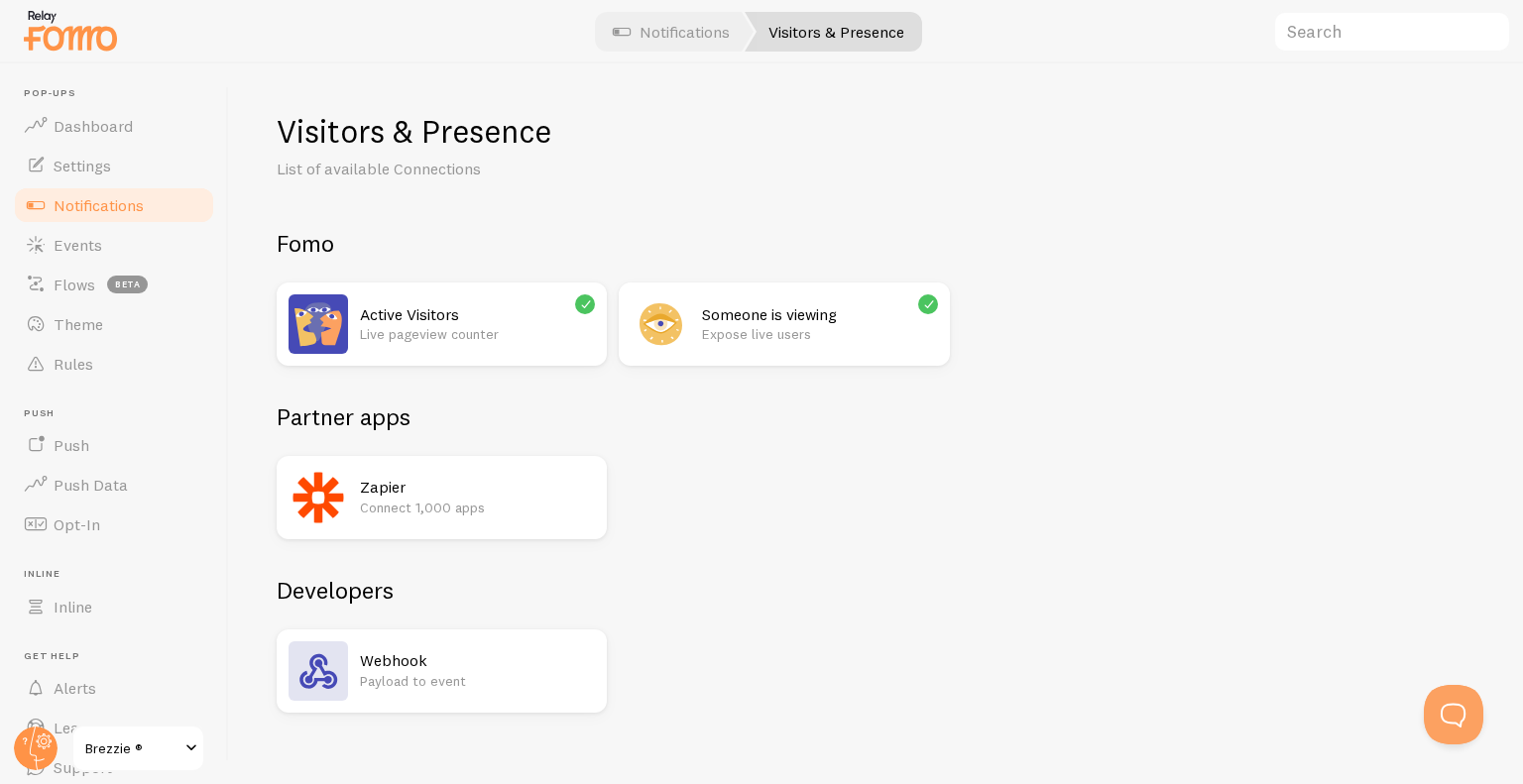 click on "Notifications" at bounding box center [98, 205] 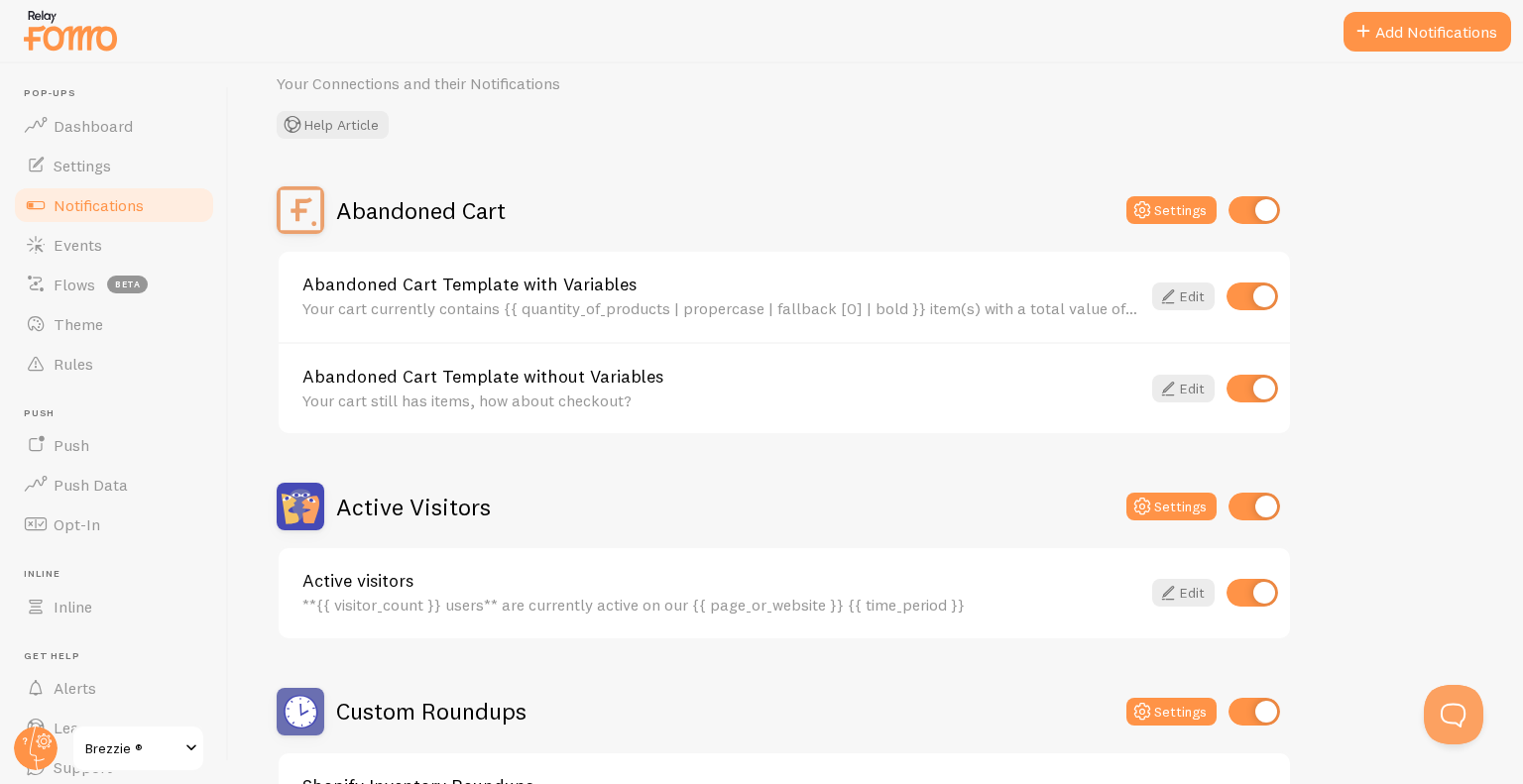 scroll, scrollTop: 0, scrollLeft: 0, axis: both 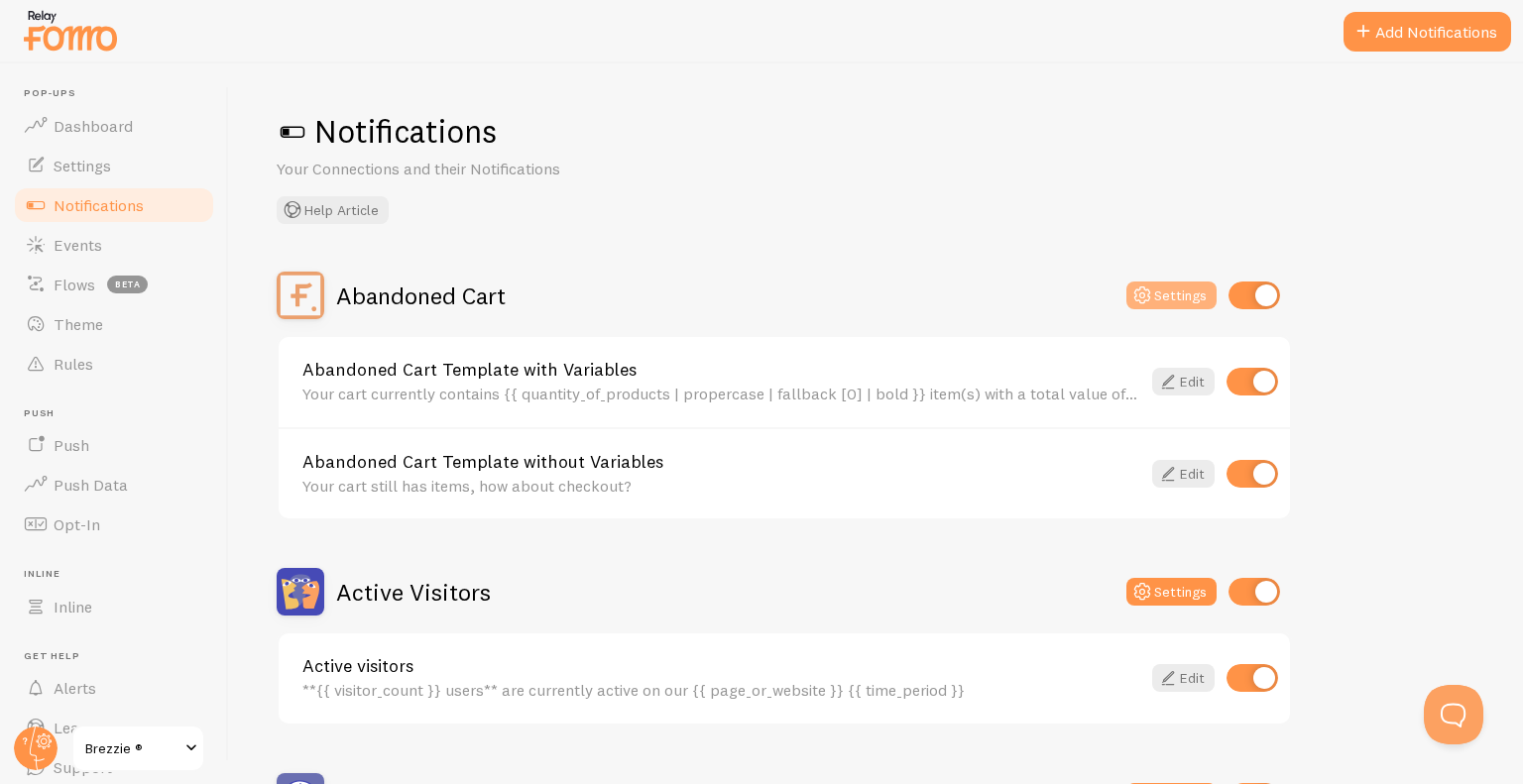 click on "Settings" at bounding box center [1171, 295] 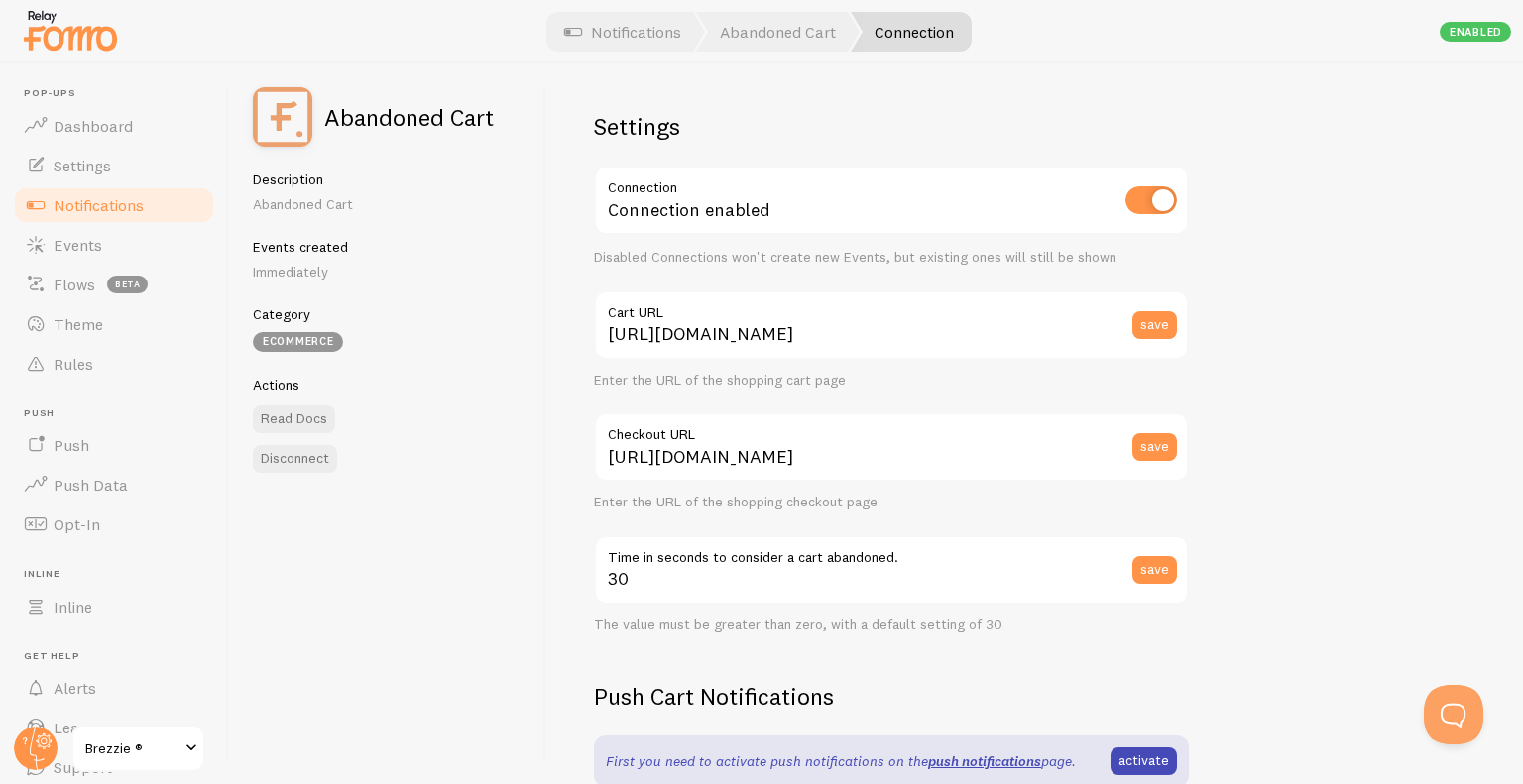 click on "Notifications" at bounding box center [98, 205] 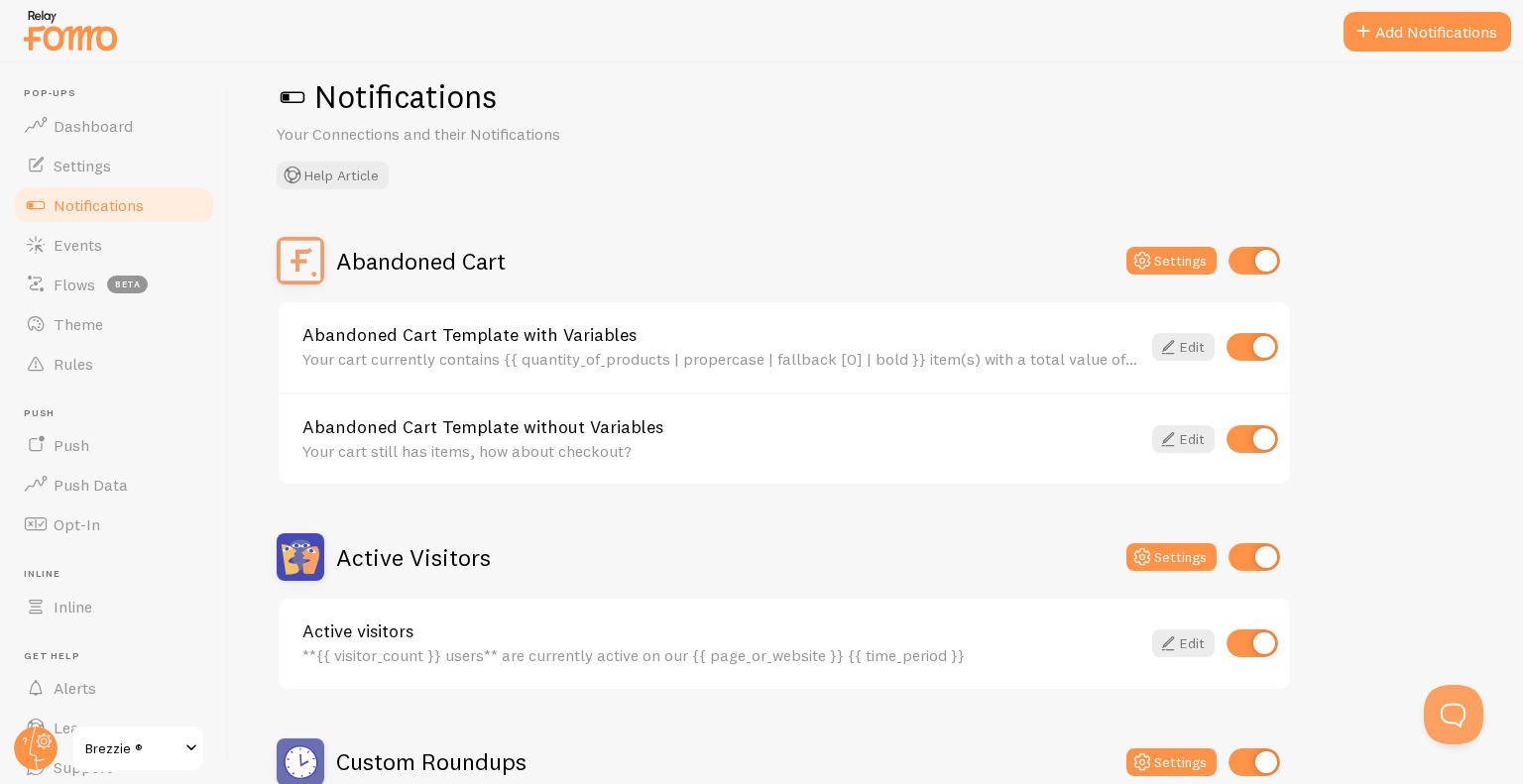 scroll, scrollTop: 0, scrollLeft: 0, axis: both 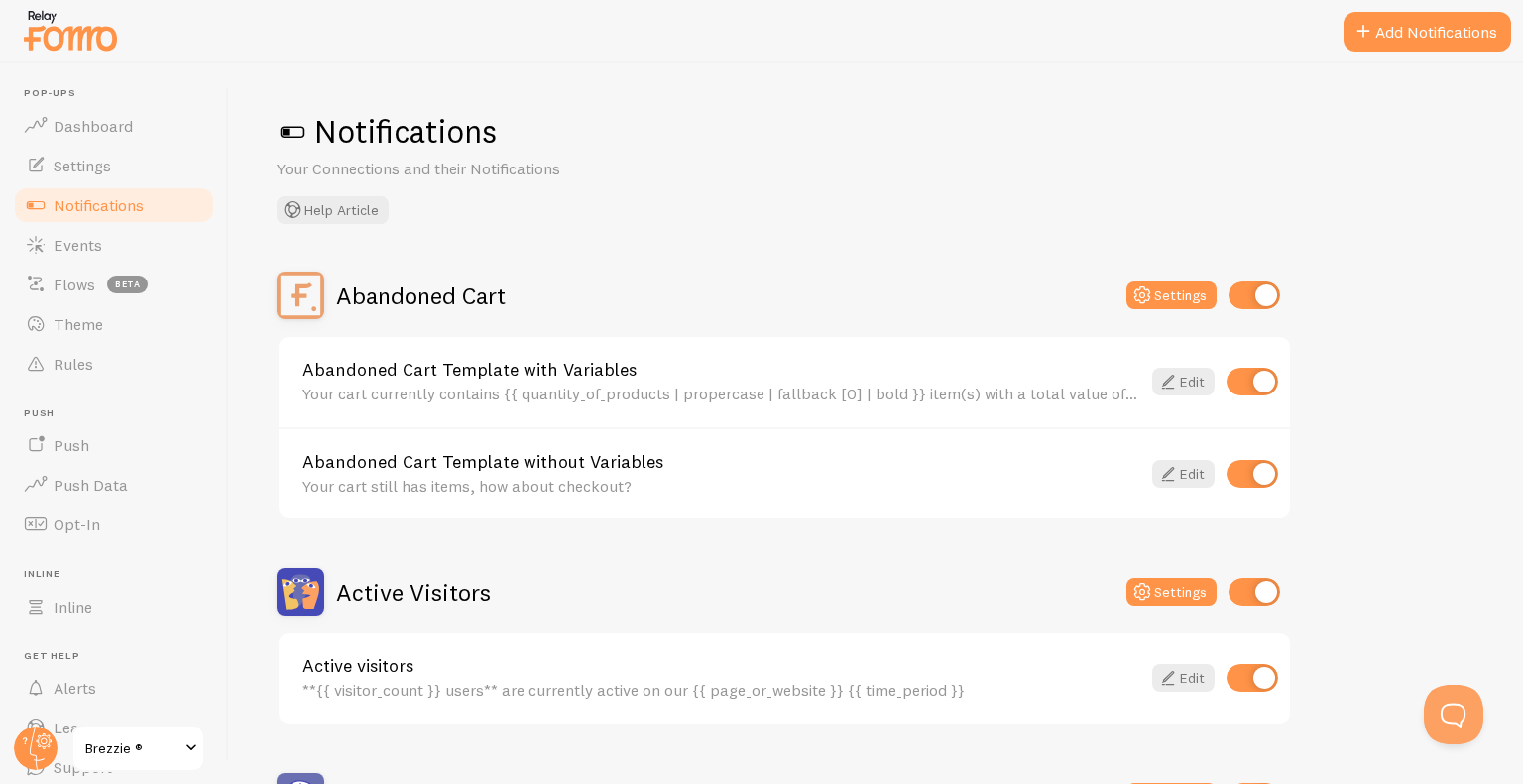 click at bounding box center [293, 132] 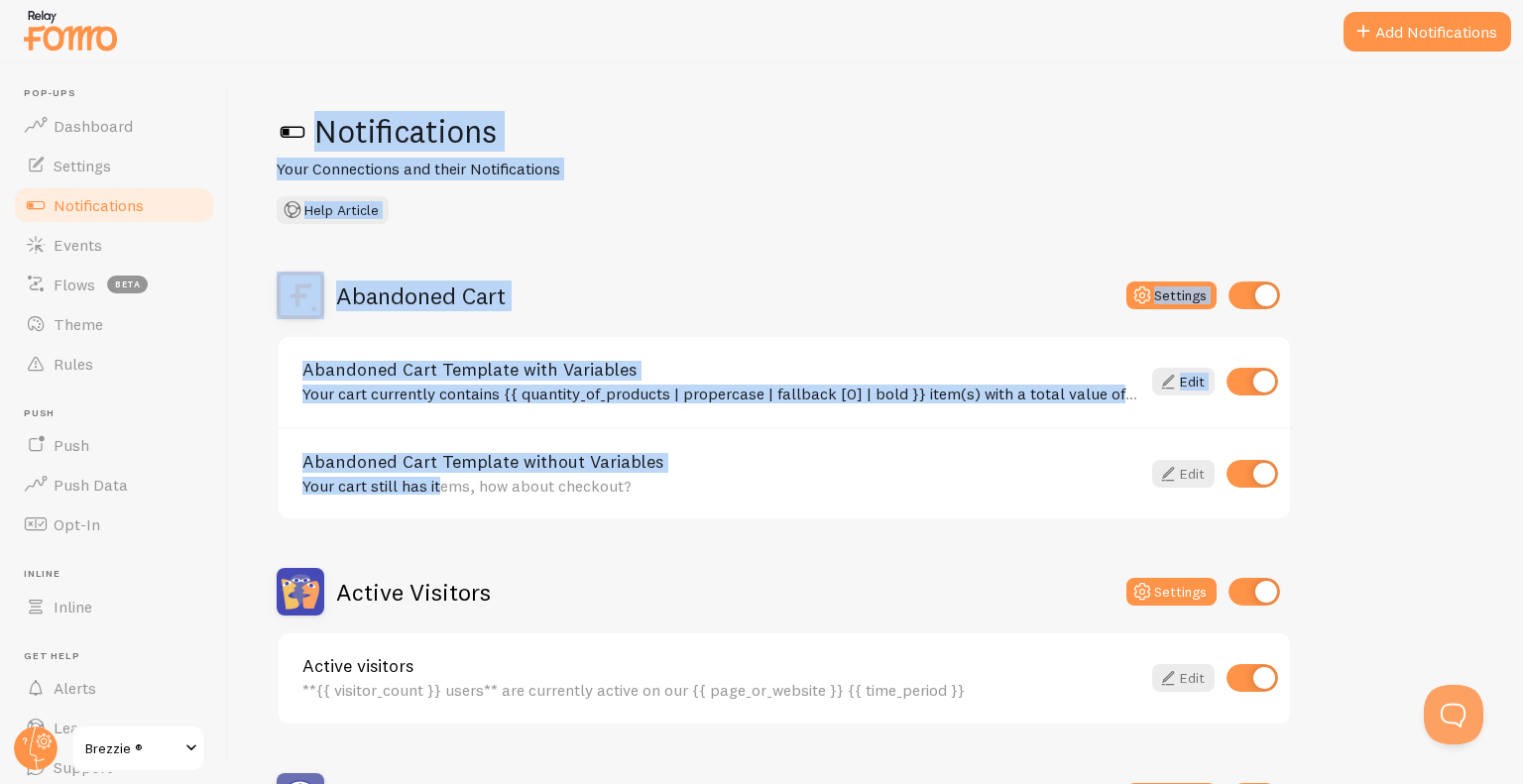 click on "Notifications
Your Connections and their Notifications
Help Article" at bounding box center (876, 168) 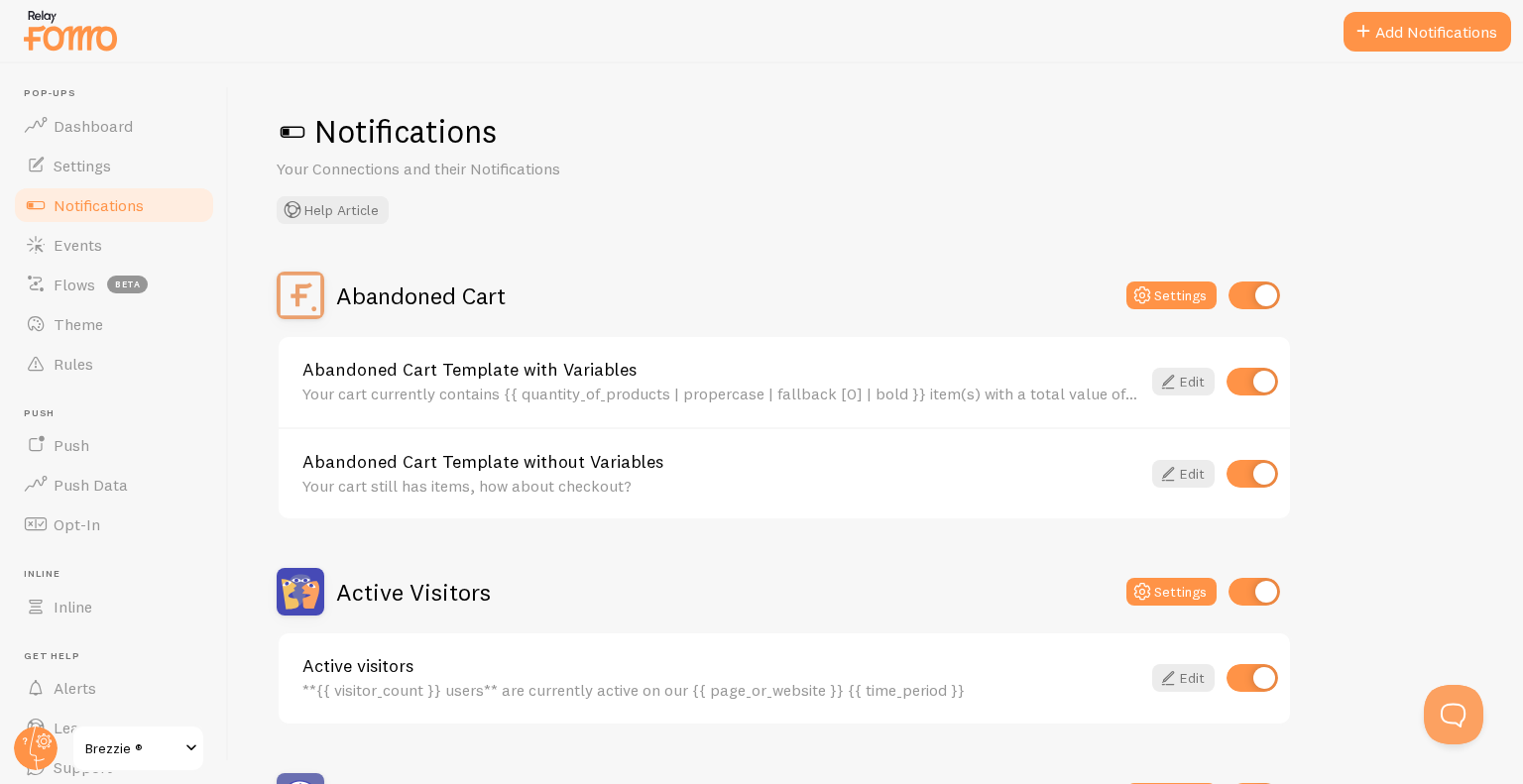 click on "Notifications
Your Connections and their Notifications
Help Article
Abandoned Cart
Settings
Abandoned Cart Template with Variables
Your cart currently contains {{ quantity_of_products | propercase | fallback [0] | bold }} item(s) with a total value of {{ cart_amount_with_currency | propercase | fallback [0] | bold }}.
Edit
Abandoned Cart Template without Variables
Your cart still has items, how about checkout?
Edit
Active Visitors
Settings
Active visitors
**{{ visitor_count }} users** are currently active on our {{ page_or_website }}
{{ time_period }}
Edit" at bounding box center [876, 423] 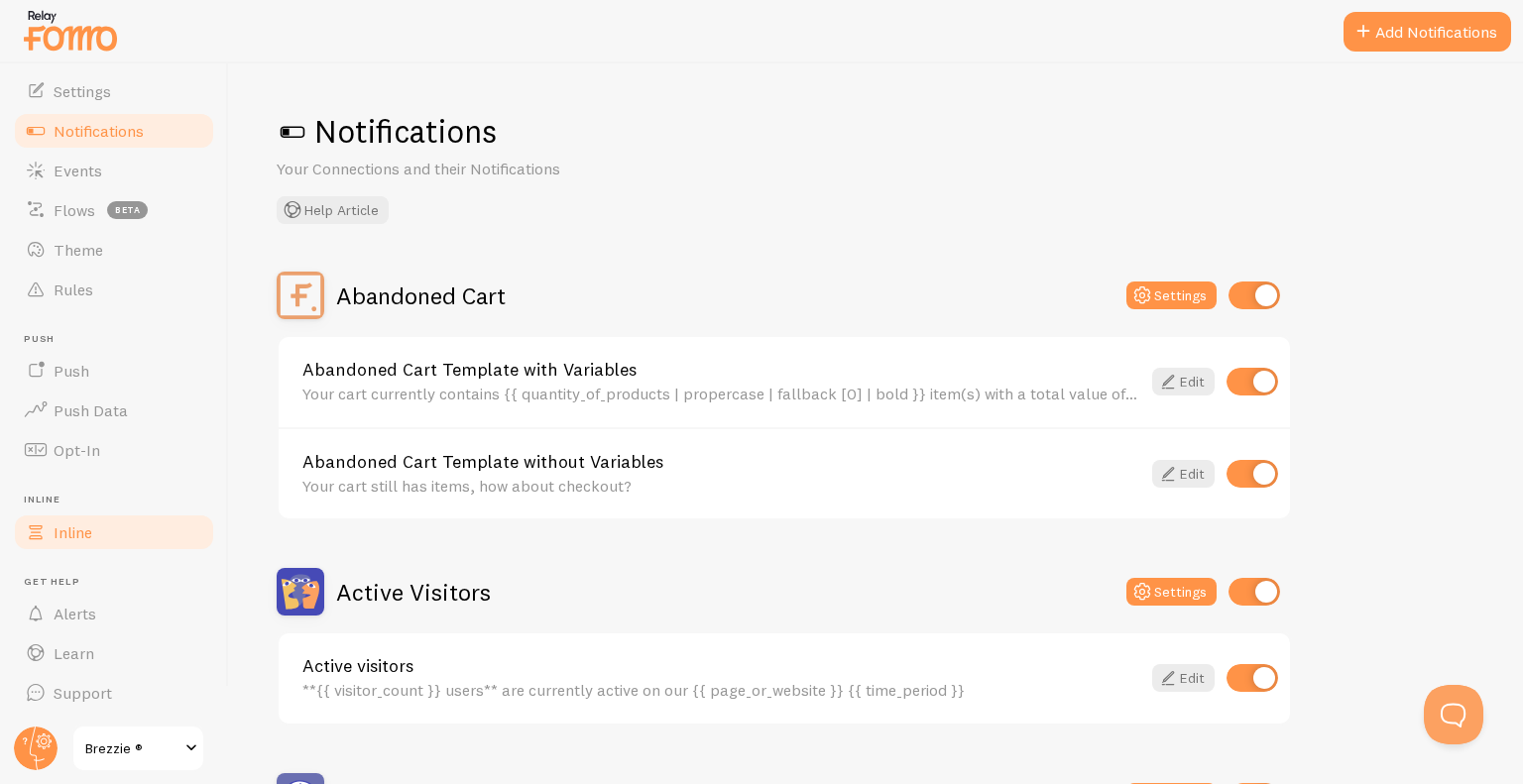 scroll, scrollTop: 0, scrollLeft: 0, axis: both 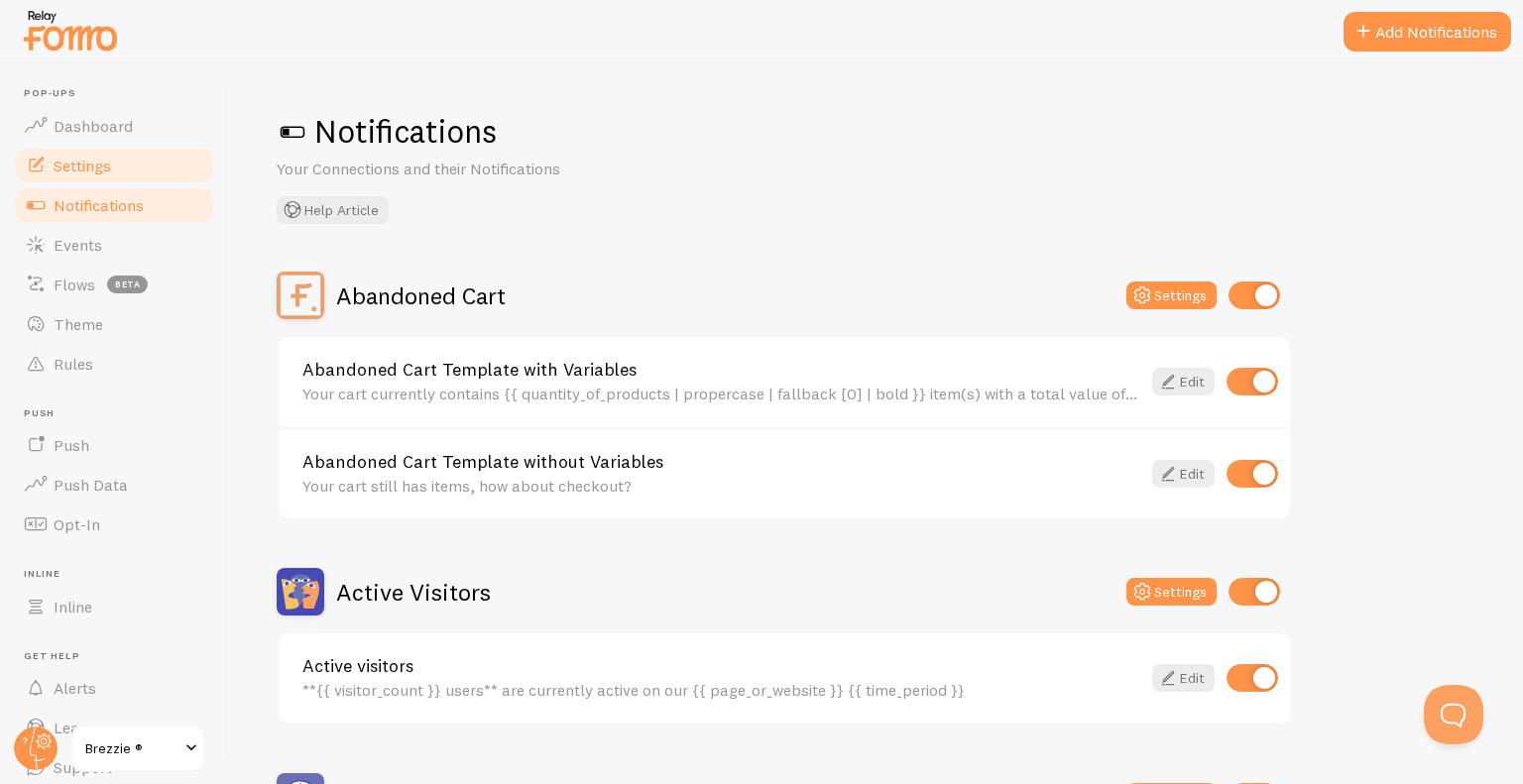 click on "Settings" at bounding box center [114, 166] 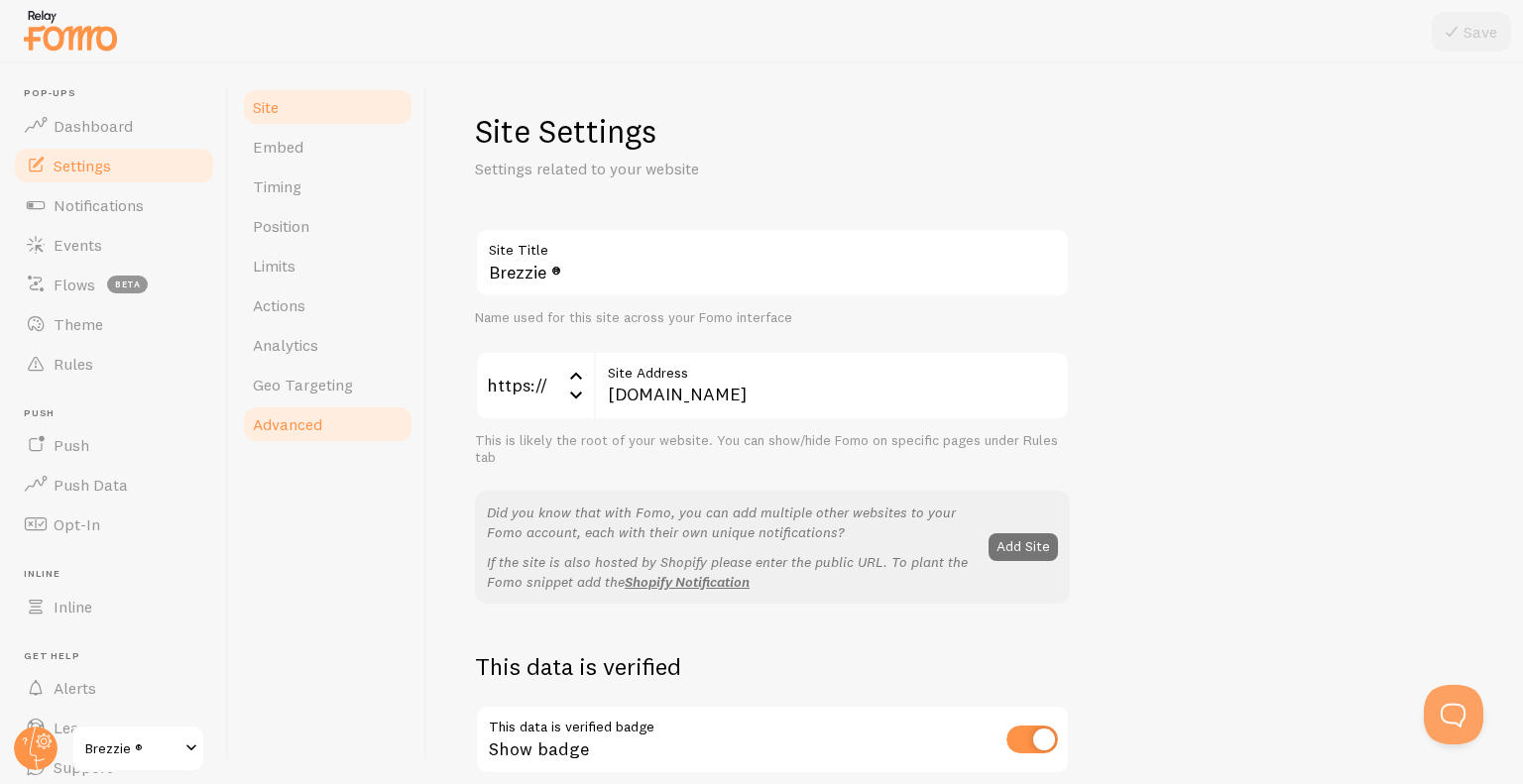 click on "Advanced" at bounding box center (327, 424) 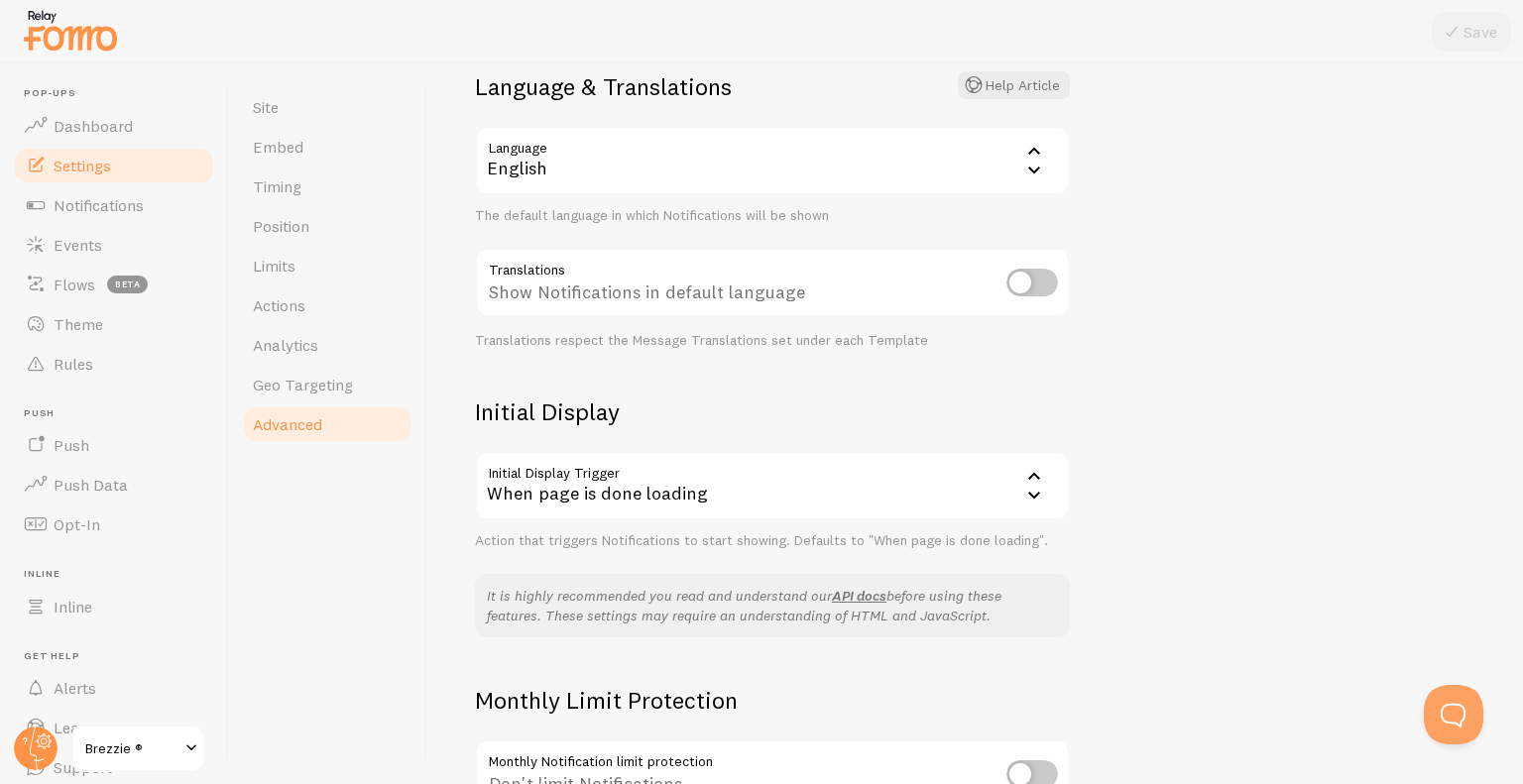 scroll, scrollTop: 159, scrollLeft: 0, axis: vertical 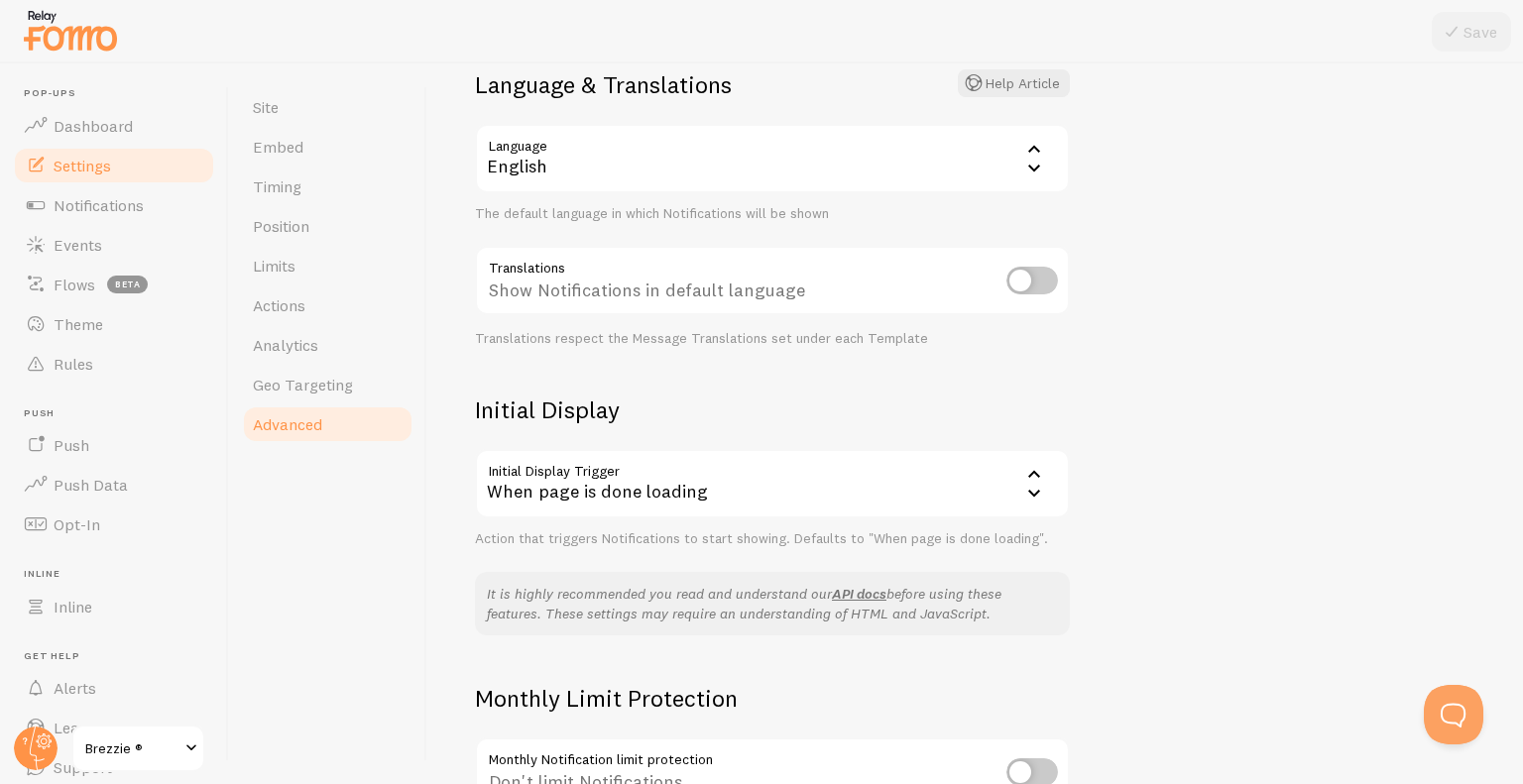 click on "English" at bounding box center (772, 159) 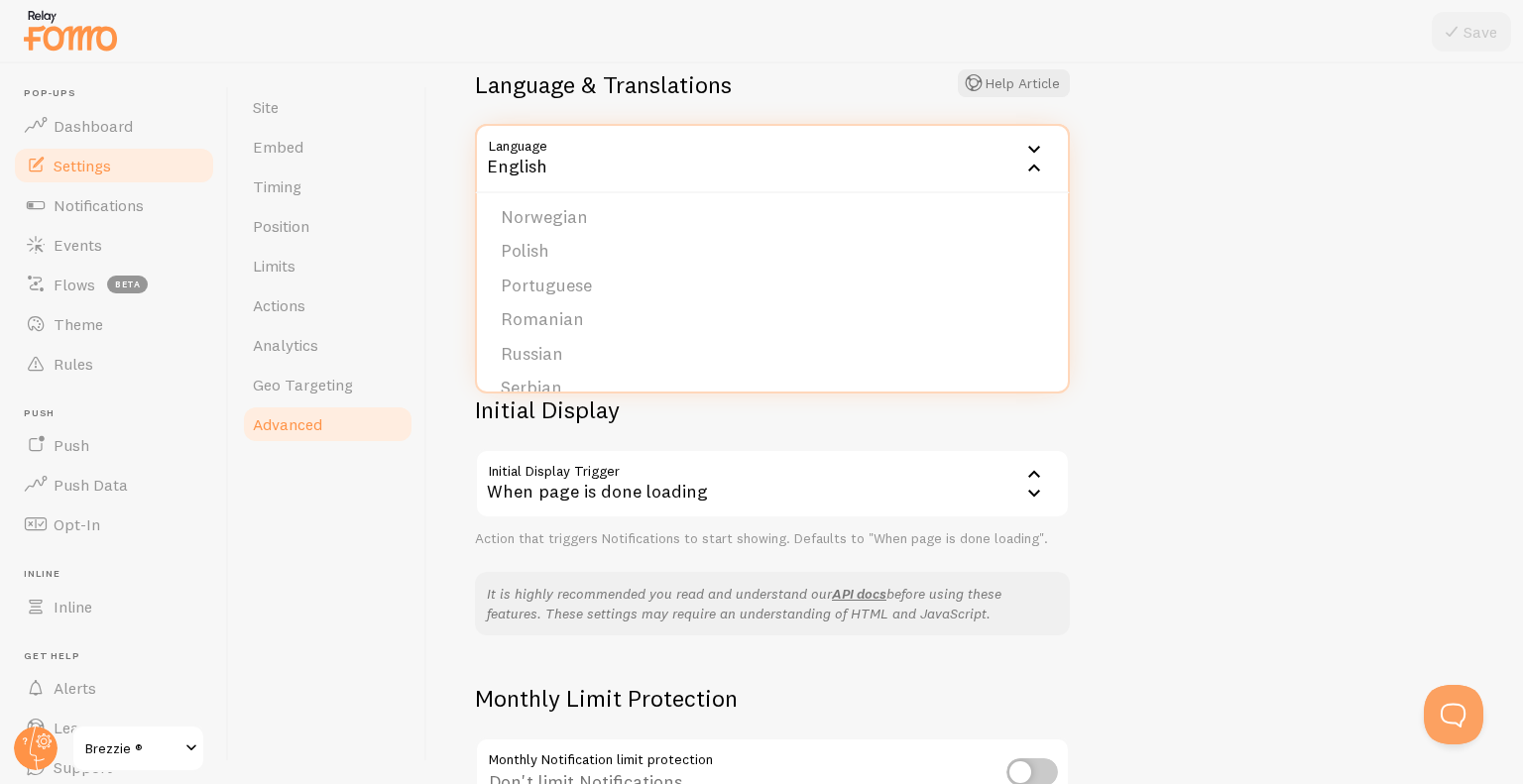 scroll, scrollTop: 817, scrollLeft: 0, axis: vertical 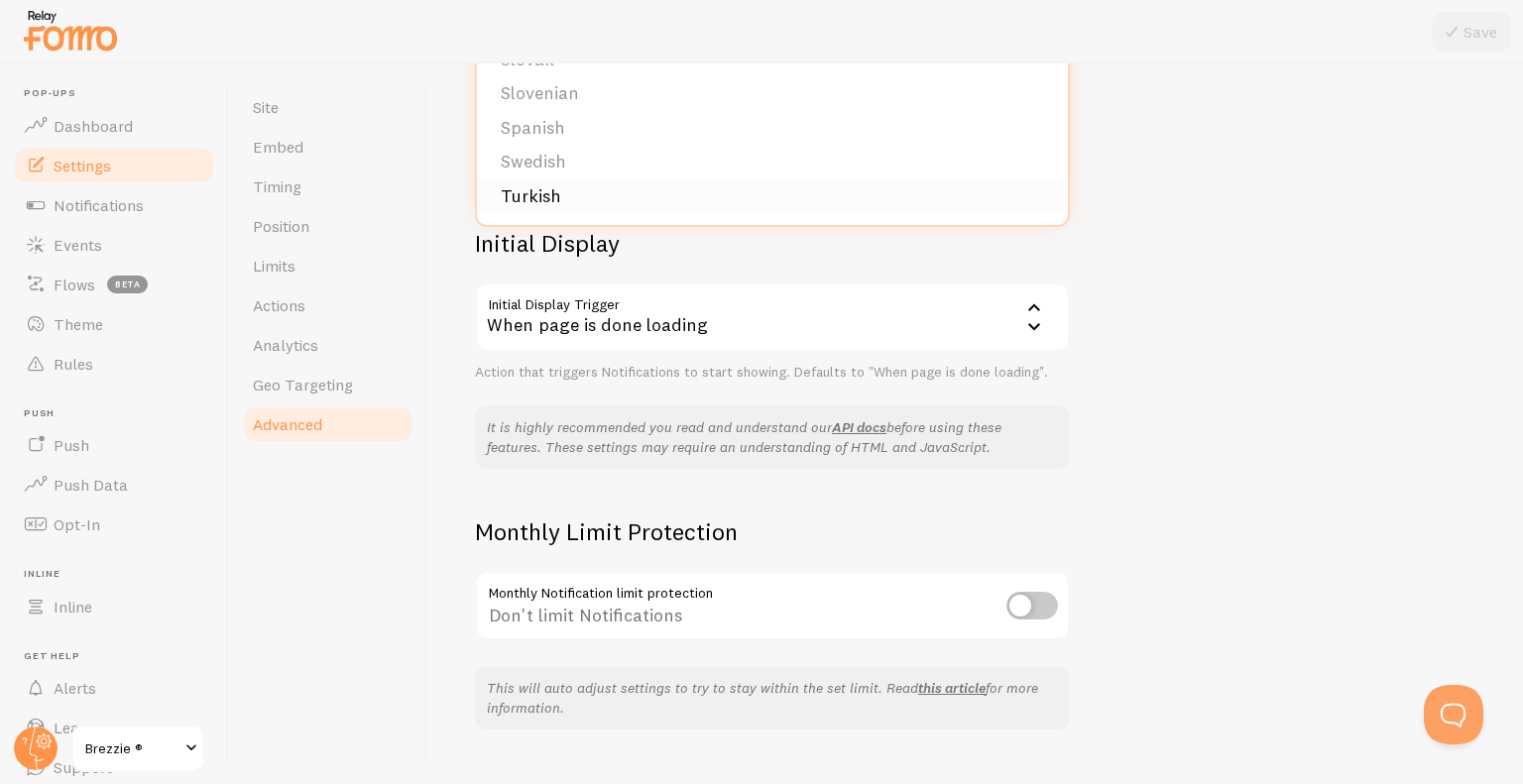 click on "Turkish" at bounding box center [772, 196] 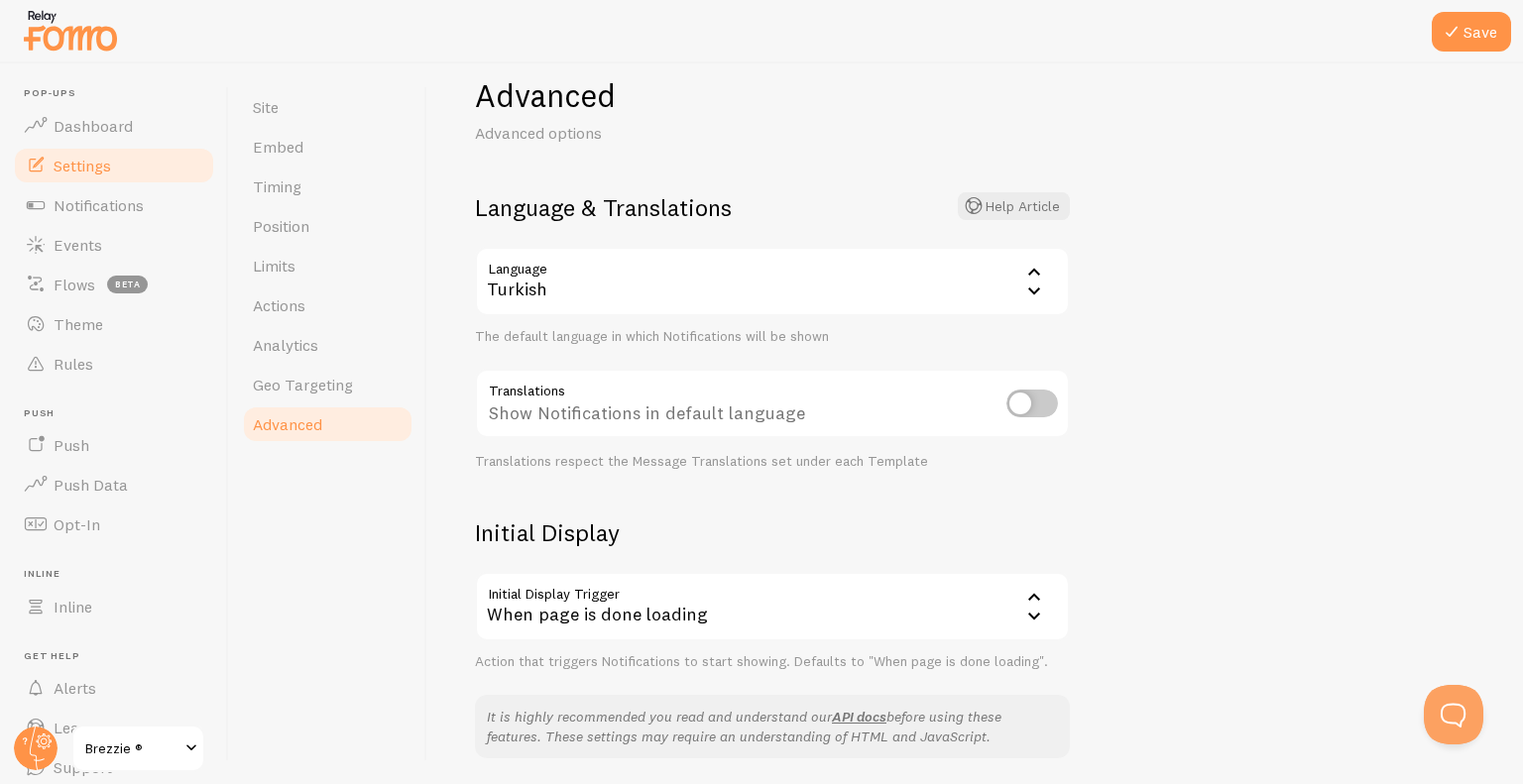 scroll, scrollTop: 30, scrollLeft: 0, axis: vertical 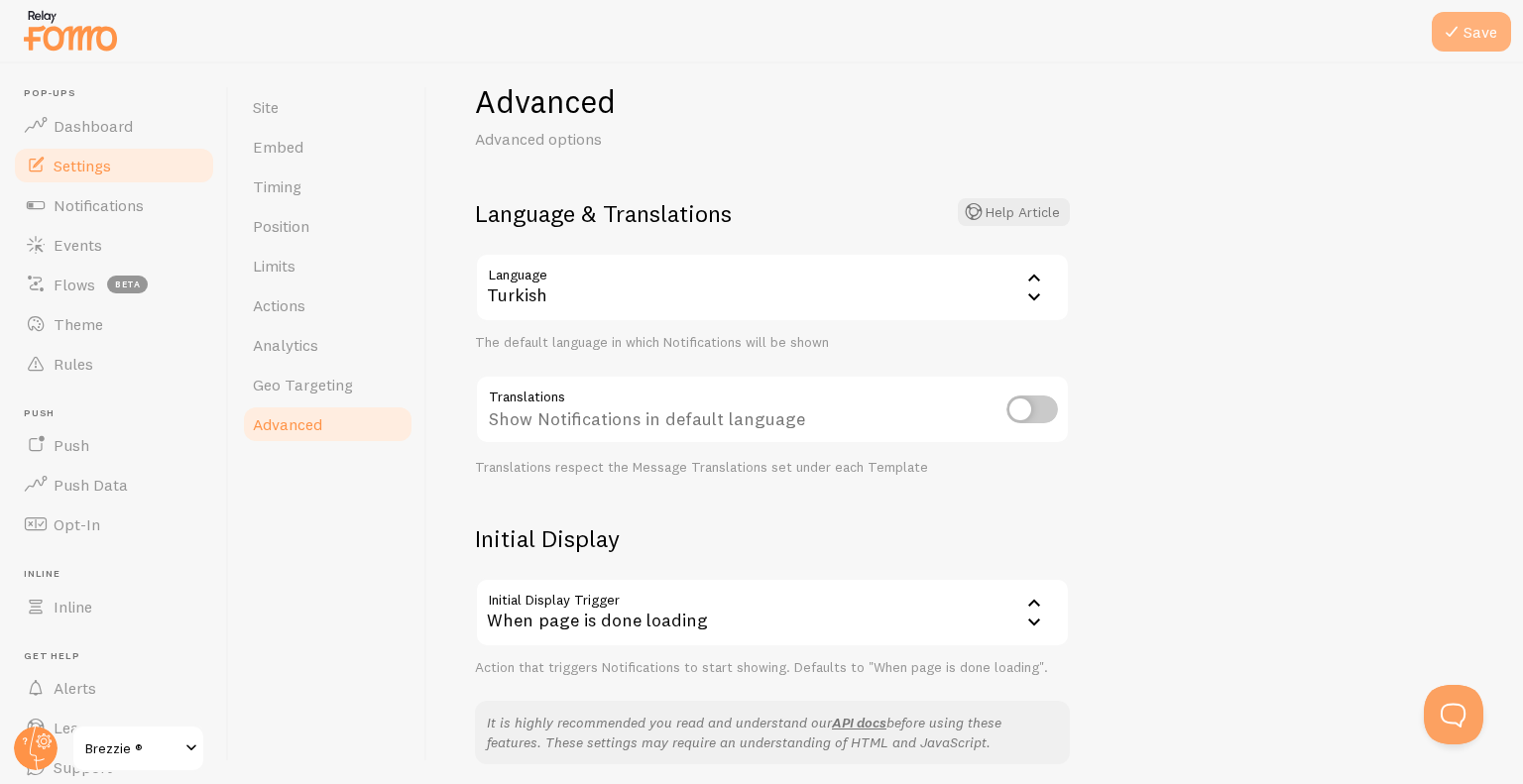 click at bounding box center [1452, 32] 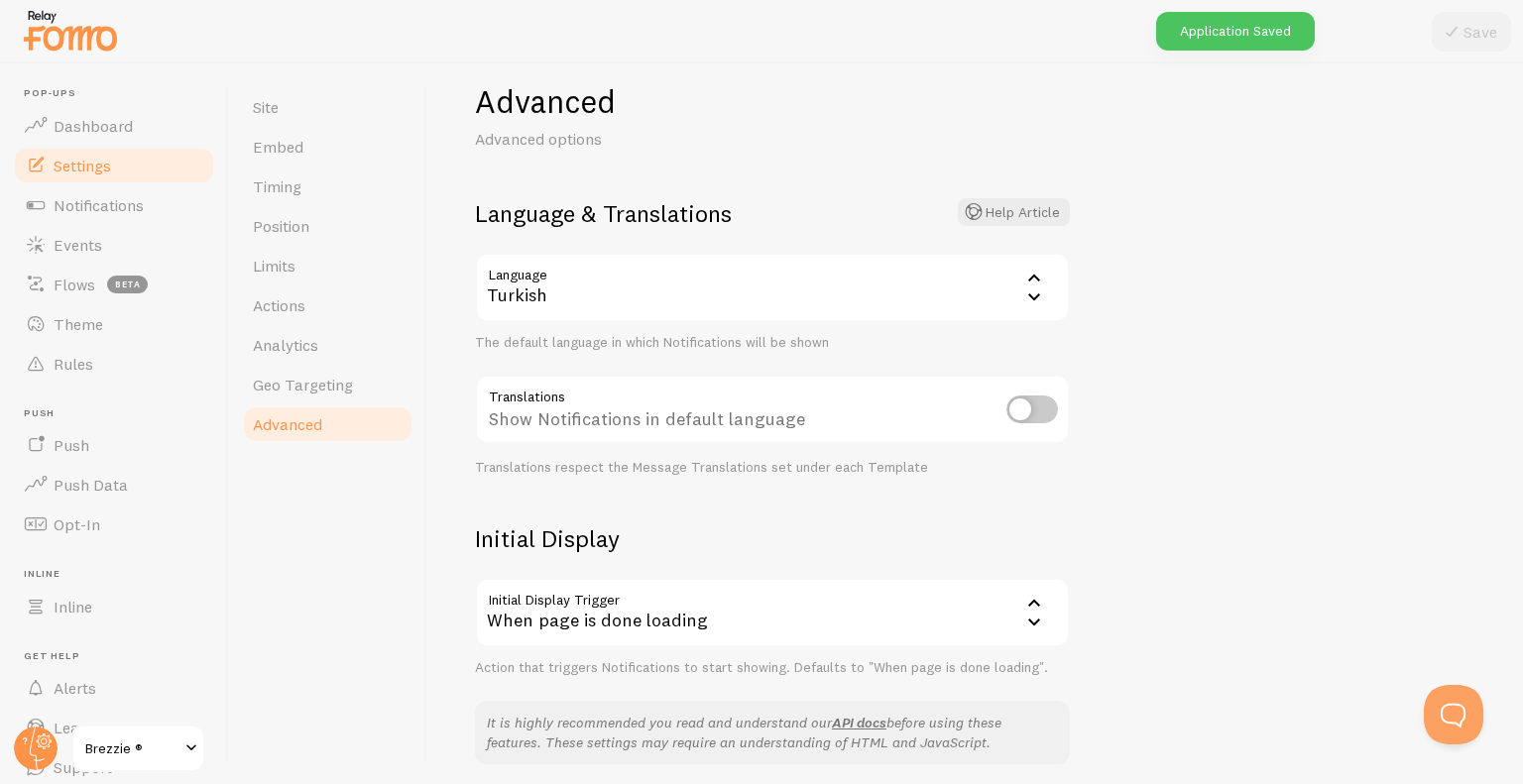 click on "Application Saved" at bounding box center [1235, 31] 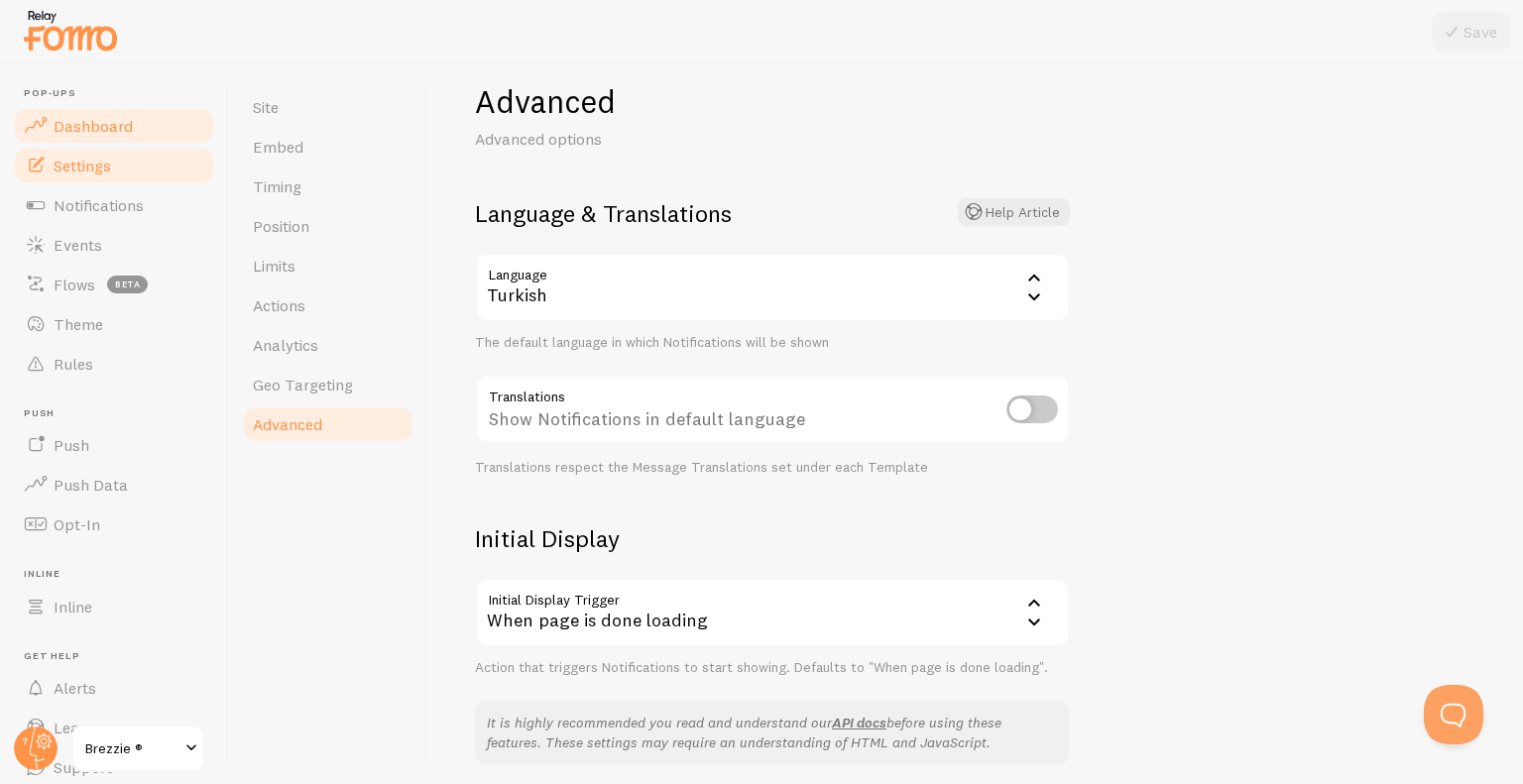 click on "Dashboard" at bounding box center [114, 126] 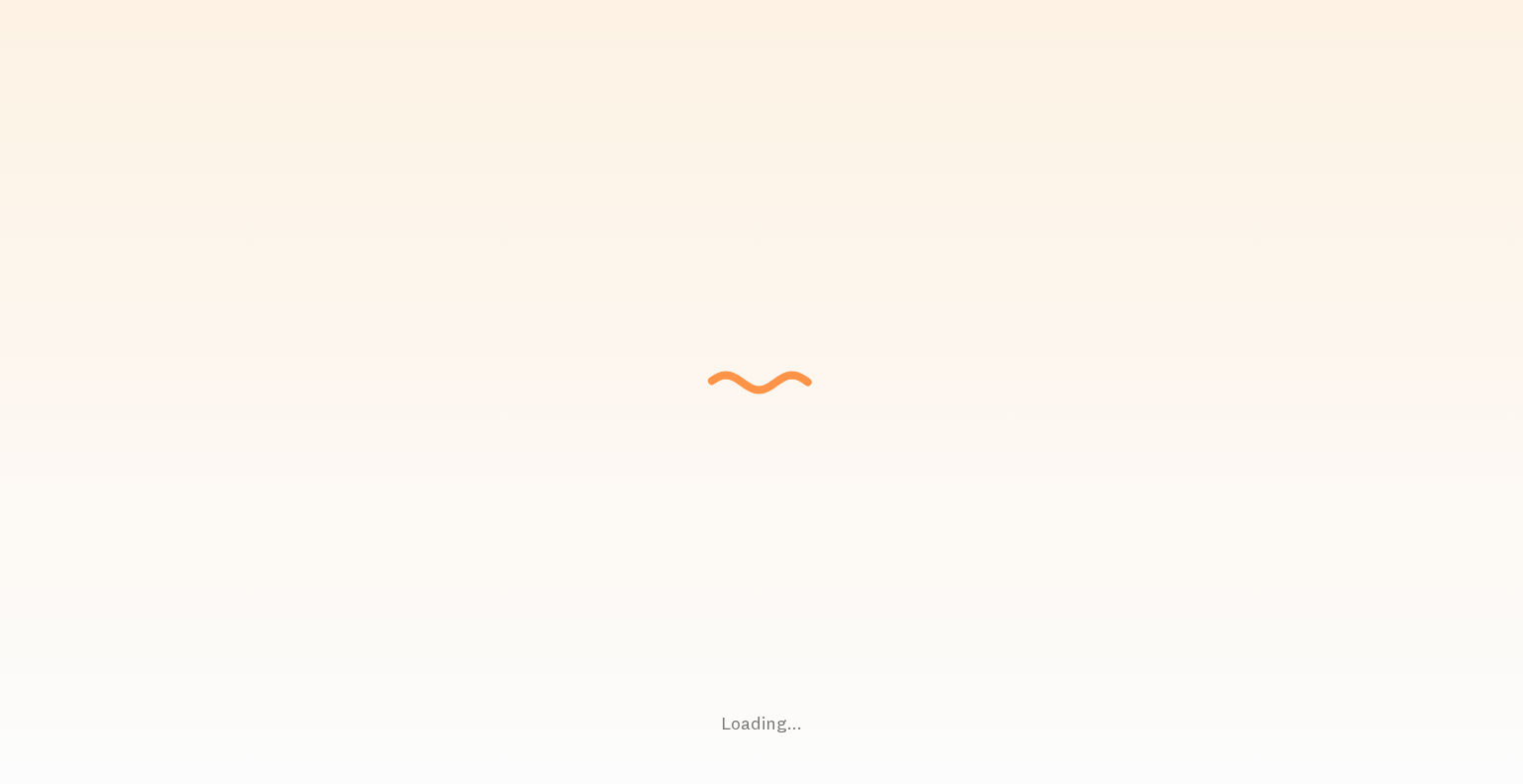 scroll, scrollTop: 0, scrollLeft: 0, axis: both 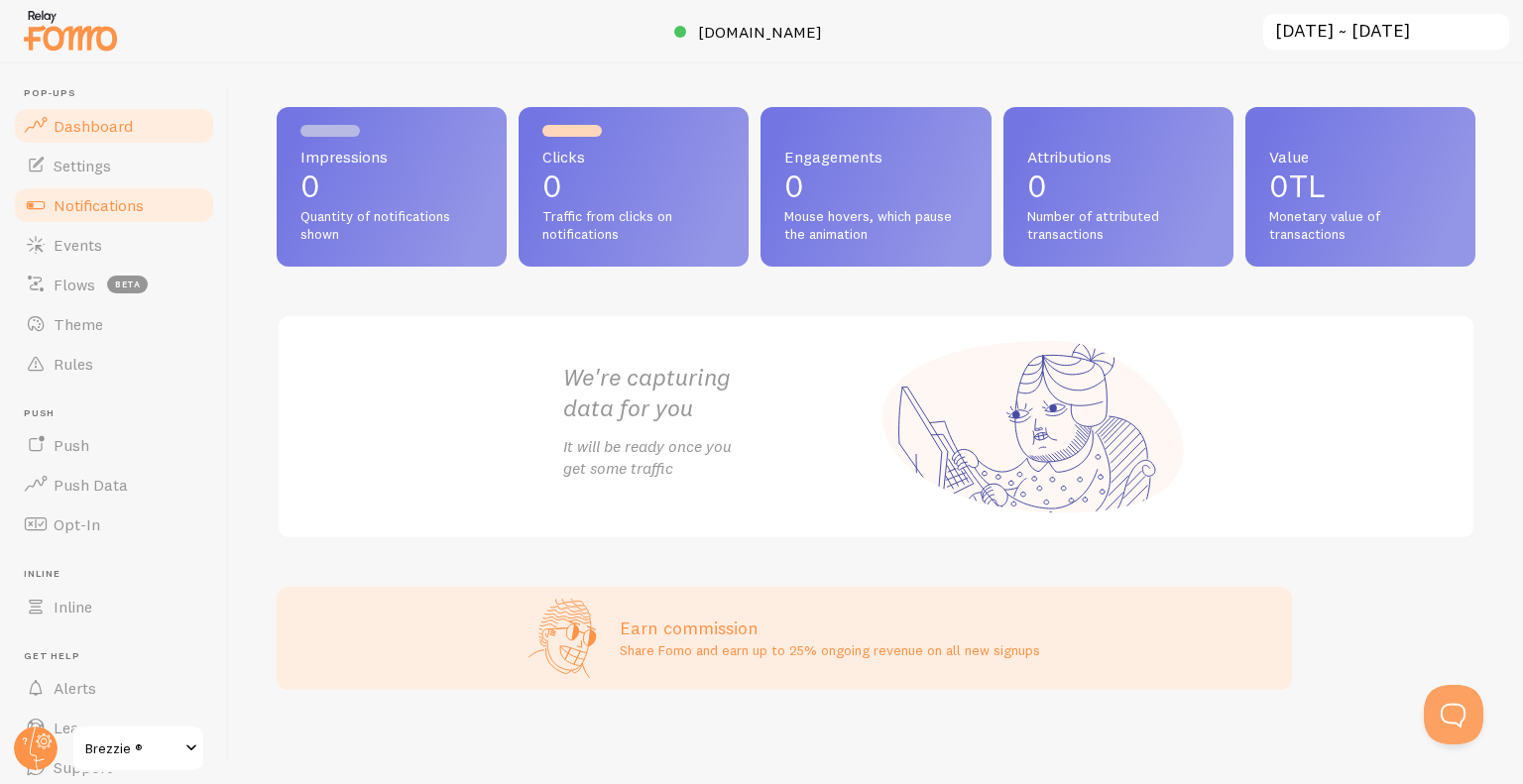 click on "Notifications" at bounding box center [98, 205] 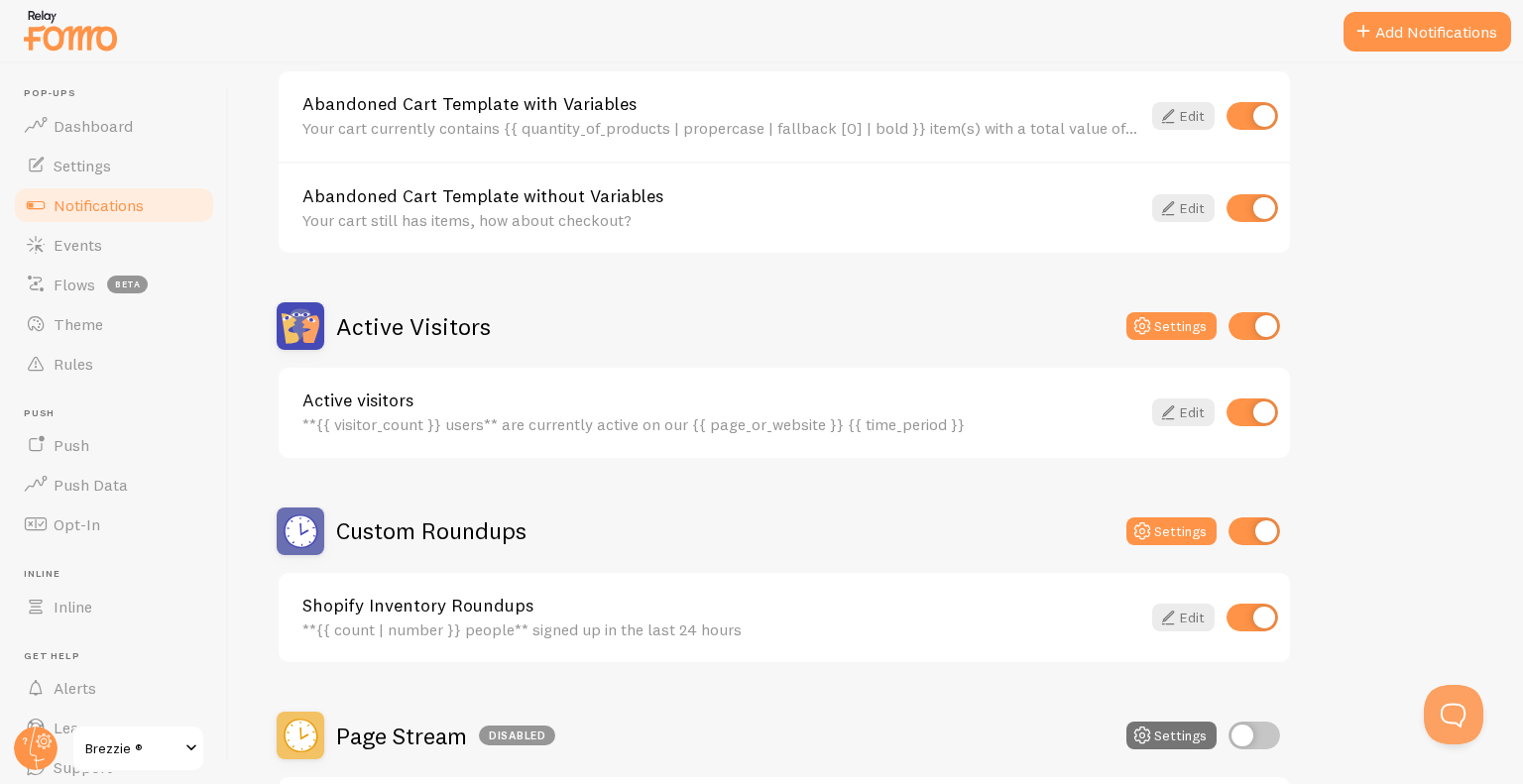 scroll, scrollTop: 309, scrollLeft: 0, axis: vertical 